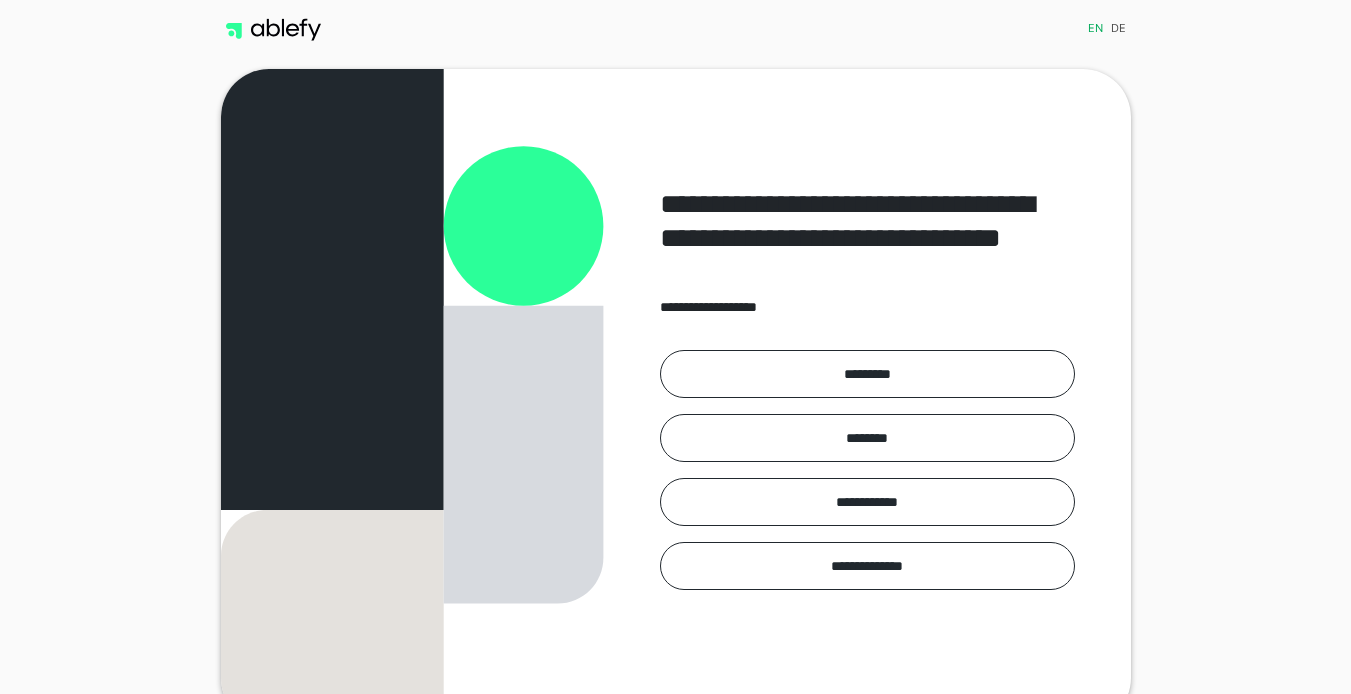 scroll, scrollTop: 0, scrollLeft: 0, axis: both 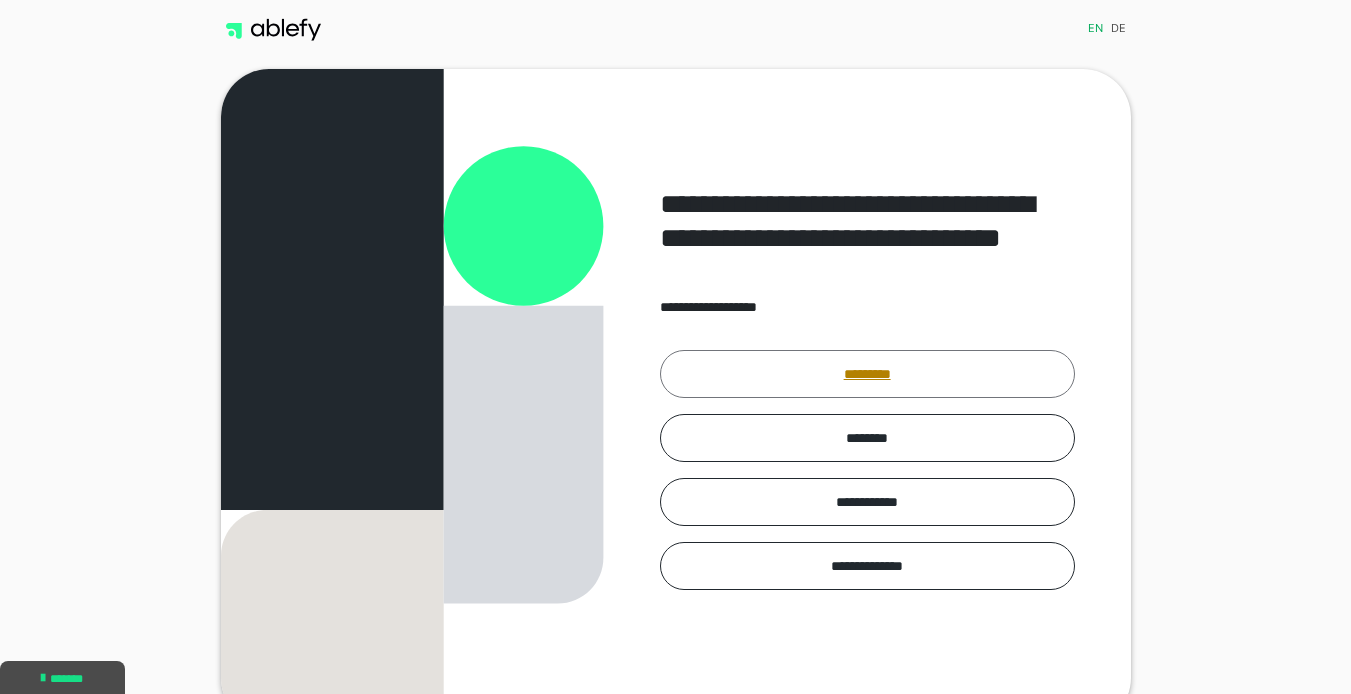 click on "*********" at bounding box center [867, 374] 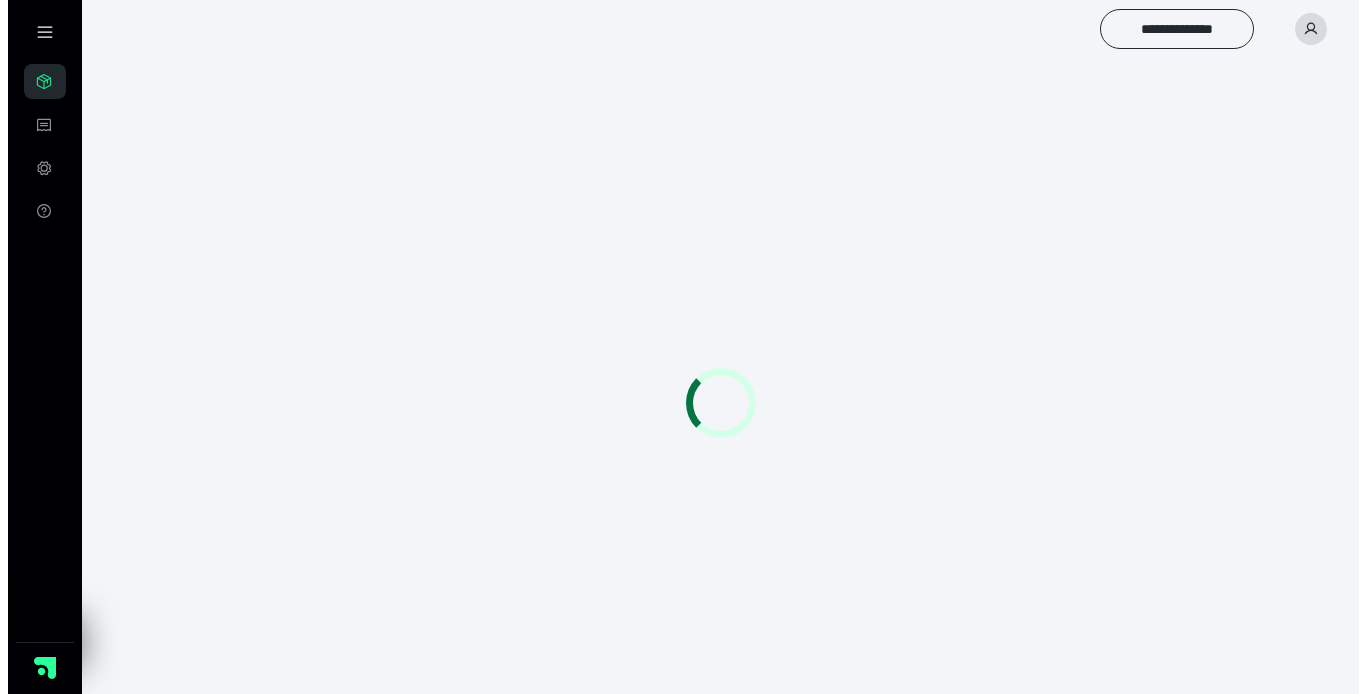 scroll, scrollTop: 0, scrollLeft: 0, axis: both 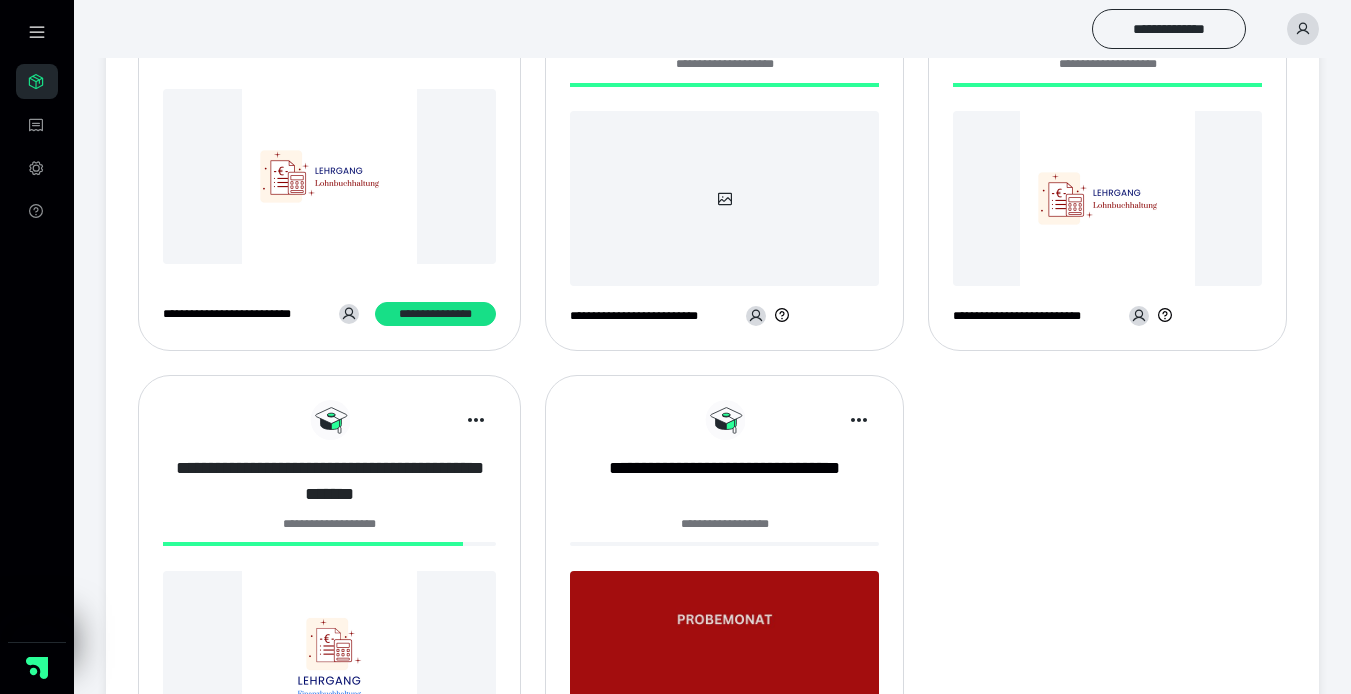 click on "**********" at bounding box center (329, 481) 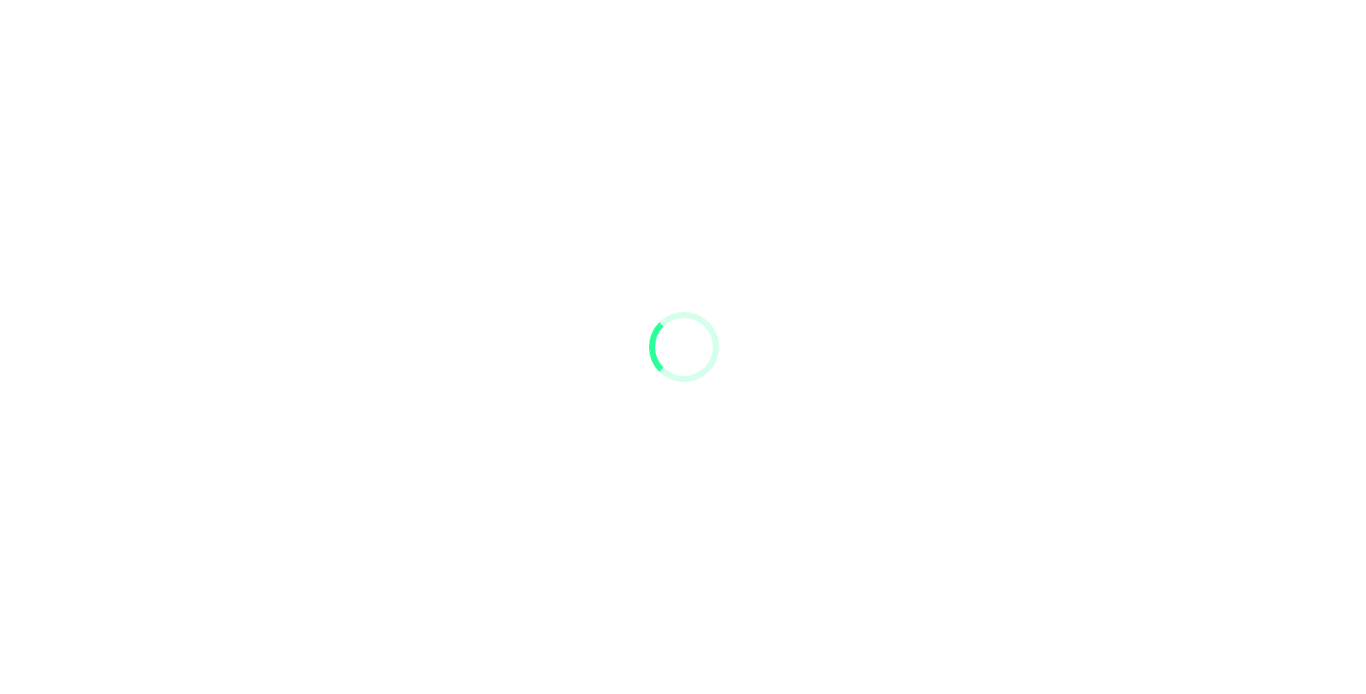 scroll, scrollTop: 0, scrollLeft: 0, axis: both 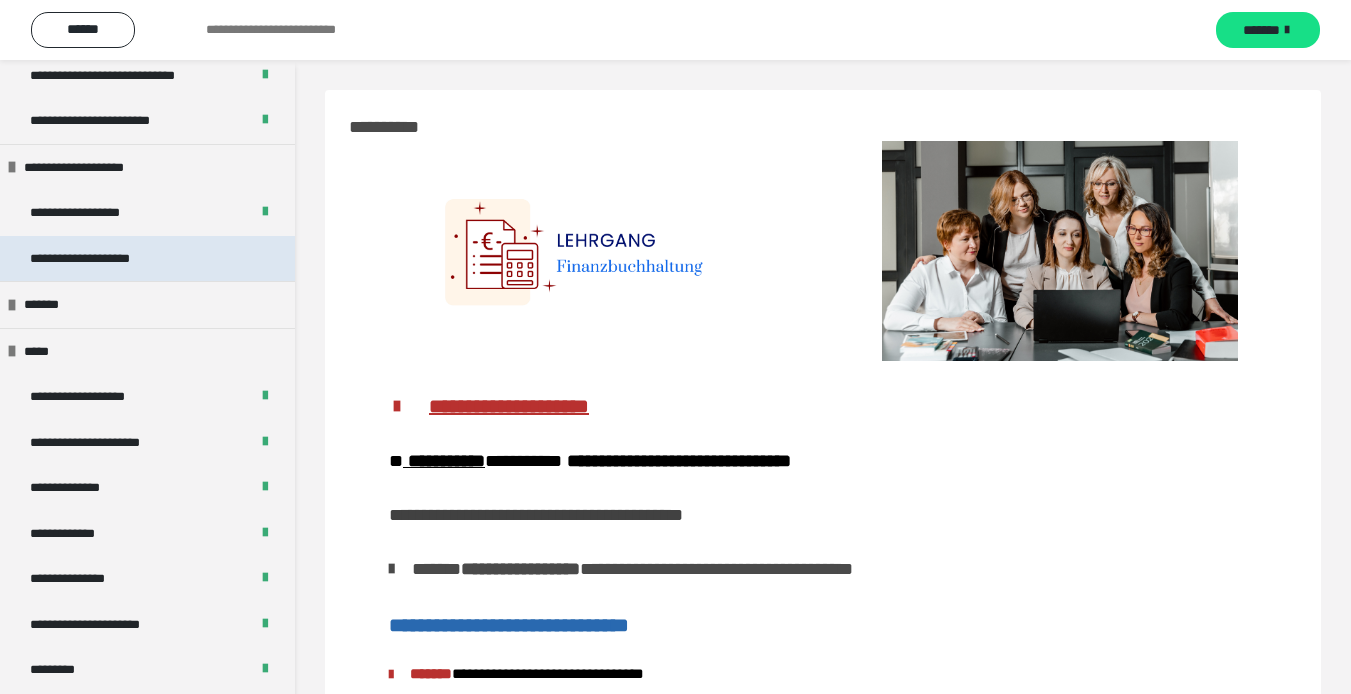 click on "**********" at bounding box center (147, 259) 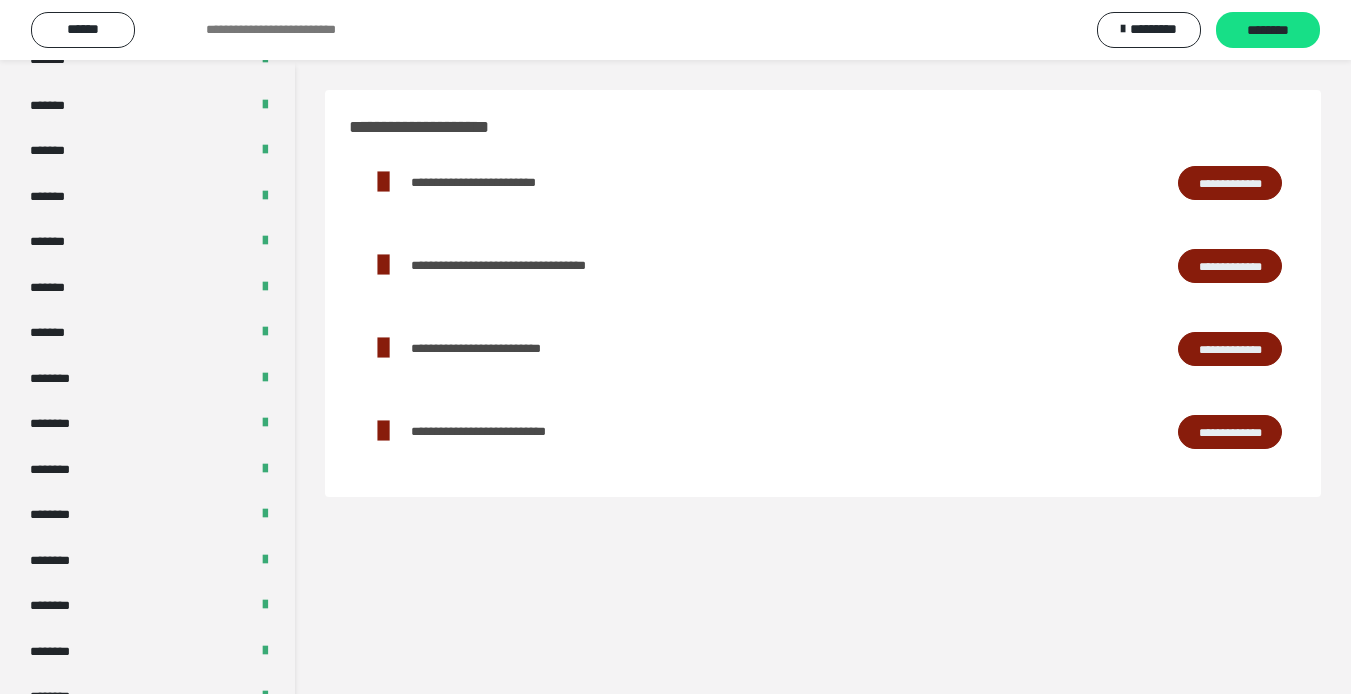 scroll, scrollTop: 1000, scrollLeft: 0, axis: vertical 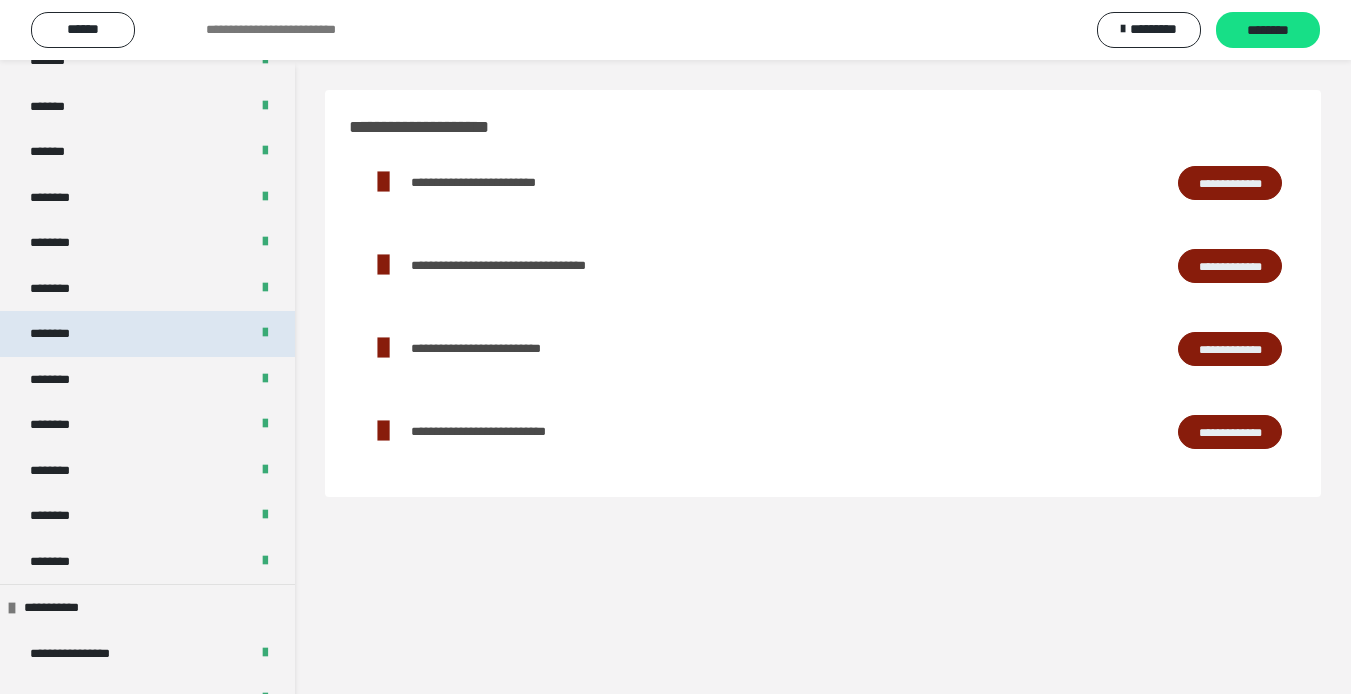 click on "********" at bounding box center [147, 334] 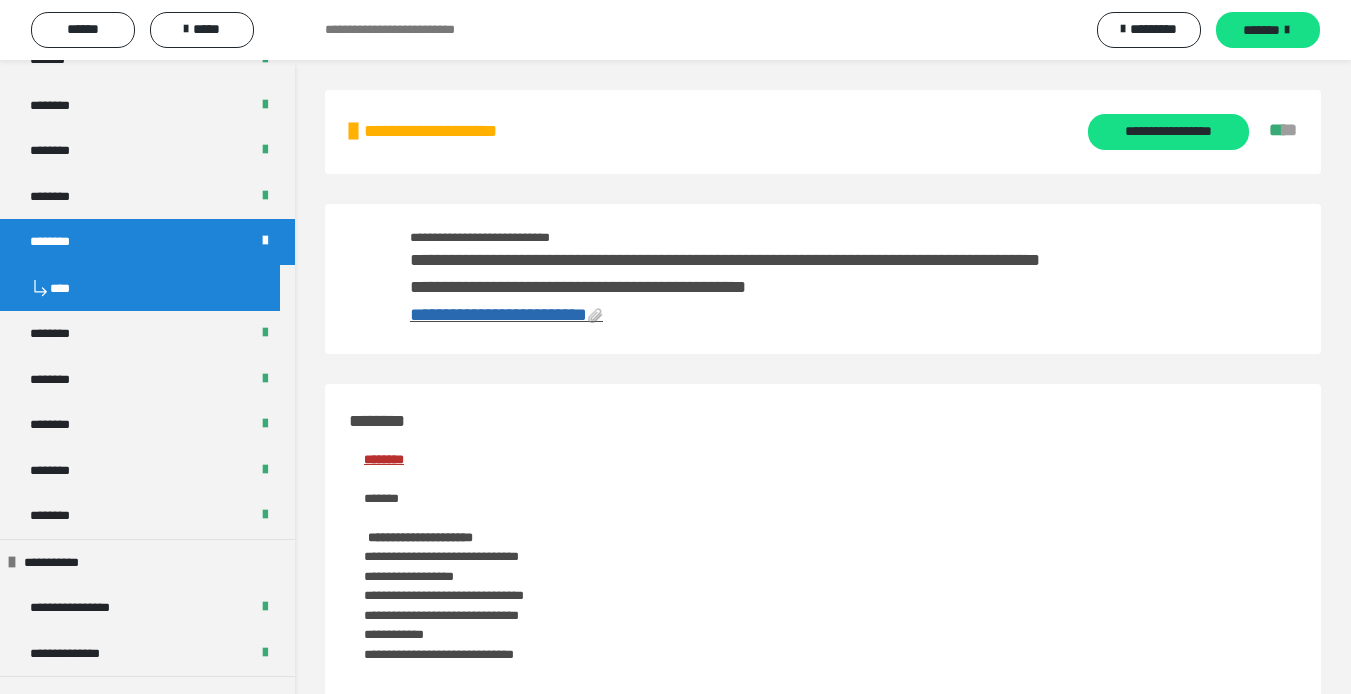 scroll, scrollTop: 1100, scrollLeft: 0, axis: vertical 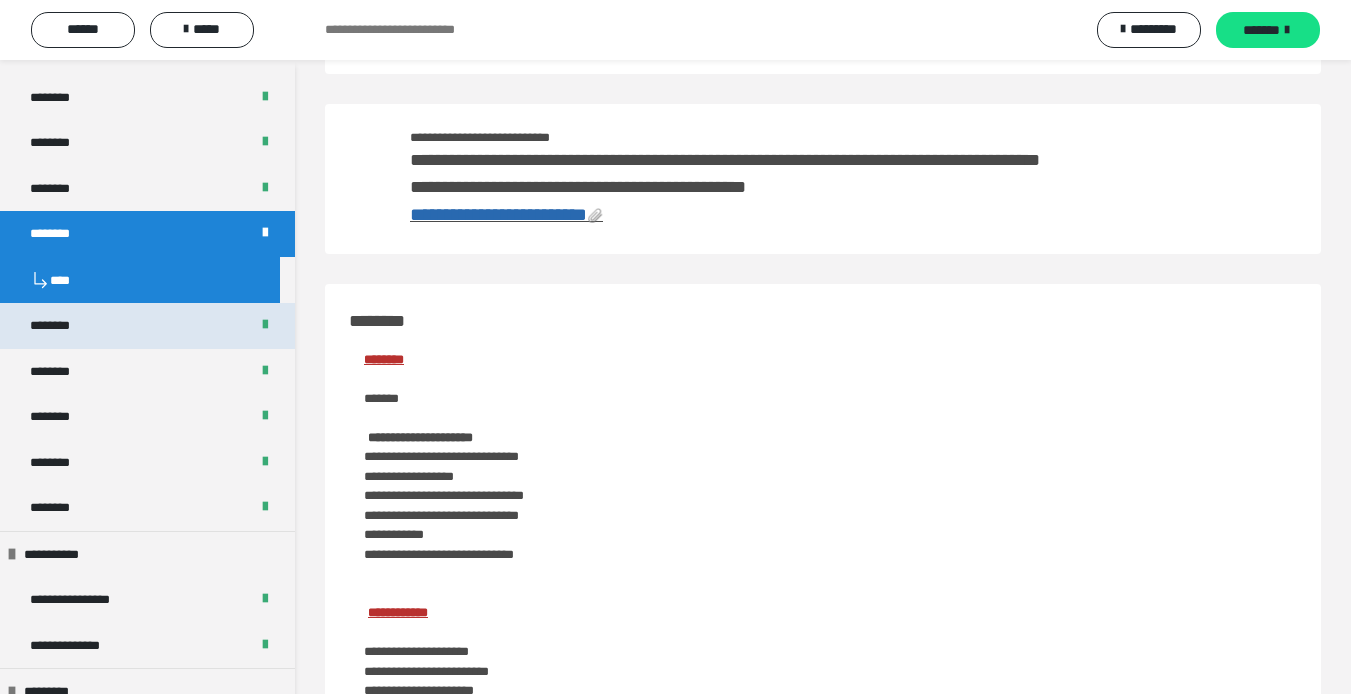 click on "********" at bounding box center [147, 326] 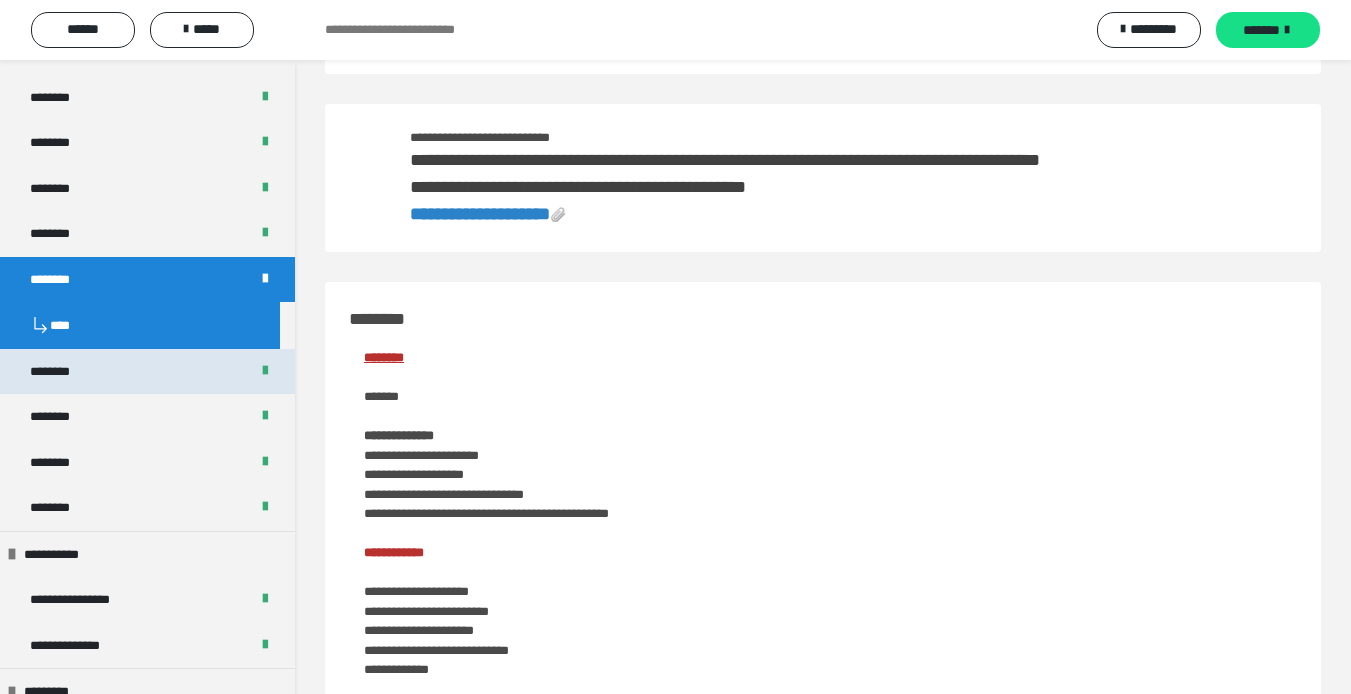 click on "********" at bounding box center [147, 372] 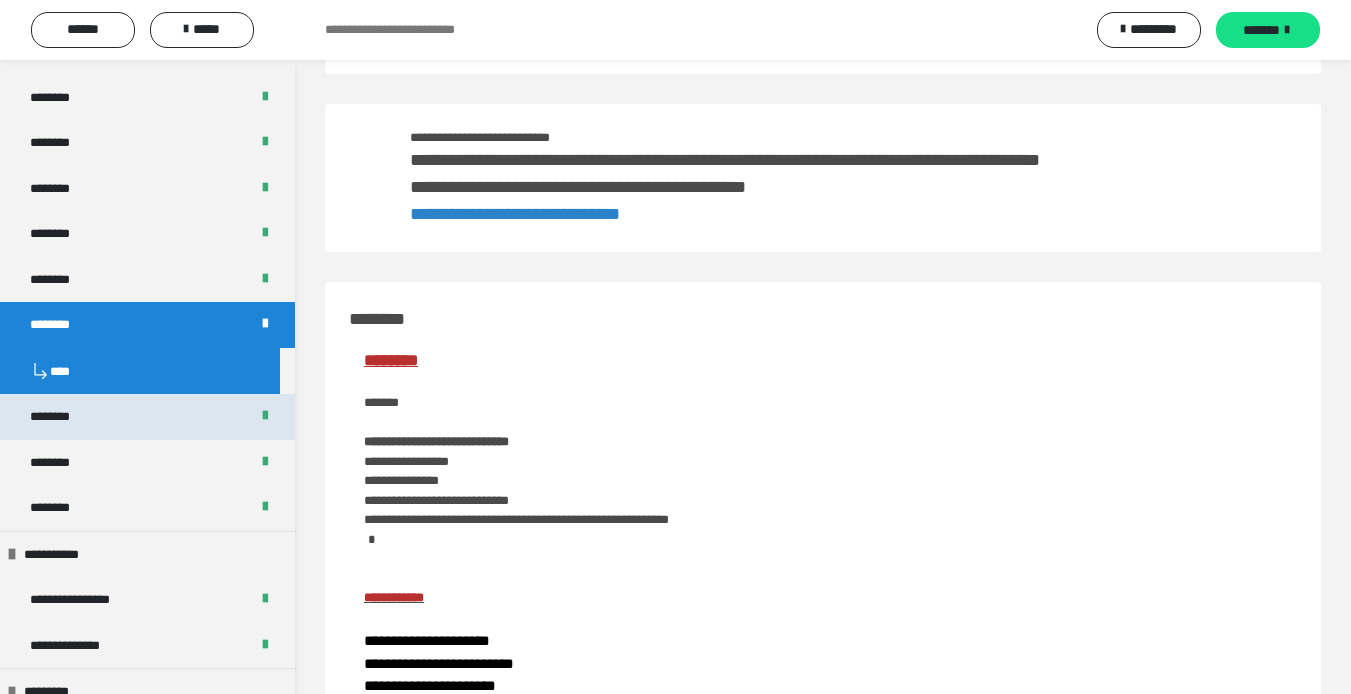 click on "********" at bounding box center (61, 417) 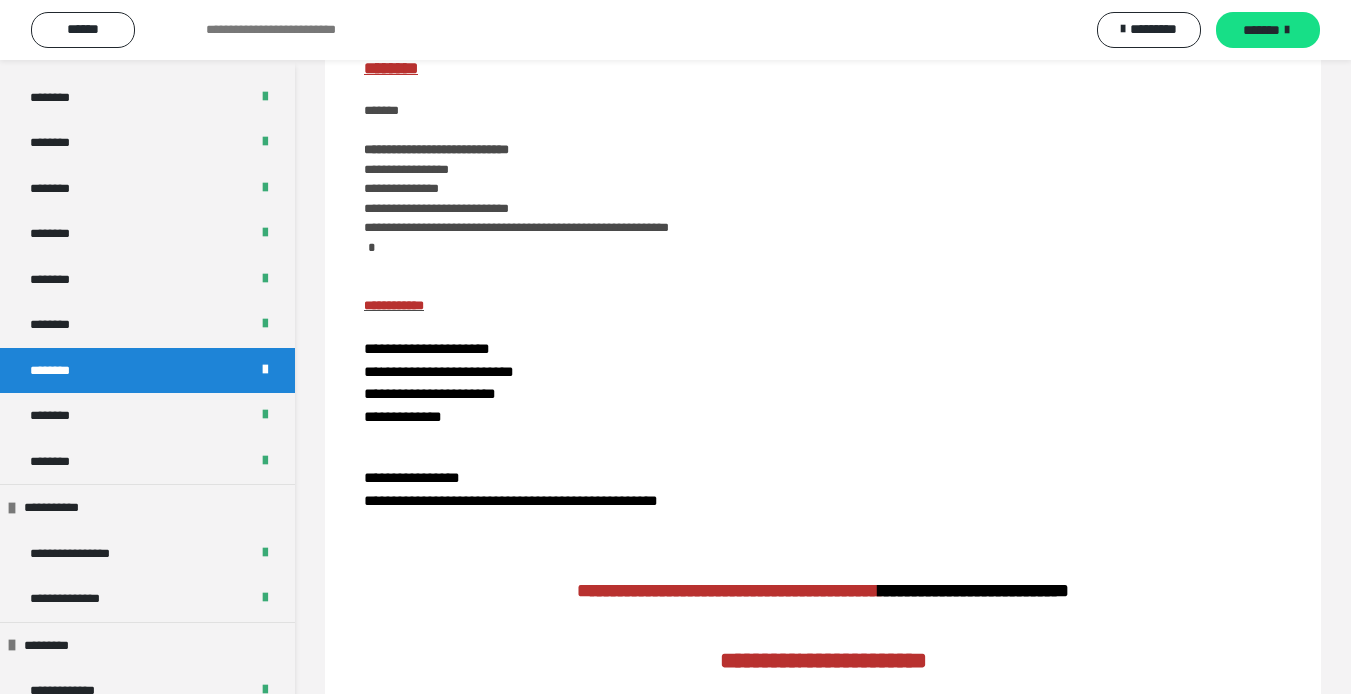 scroll, scrollTop: 0, scrollLeft: 0, axis: both 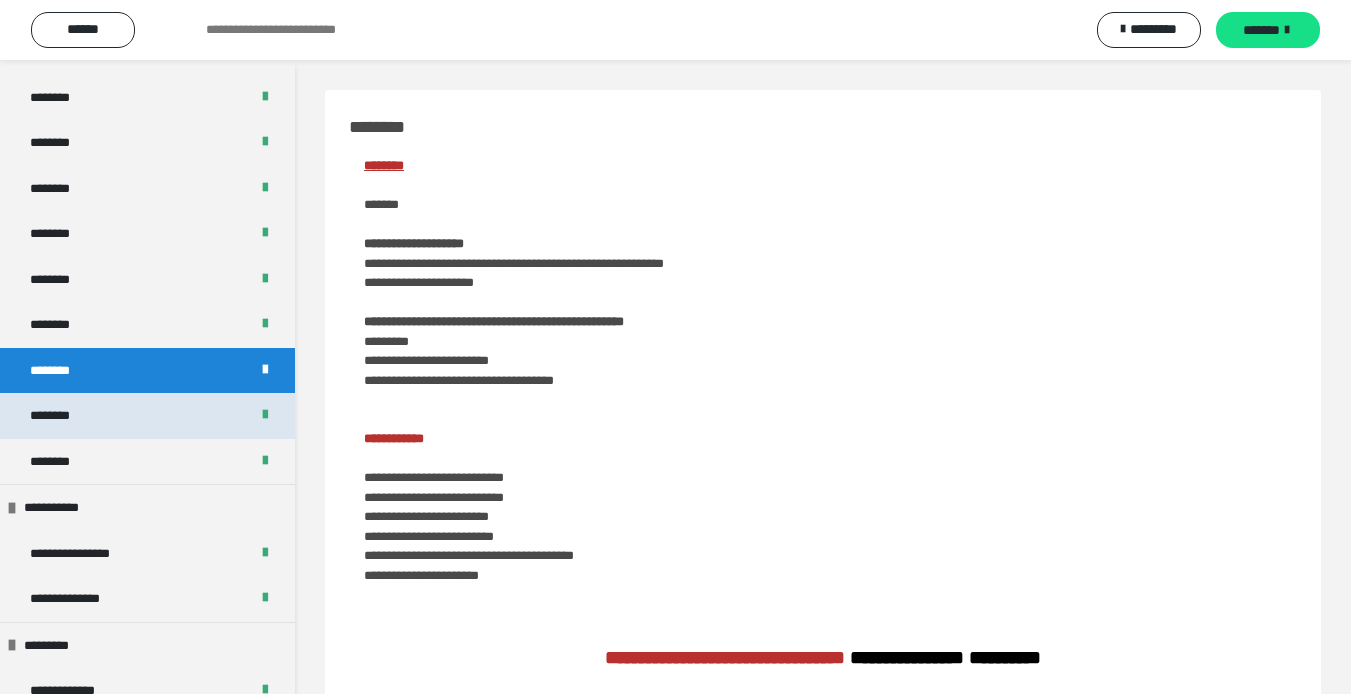 click on "********" at bounding box center [61, 416] 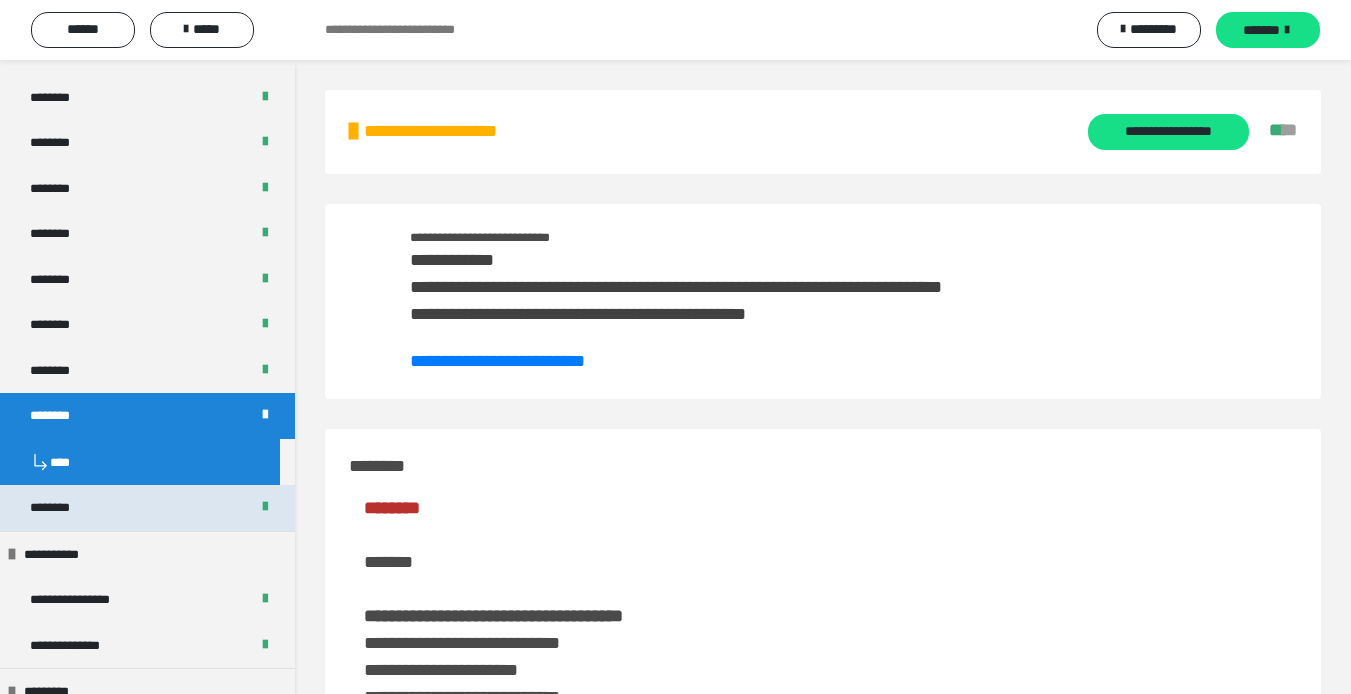 click on "********" at bounding box center [61, 508] 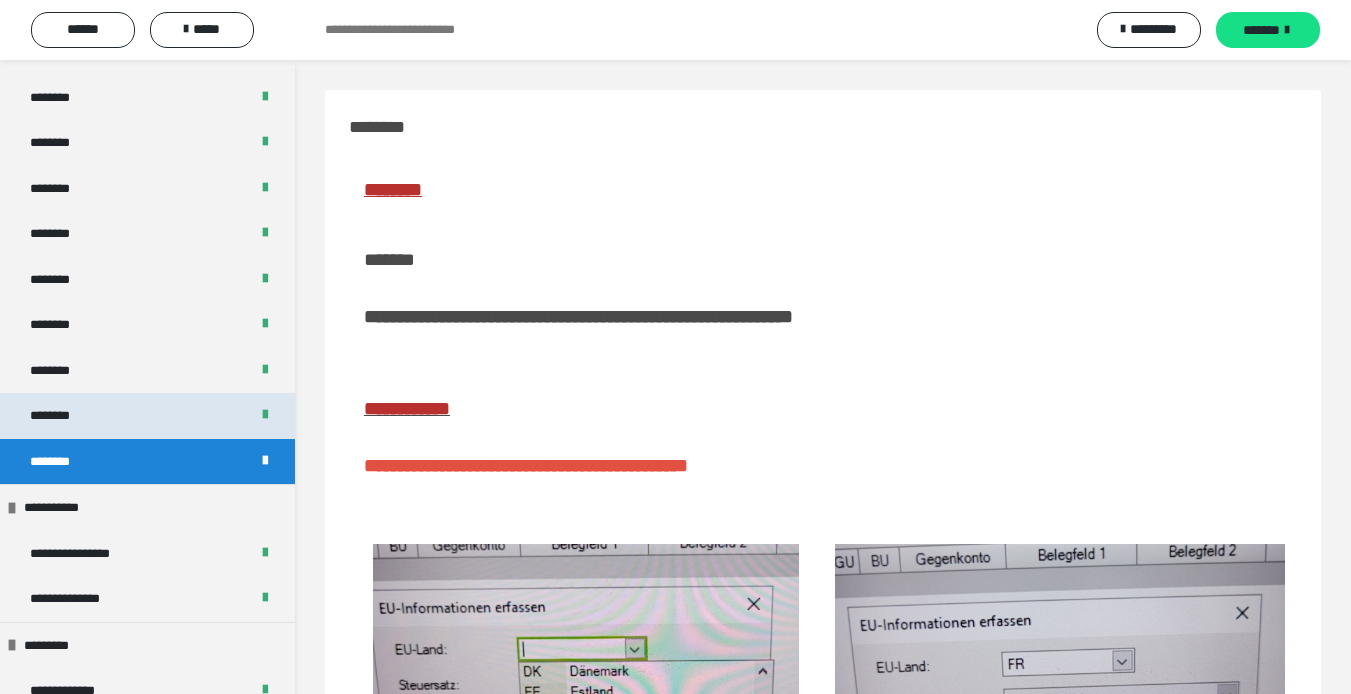 click on "********" at bounding box center [61, 416] 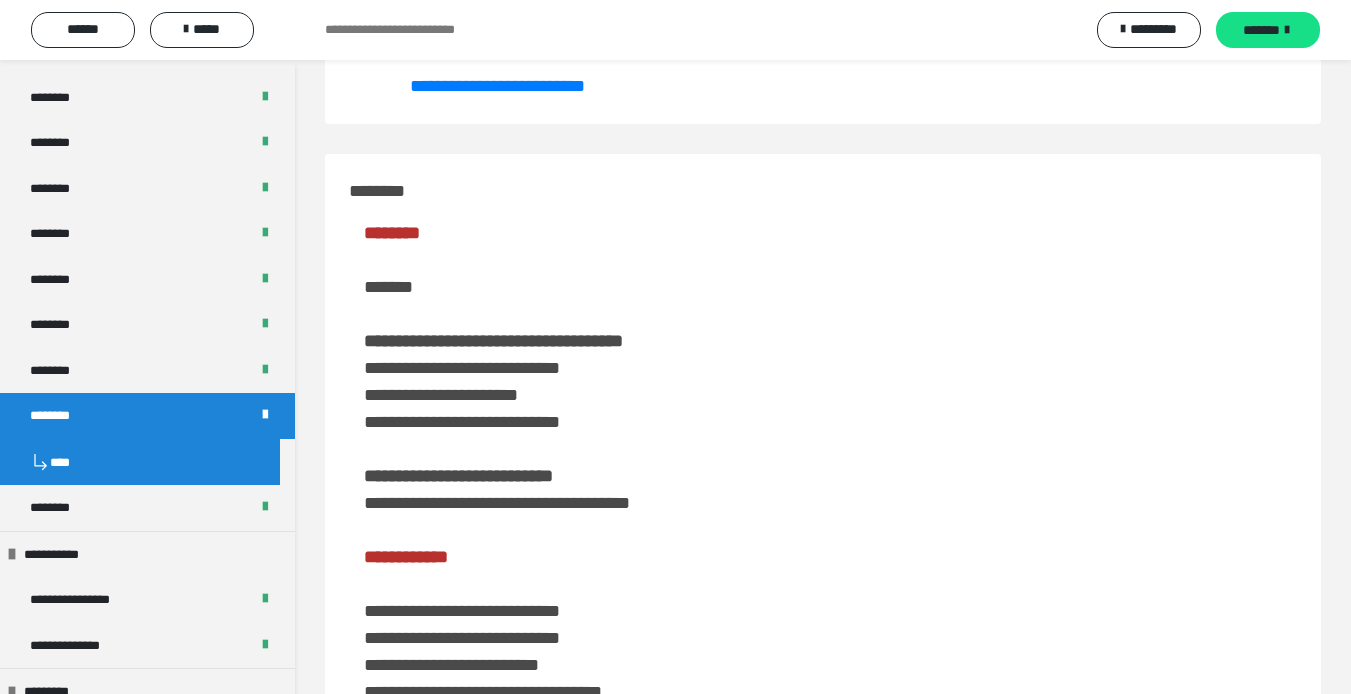 scroll, scrollTop: 300, scrollLeft: 0, axis: vertical 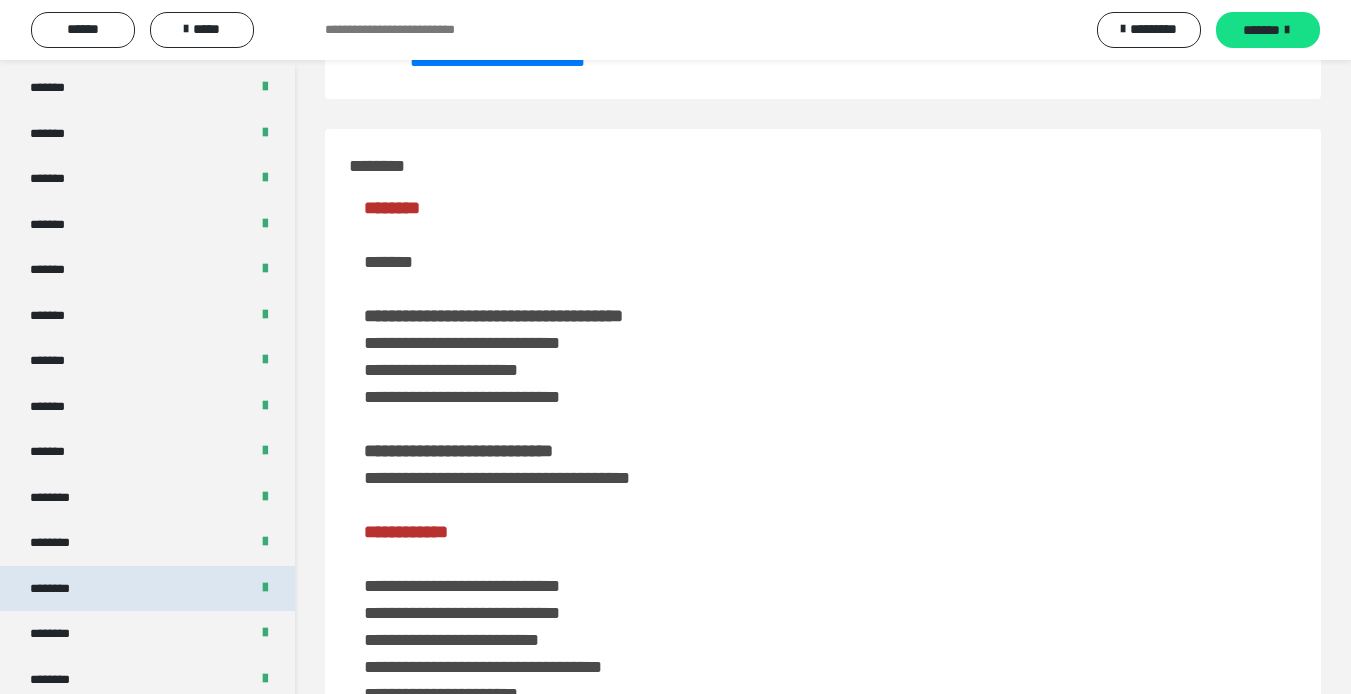click on "********" at bounding box center (147, 589) 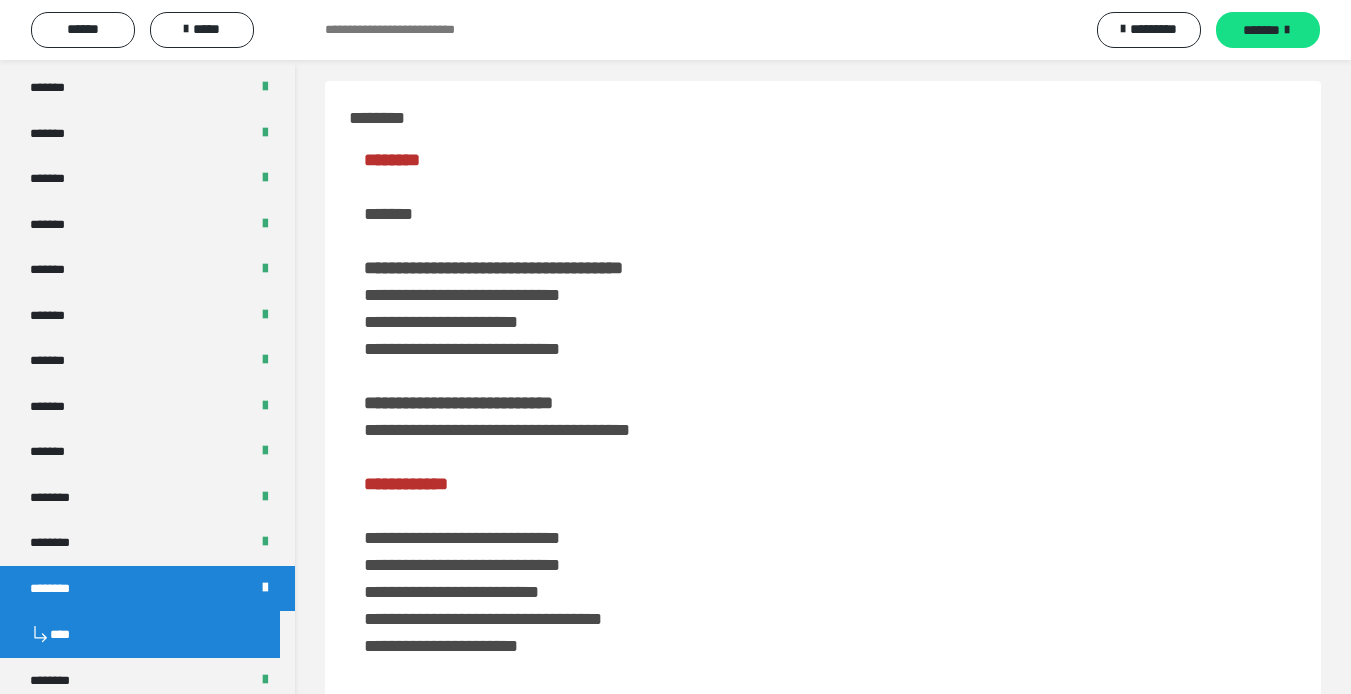 scroll, scrollTop: 252, scrollLeft: 0, axis: vertical 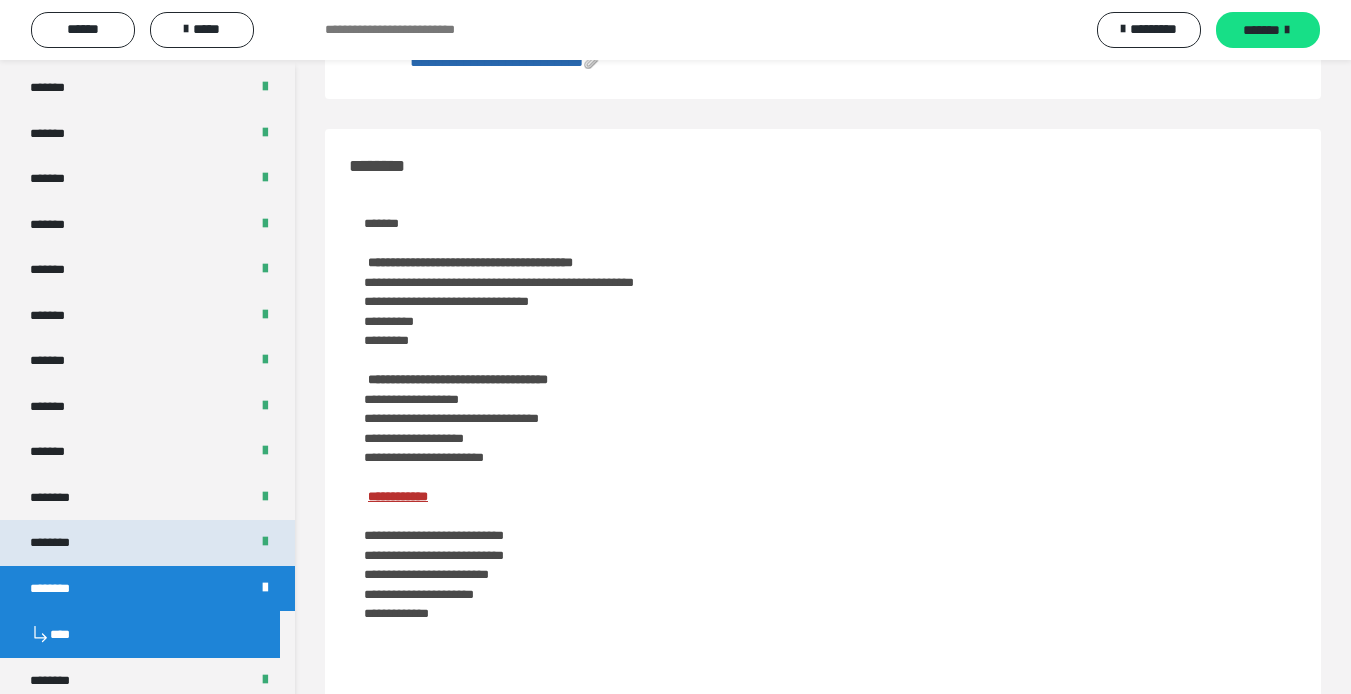 click on "********" at bounding box center [147, 543] 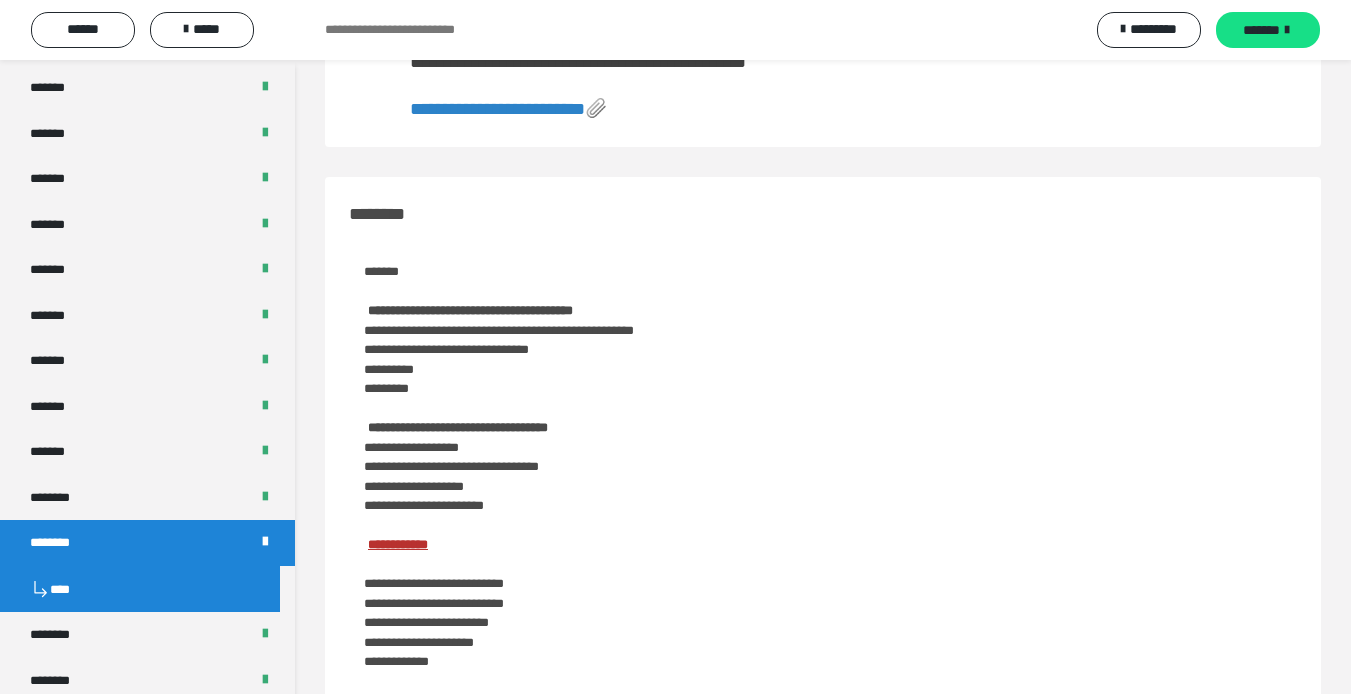 scroll, scrollTop: 300, scrollLeft: 0, axis: vertical 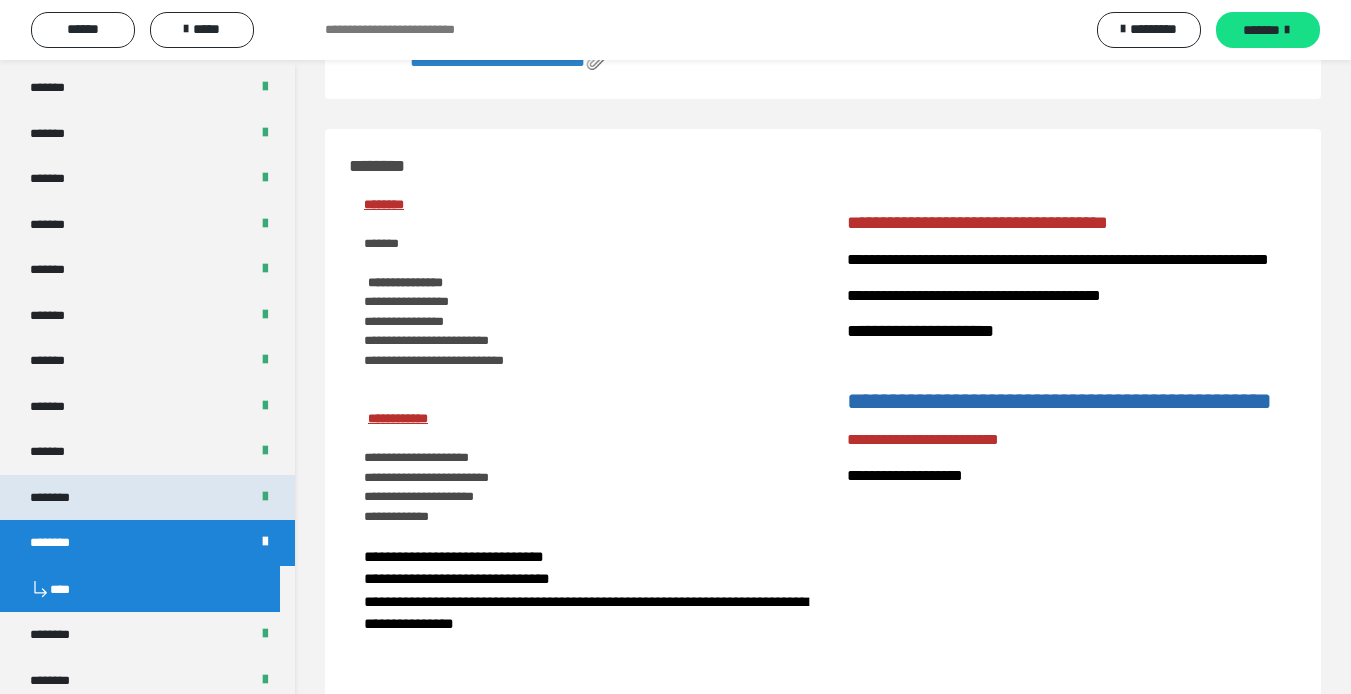 click on "********" at bounding box center [147, 498] 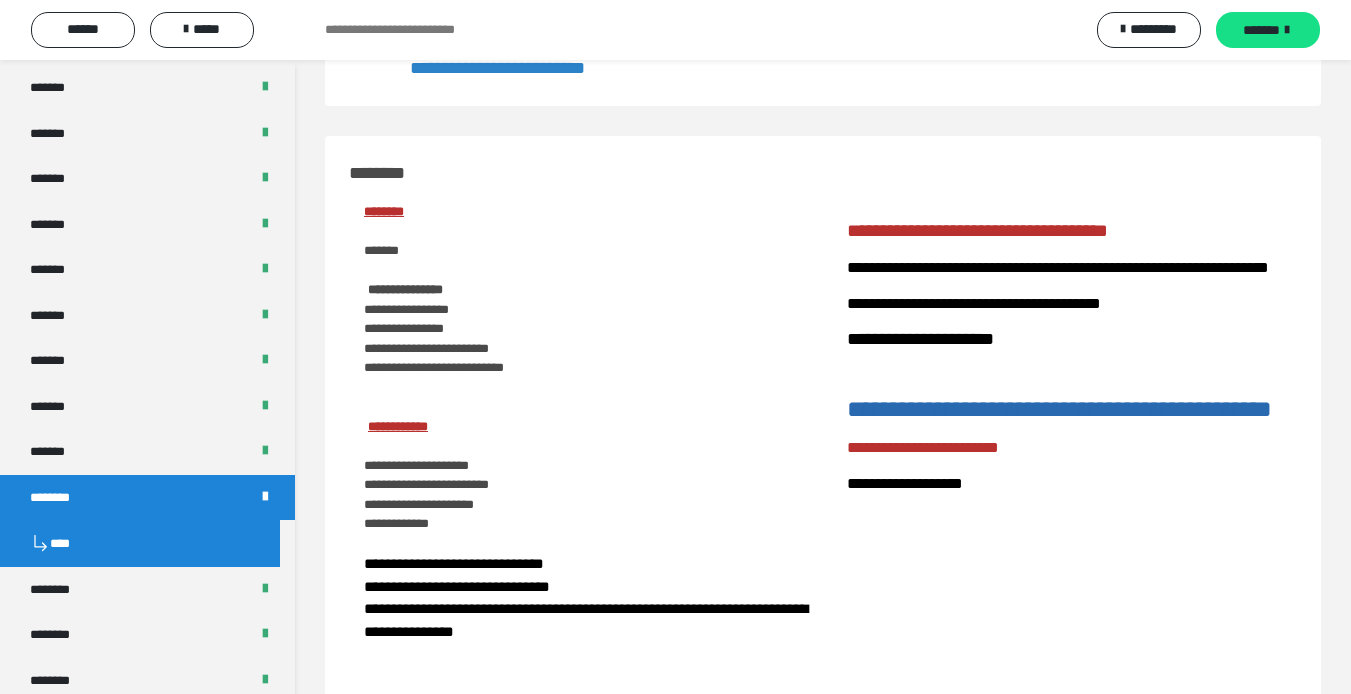 scroll, scrollTop: 307, scrollLeft: 0, axis: vertical 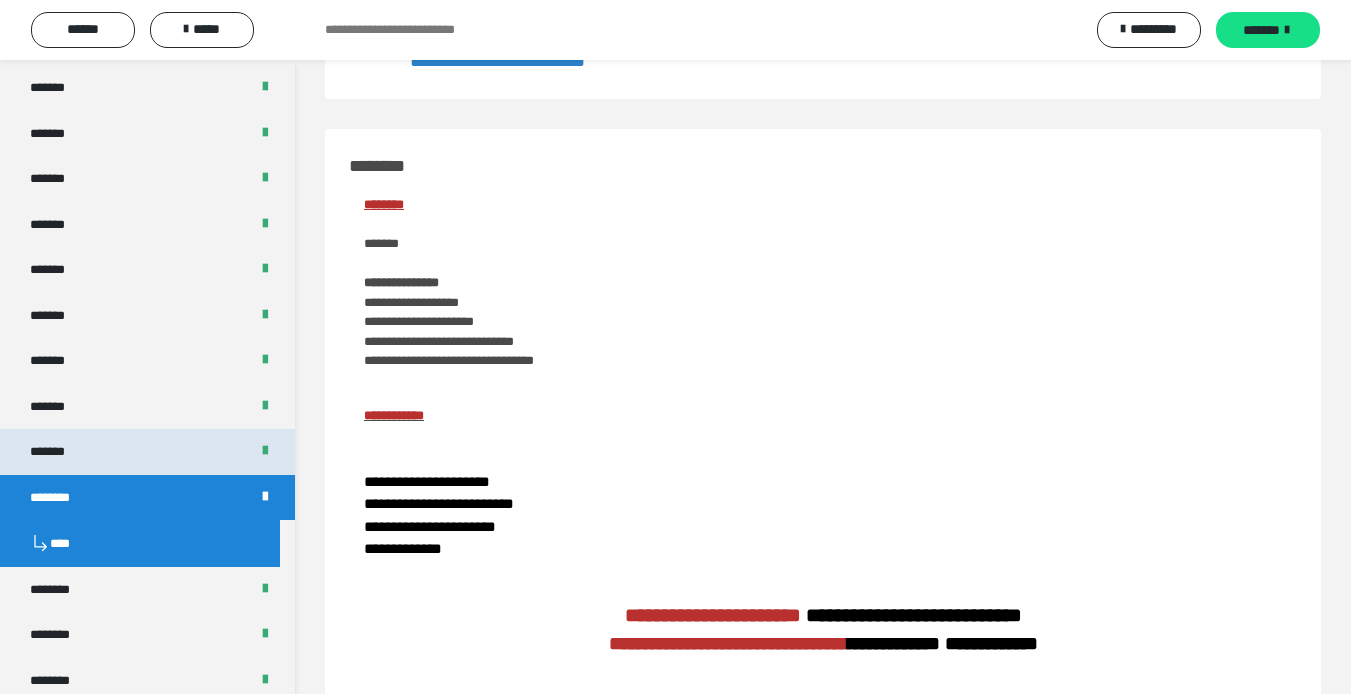 click on "*******" at bounding box center (147, 452) 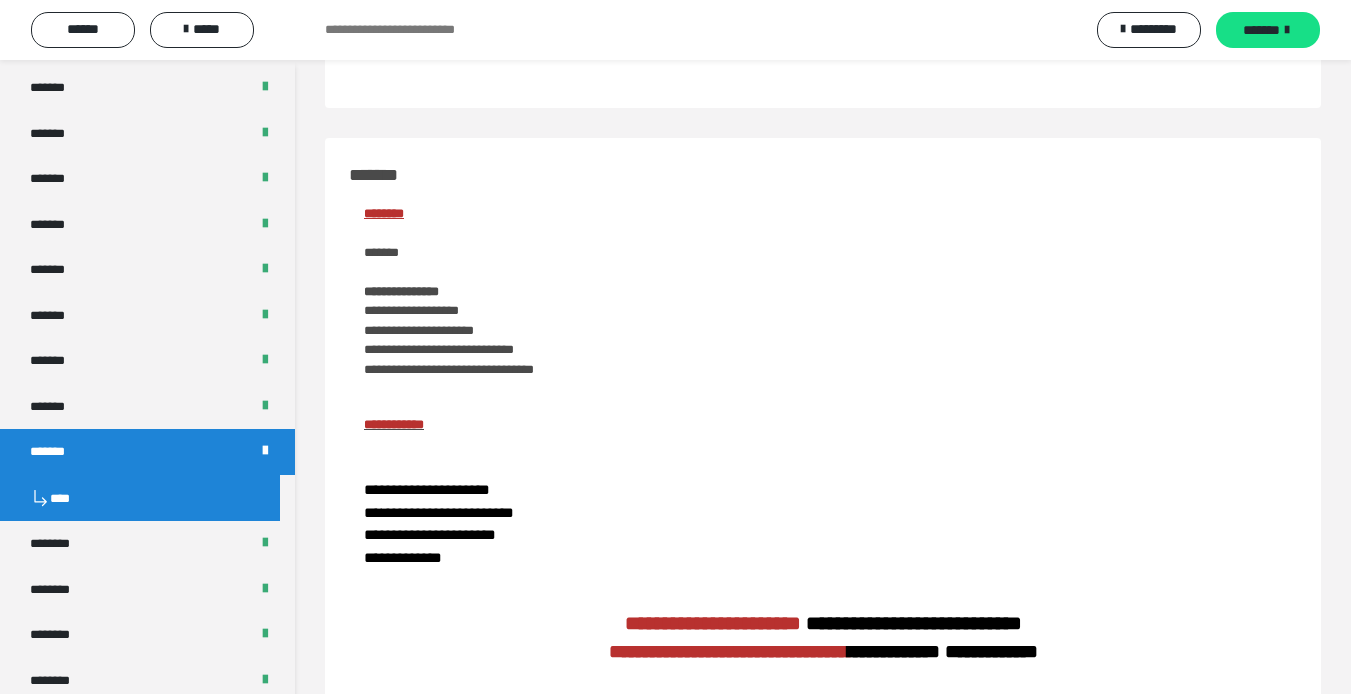 scroll, scrollTop: 343, scrollLeft: 0, axis: vertical 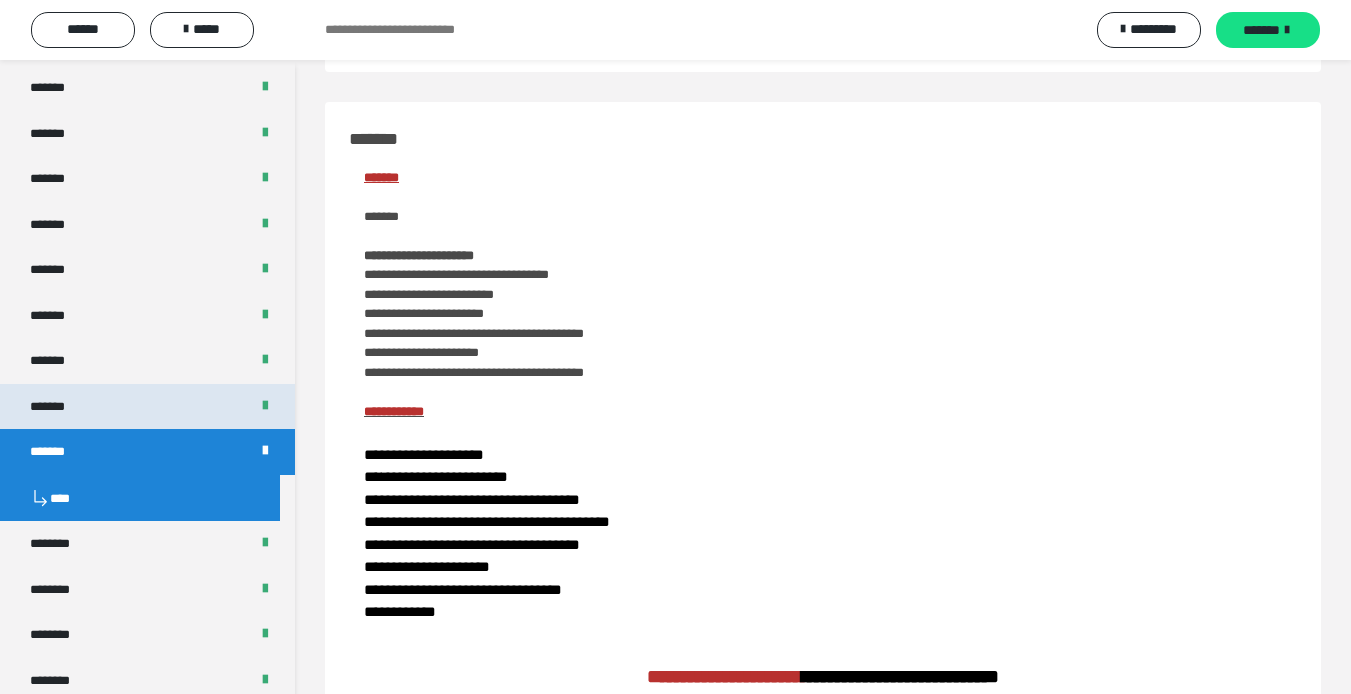 click on "*******" at bounding box center (147, 407) 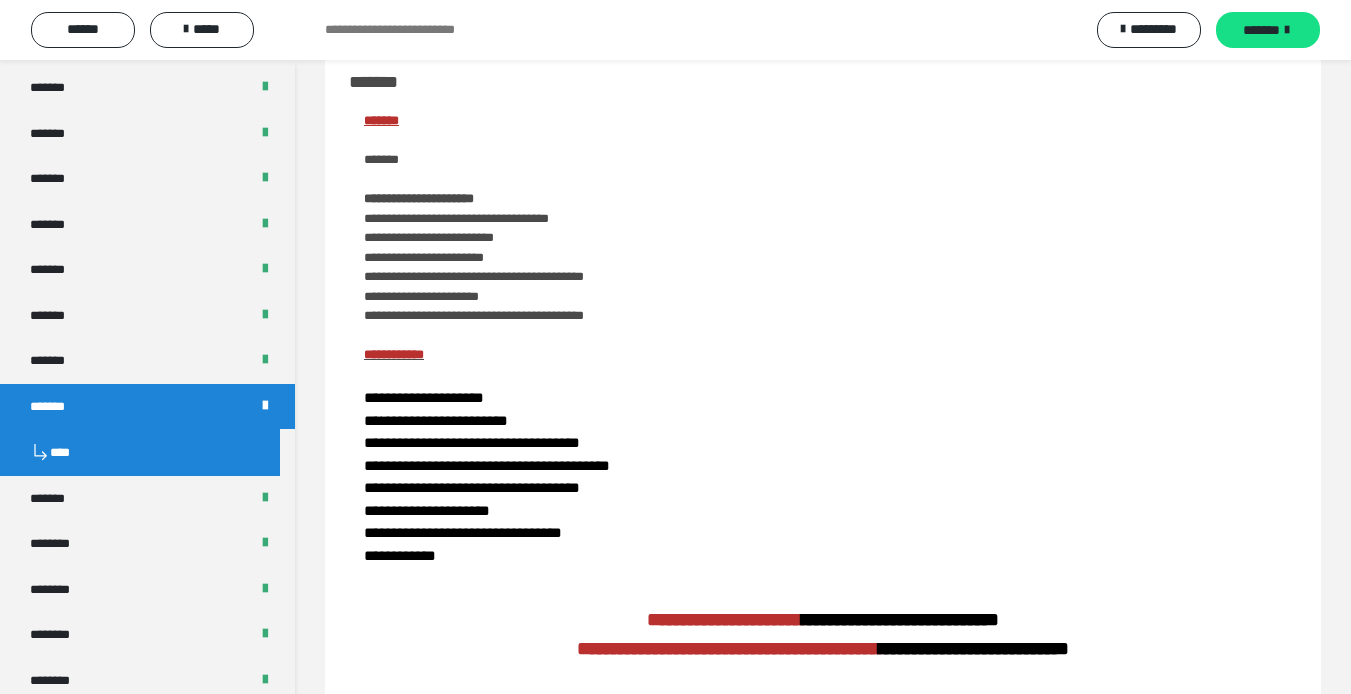 scroll, scrollTop: 259, scrollLeft: 0, axis: vertical 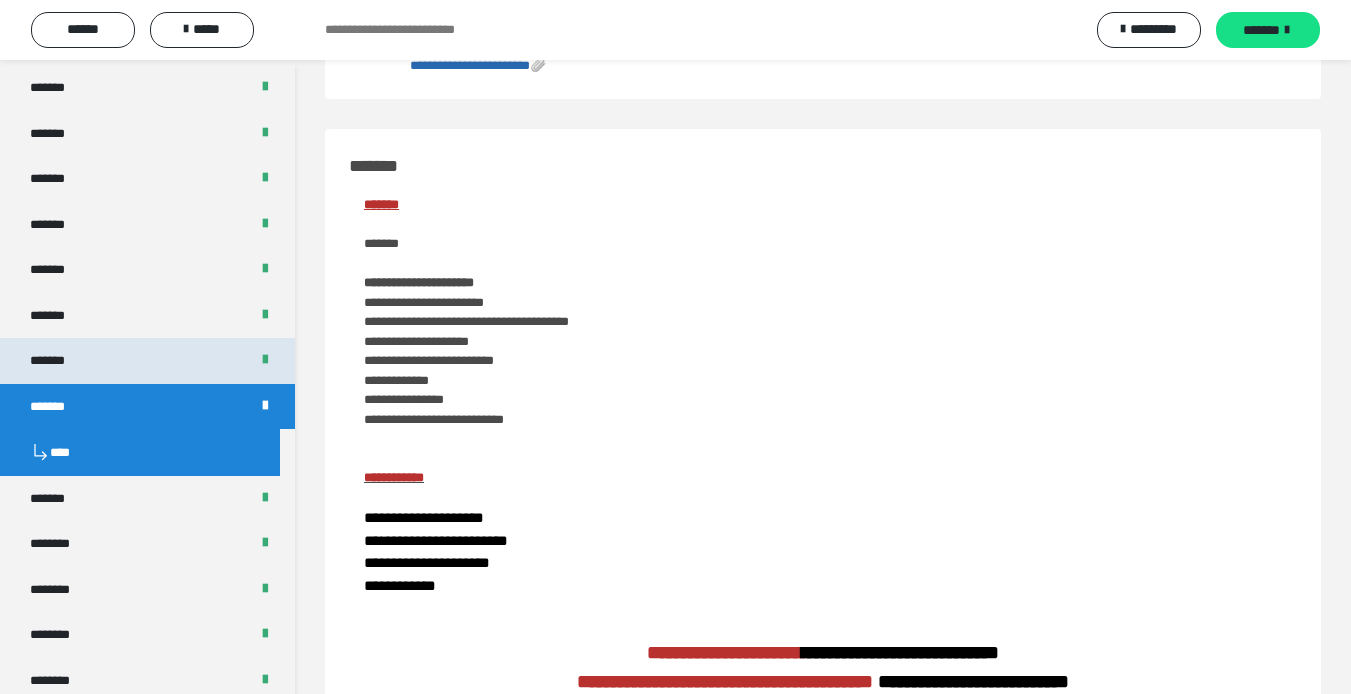 click on "*******" at bounding box center (147, 361) 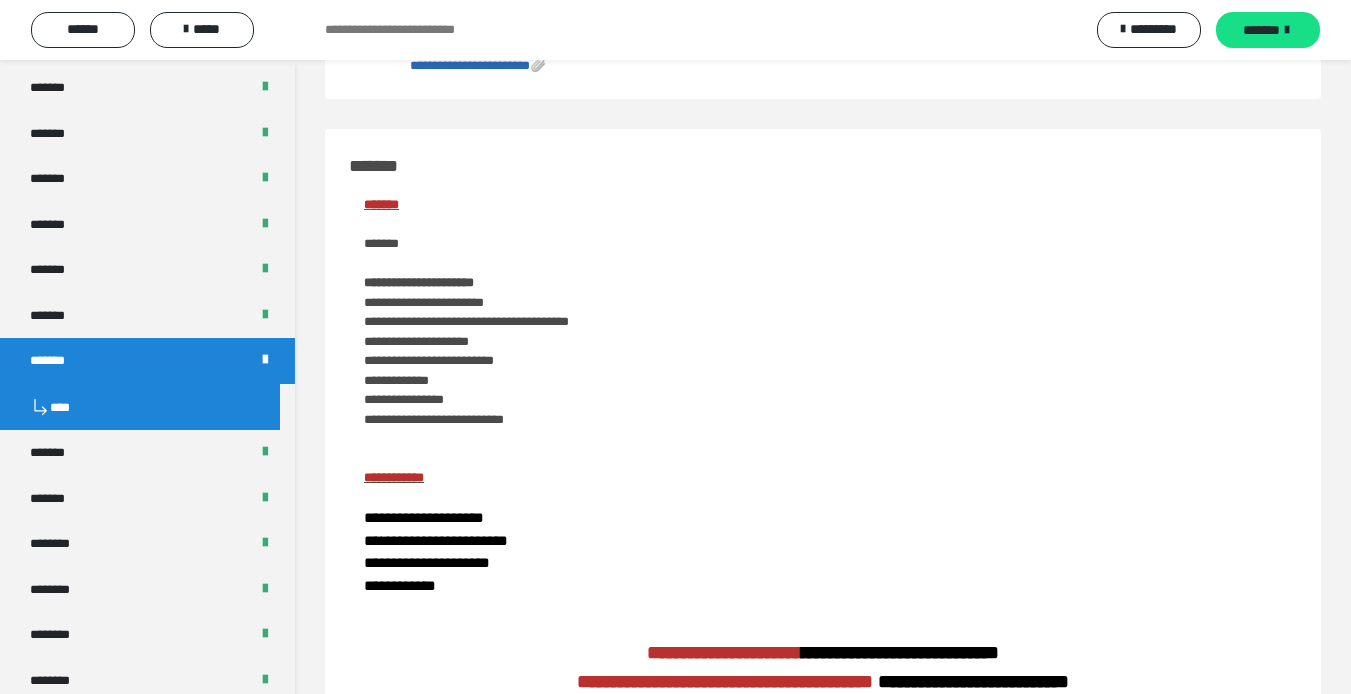 scroll, scrollTop: 301, scrollLeft: 0, axis: vertical 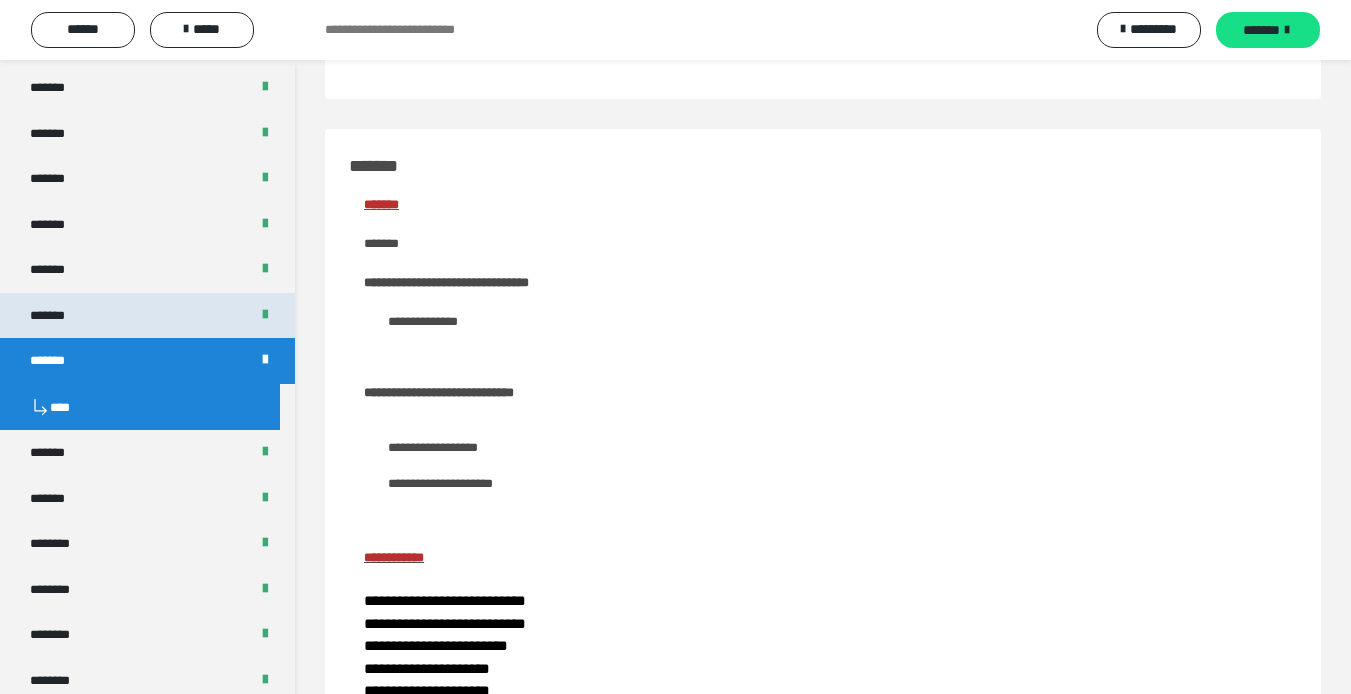 click on "*******" at bounding box center [147, 316] 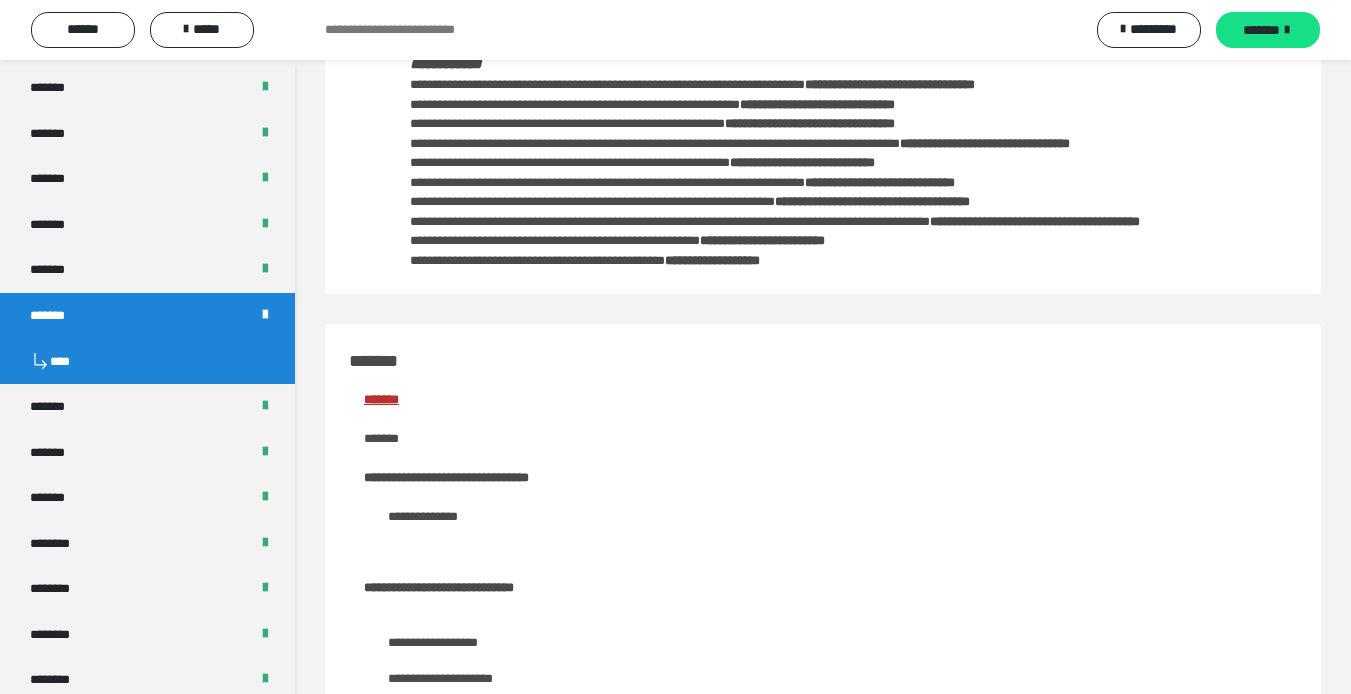 scroll, scrollTop: 535, scrollLeft: 0, axis: vertical 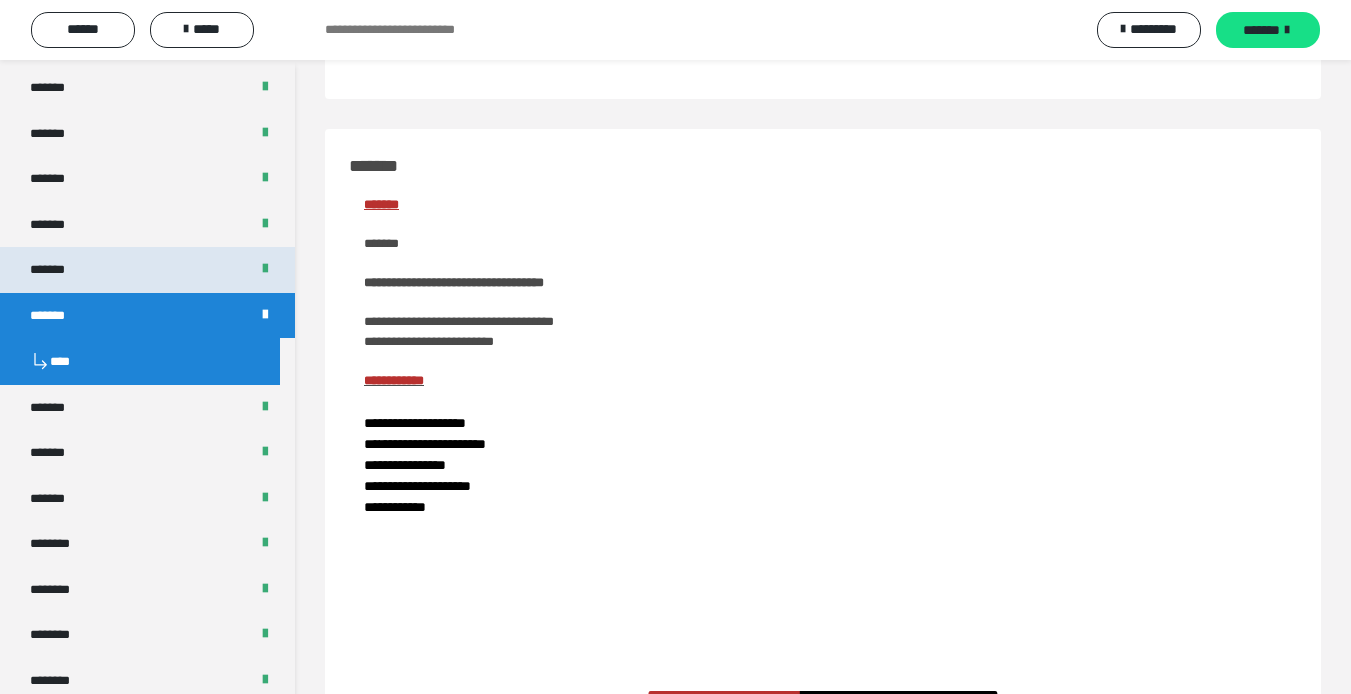 click on "*******" at bounding box center [147, 270] 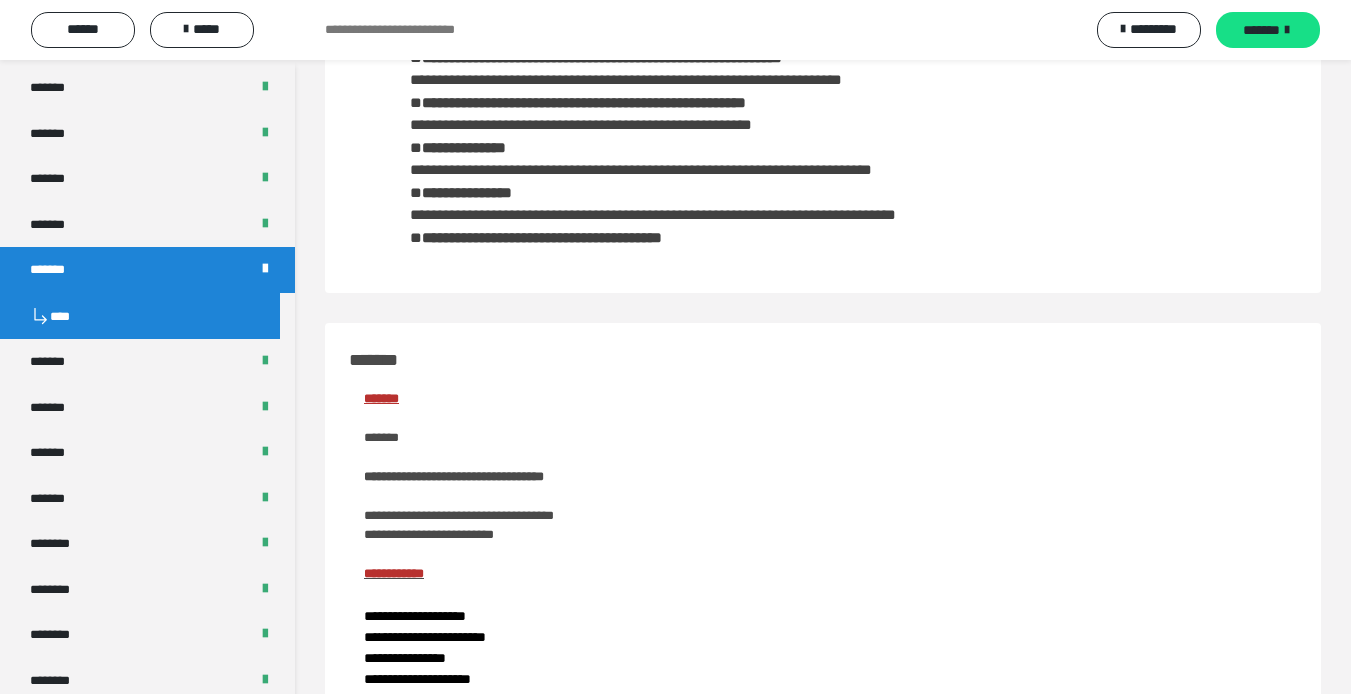 scroll, scrollTop: 774, scrollLeft: 0, axis: vertical 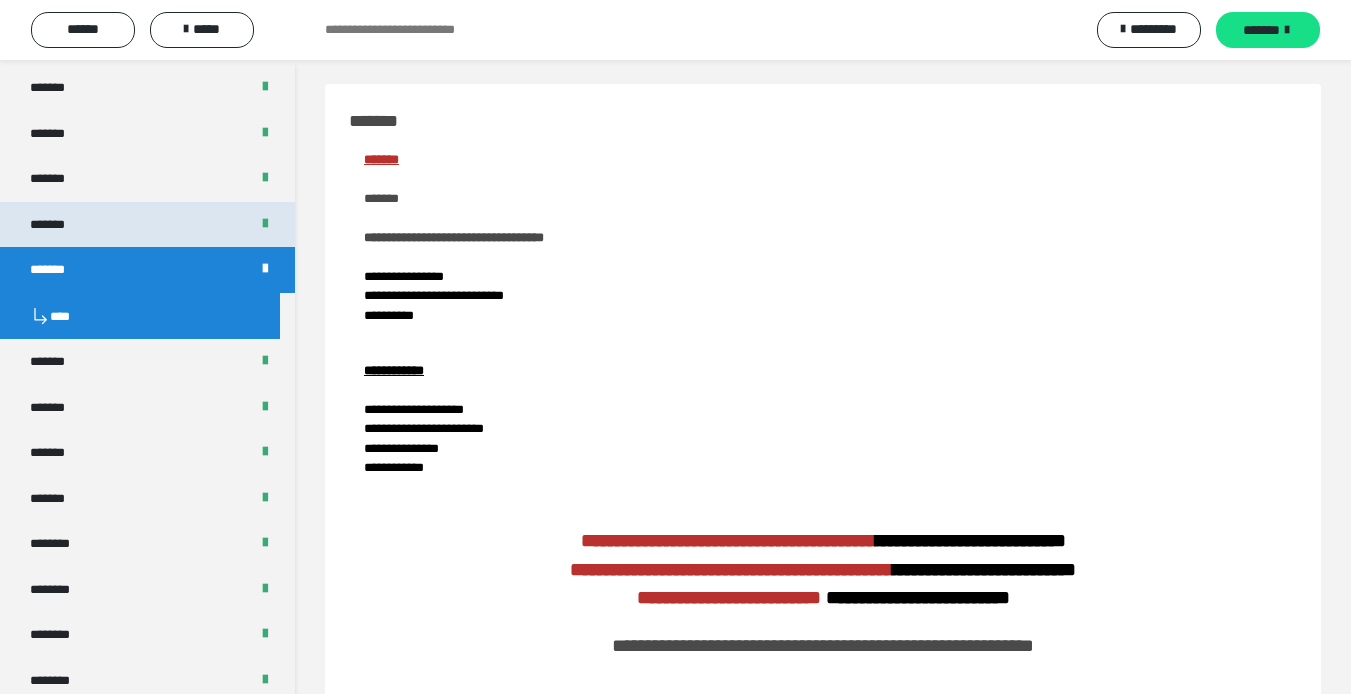 click on "*******" at bounding box center (147, 225) 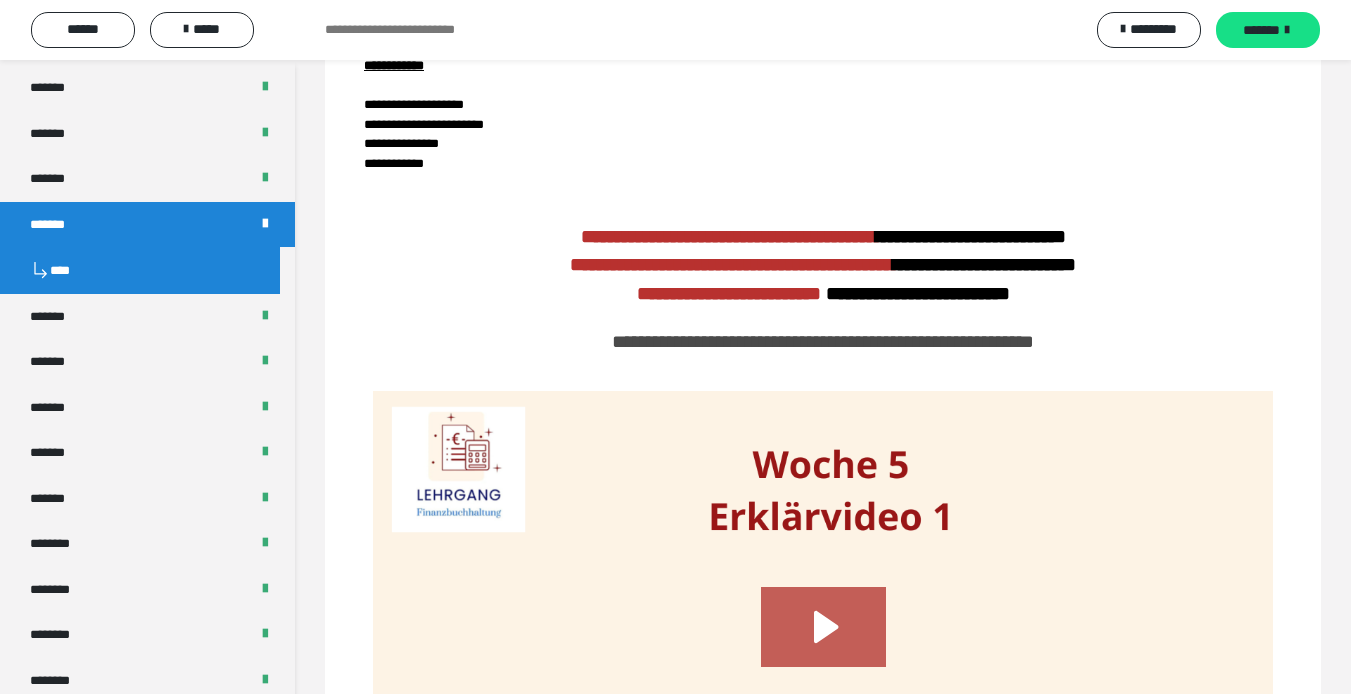 scroll, scrollTop: 424, scrollLeft: 0, axis: vertical 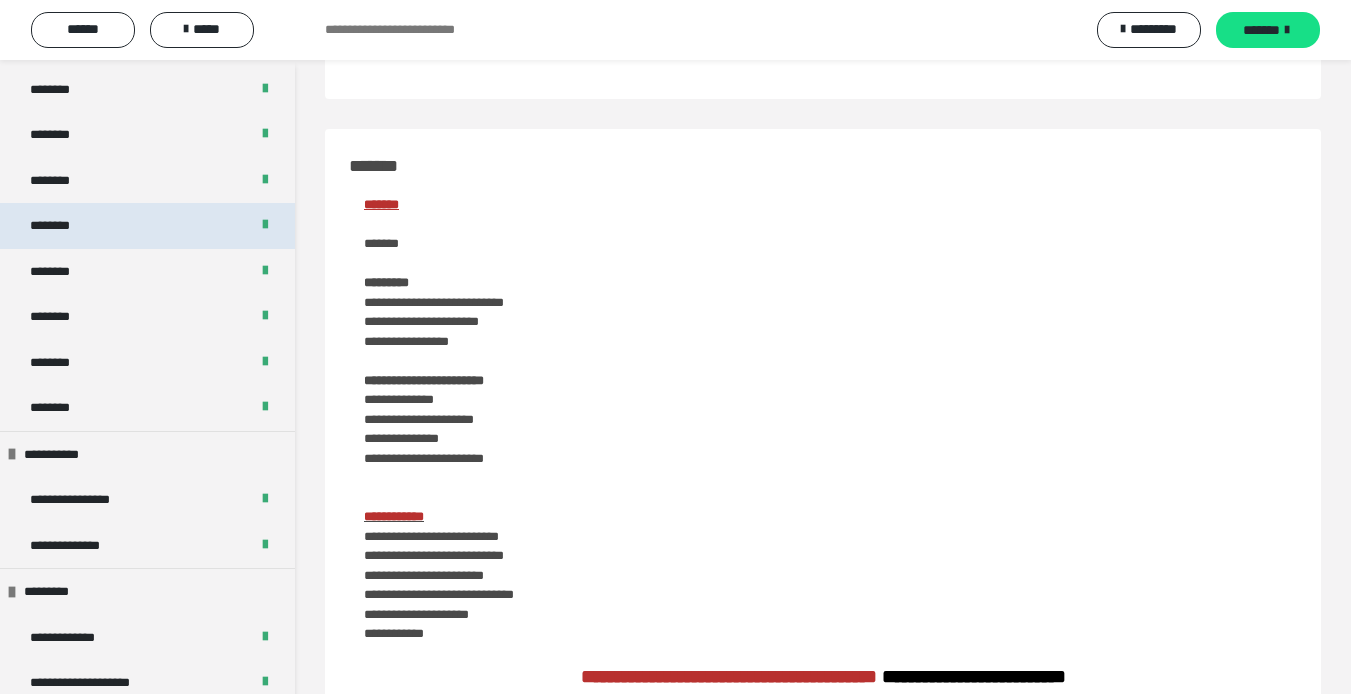 click on "********" at bounding box center [147, 226] 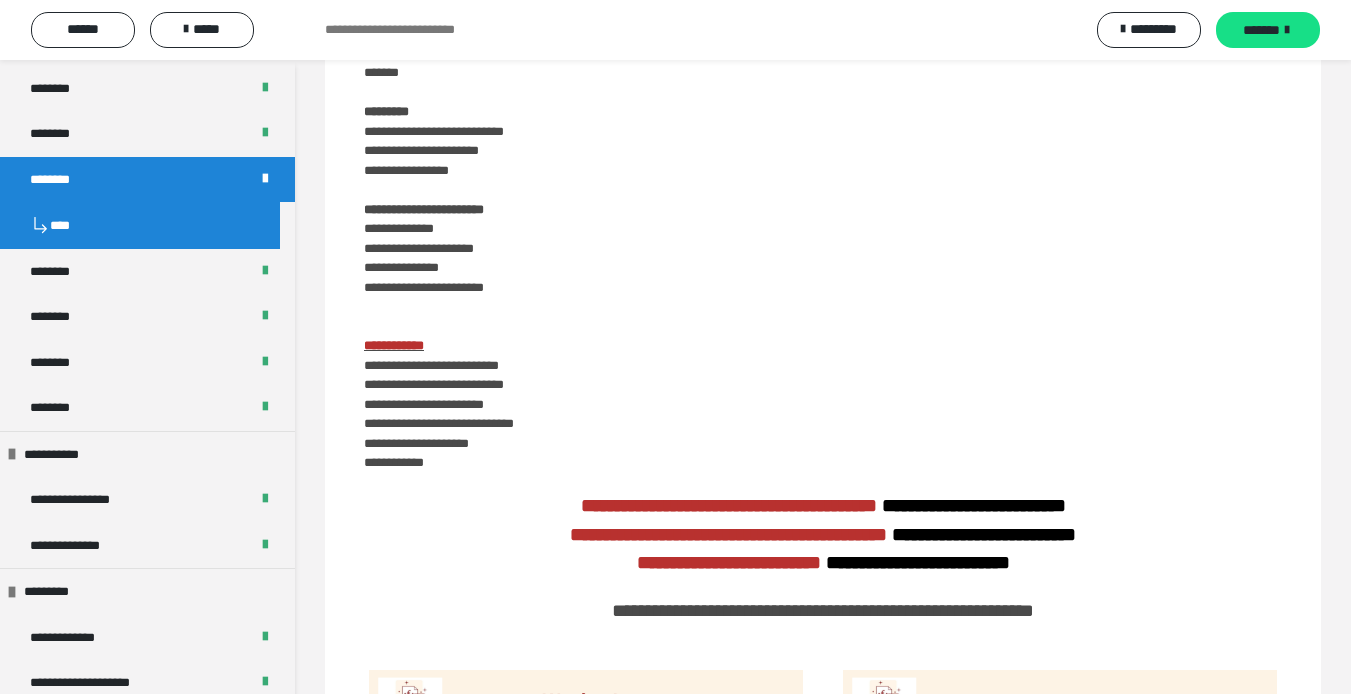 scroll, scrollTop: 253, scrollLeft: 0, axis: vertical 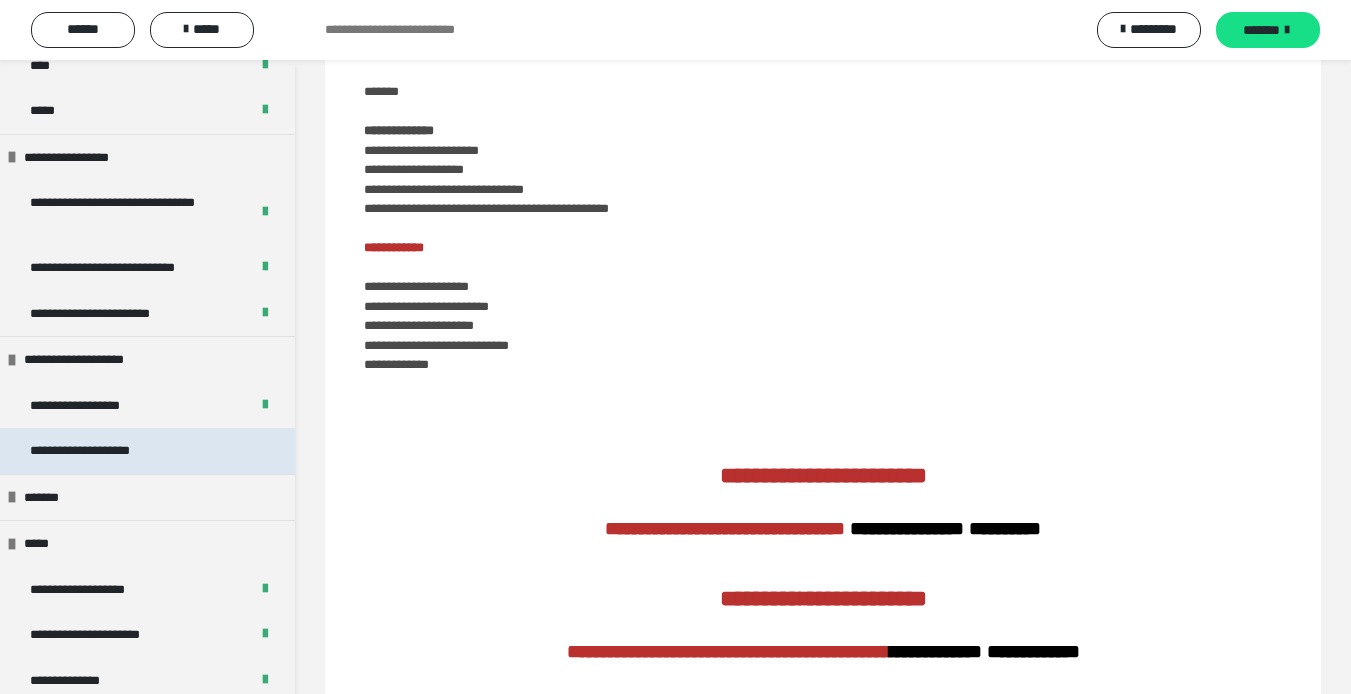 click on "**********" at bounding box center (102, 451) 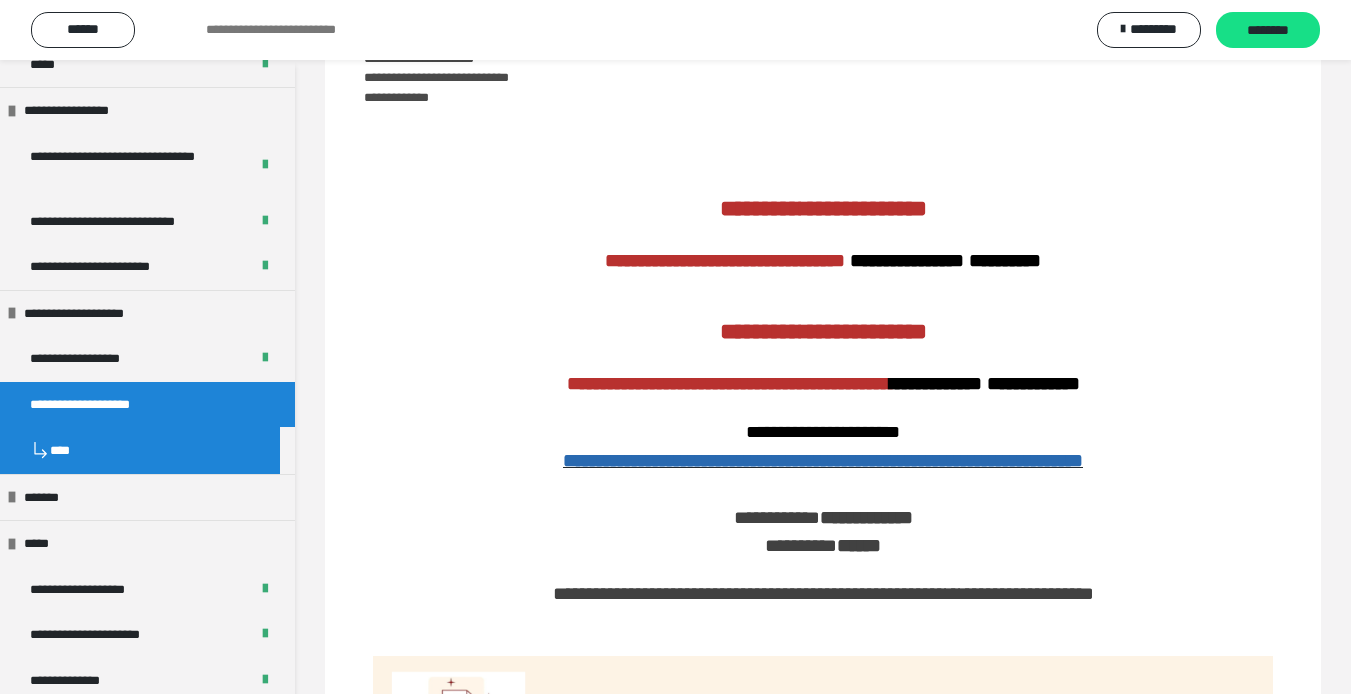 scroll, scrollTop: 113, scrollLeft: 0, axis: vertical 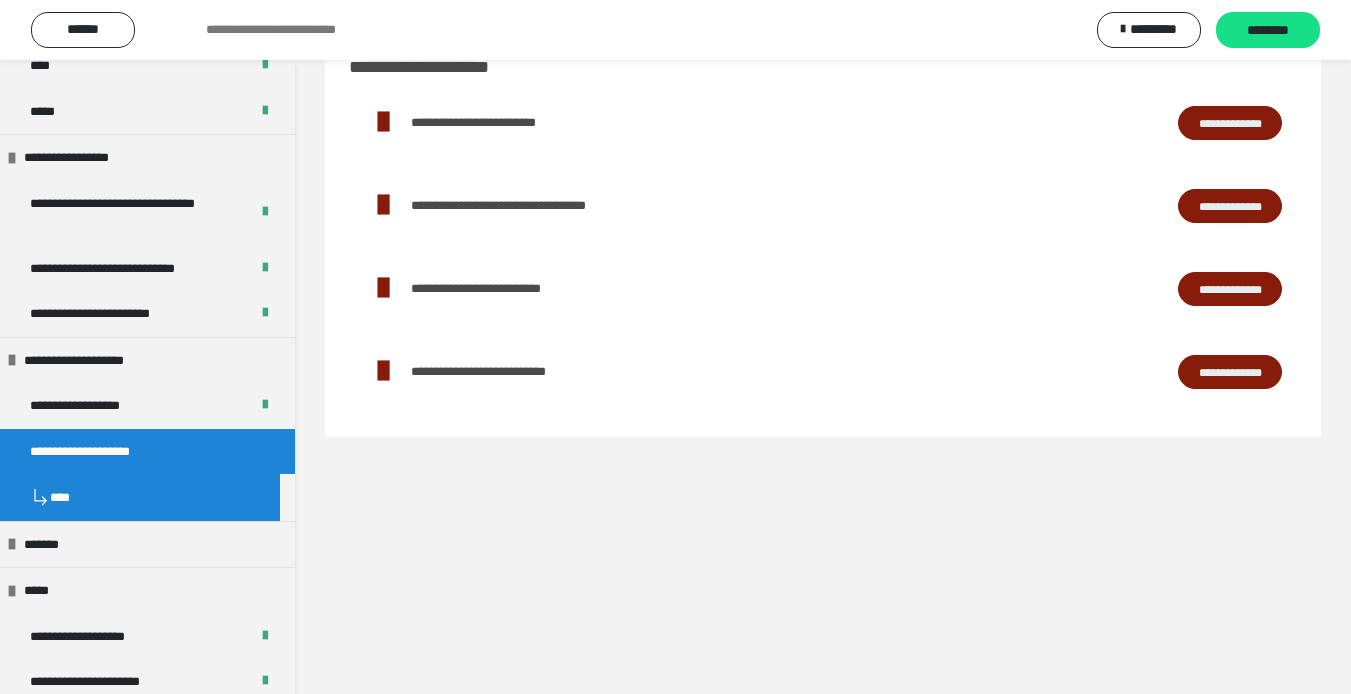 click on "**********" at bounding box center (1230, 206) 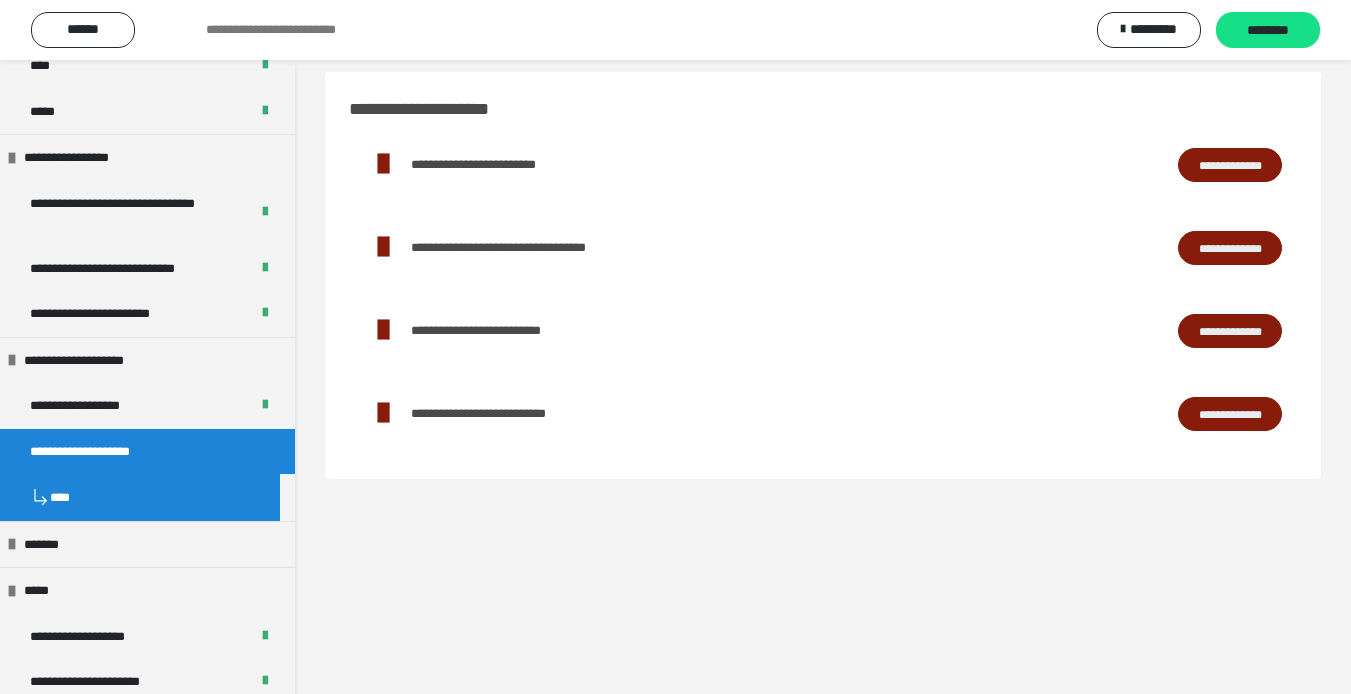scroll, scrollTop: 0, scrollLeft: 0, axis: both 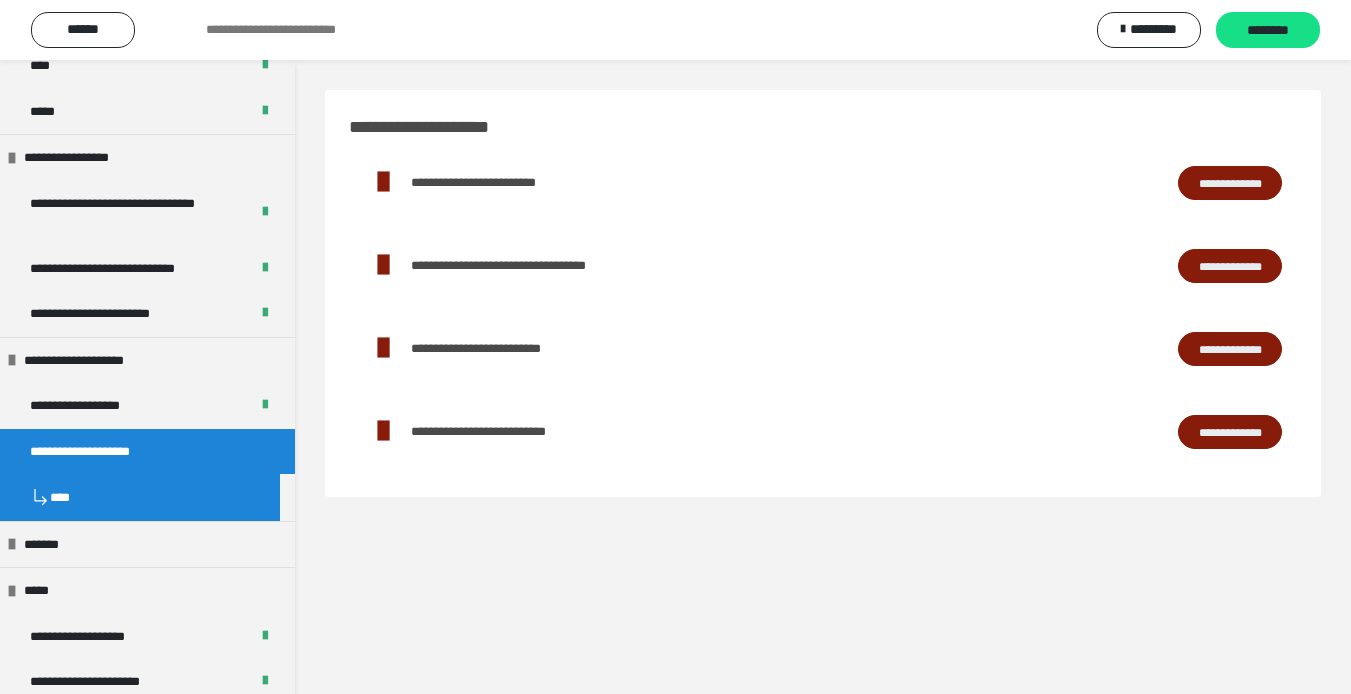 click on "**********" at bounding box center (1230, 432) 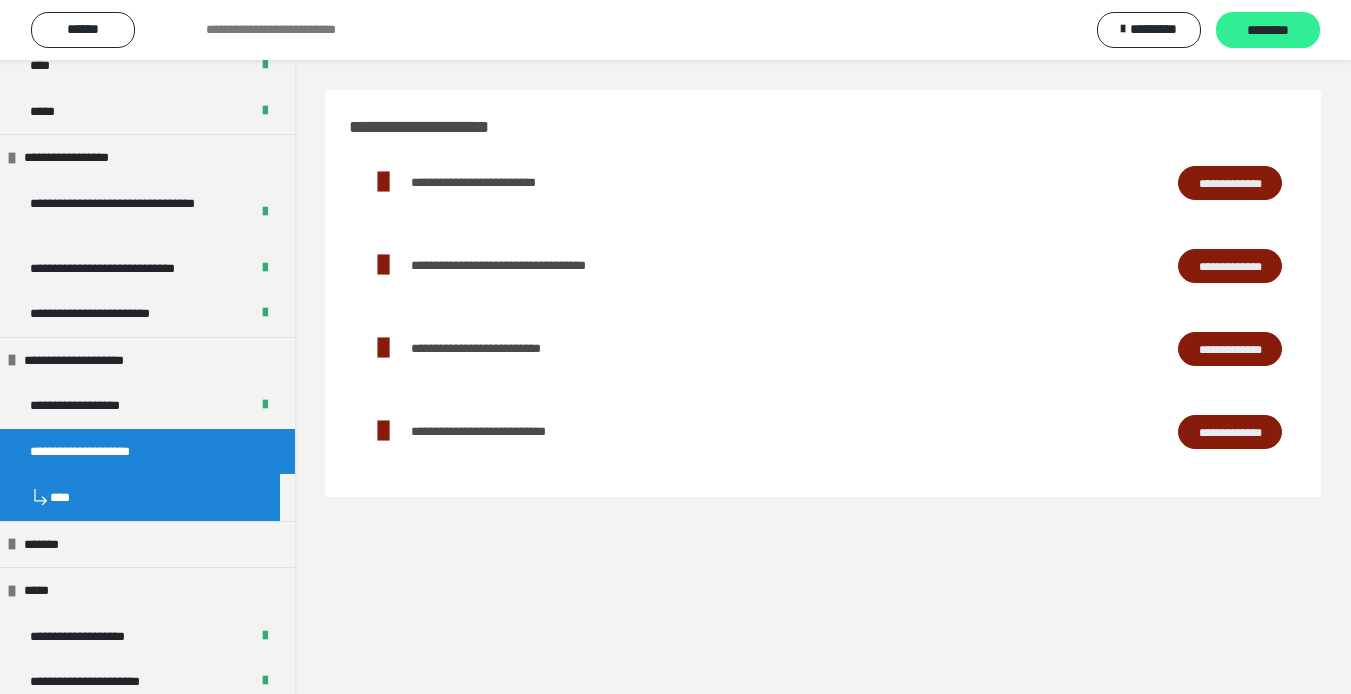click on "********" at bounding box center (1268, 31) 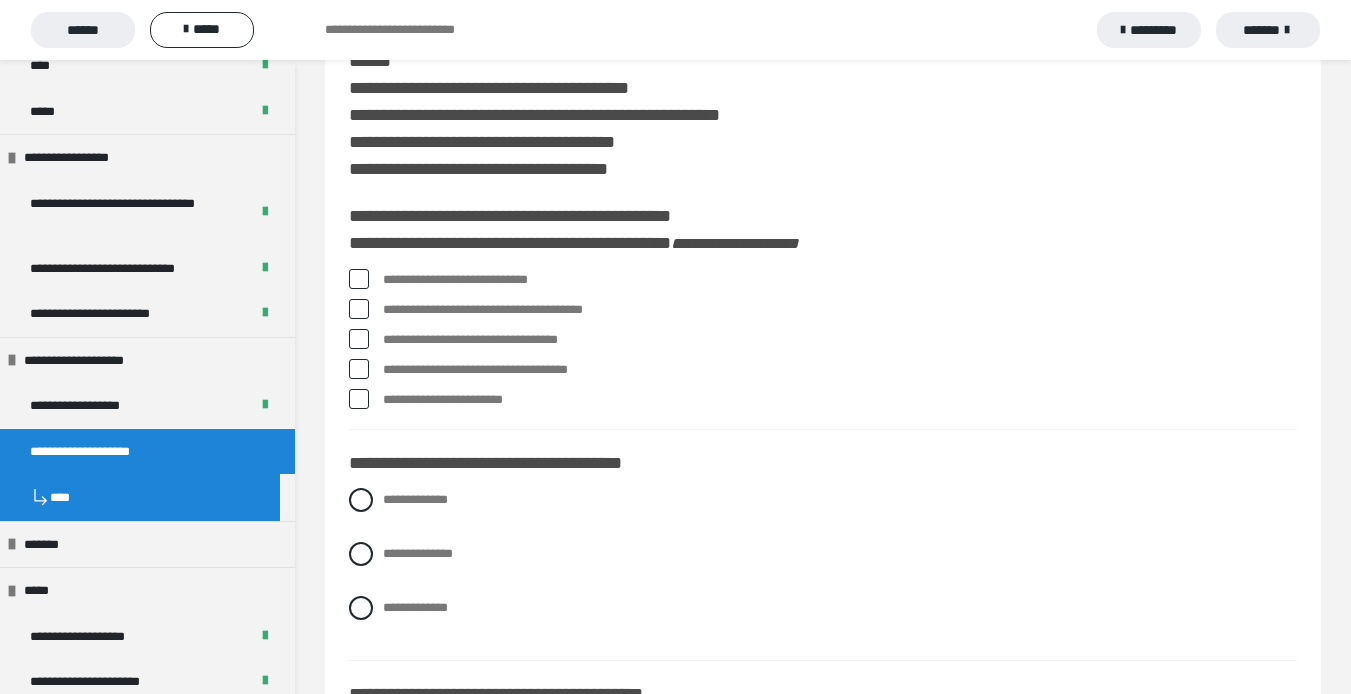 scroll, scrollTop: 100, scrollLeft: 0, axis: vertical 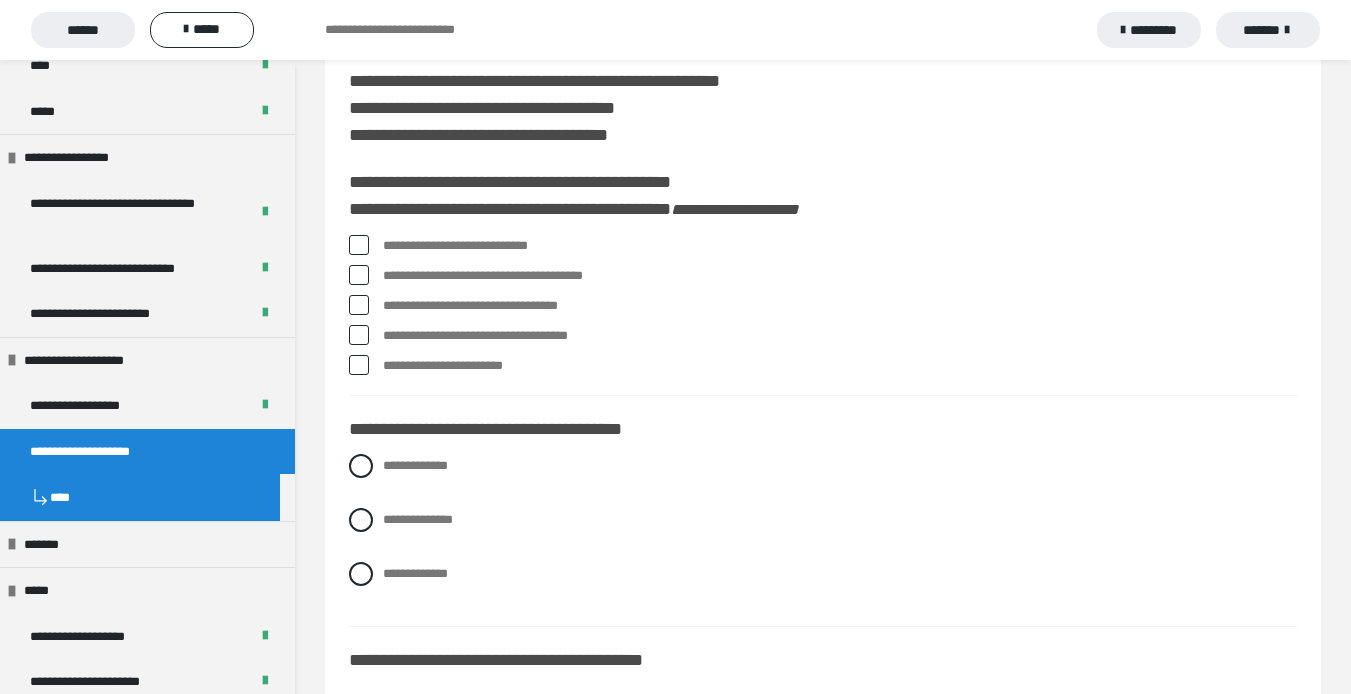 click at bounding box center [359, 245] 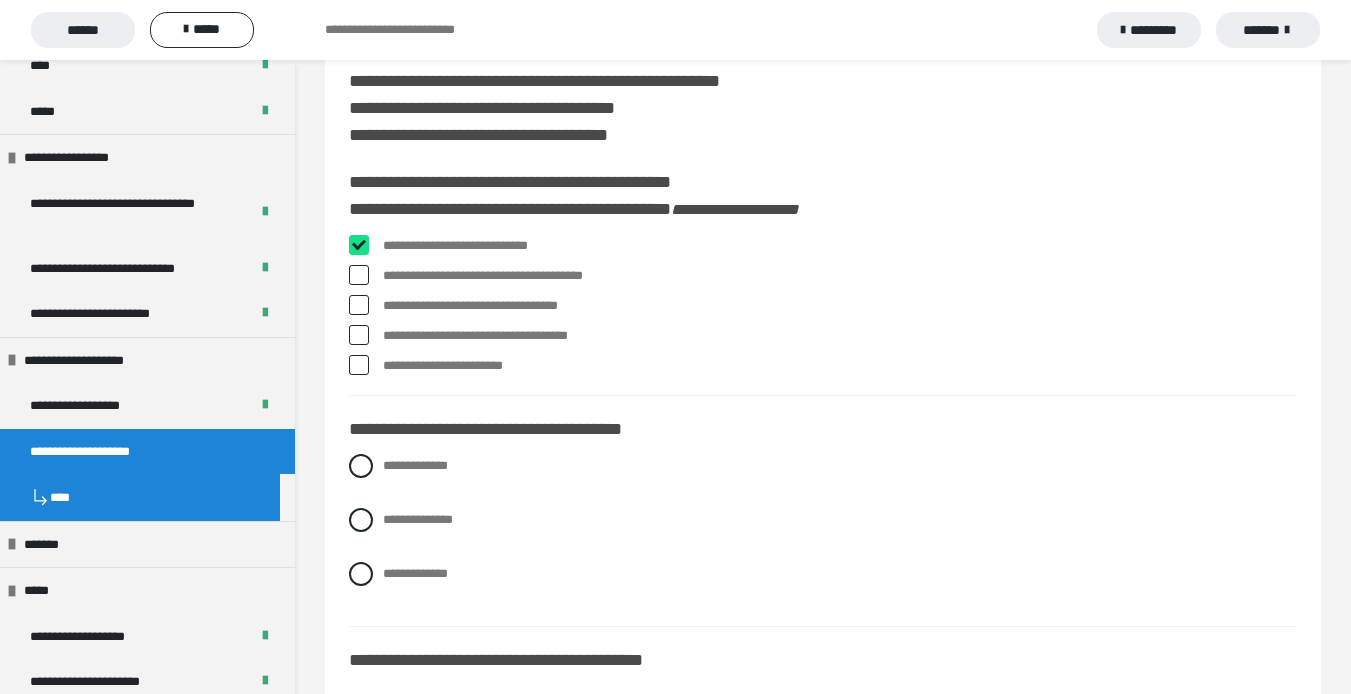checkbox on "****" 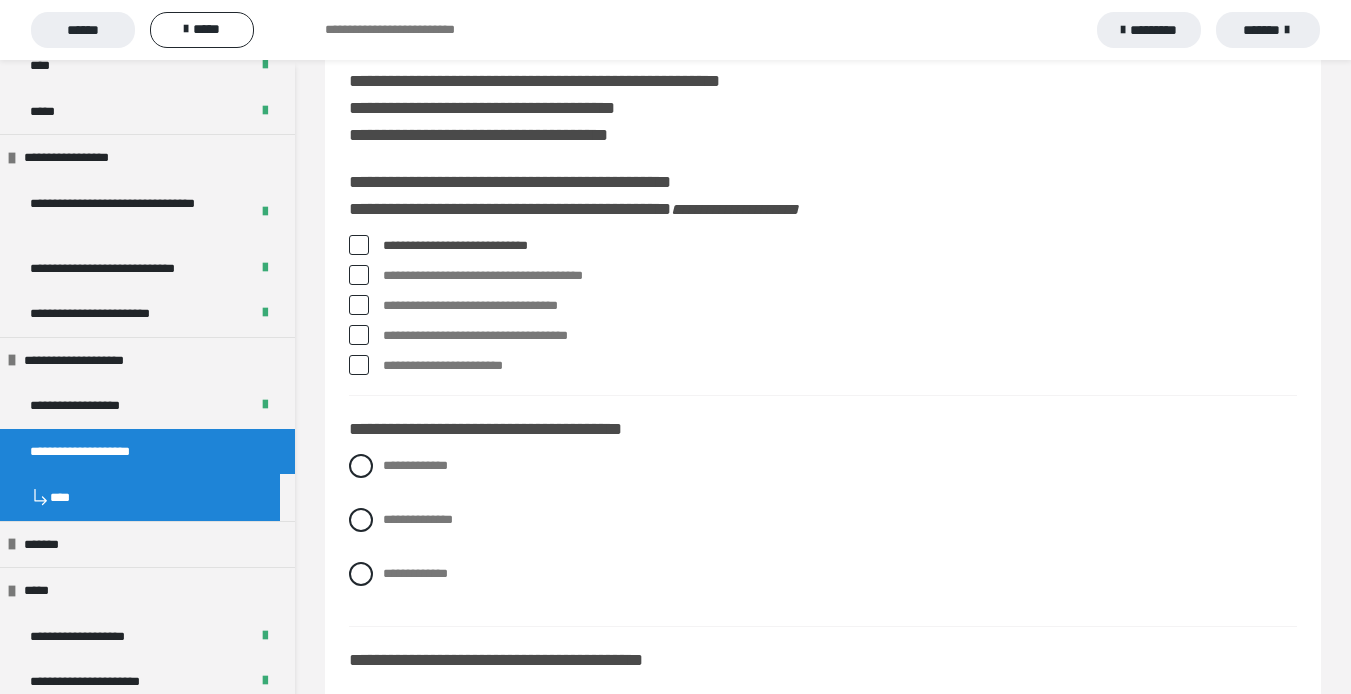 click at bounding box center [359, 275] 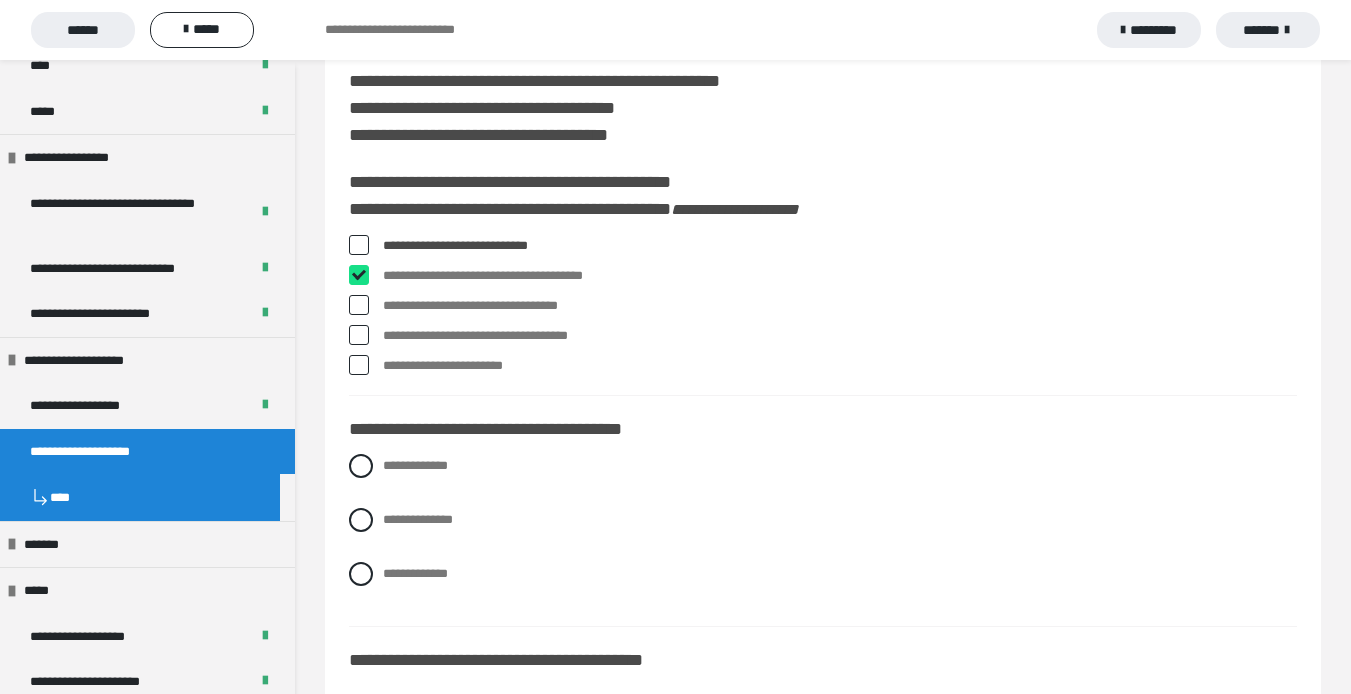 checkbox on "****" 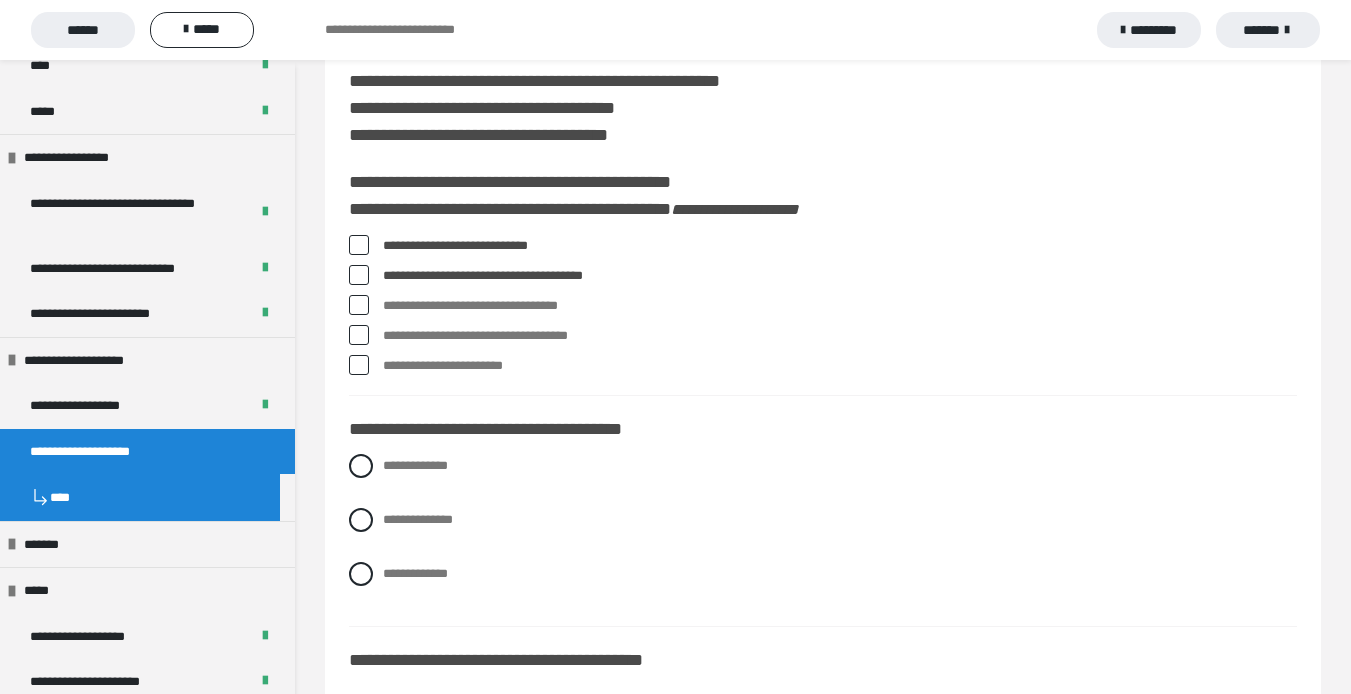 scroll, scrollTop: 200, scrollLeft: 0, axis: vertical 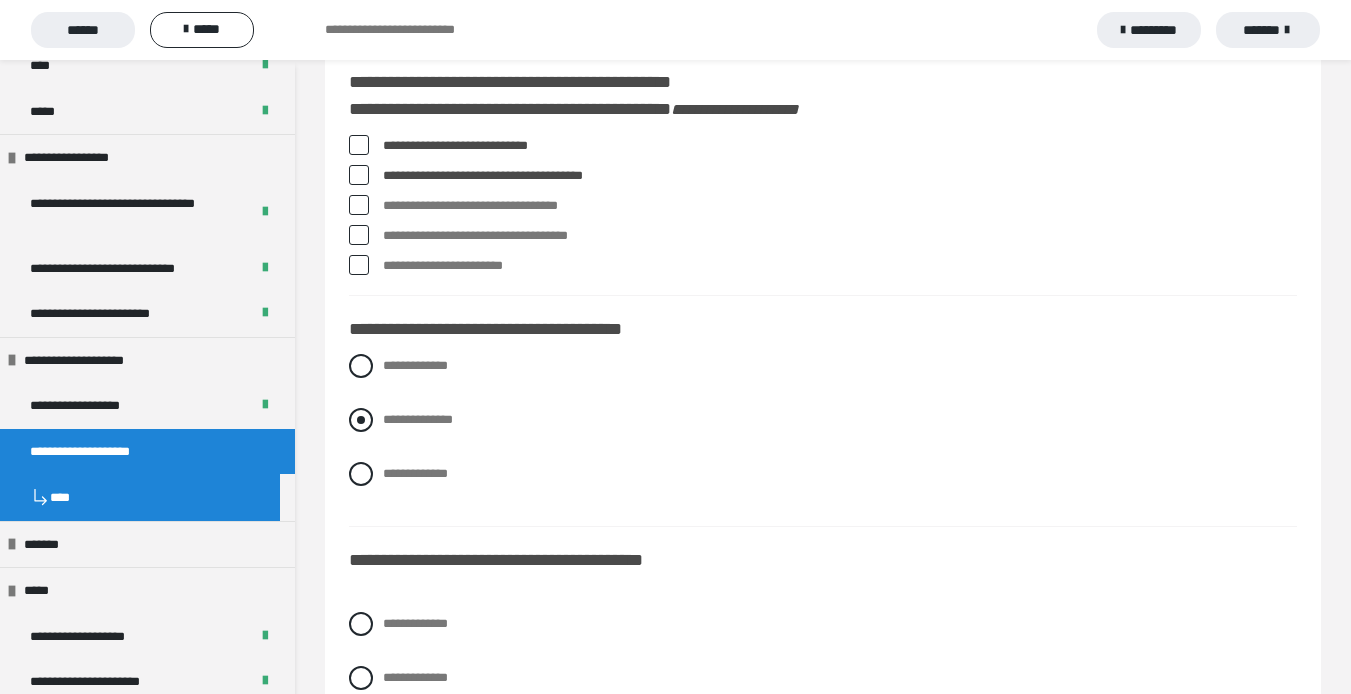click at bounding box center (361, 420) 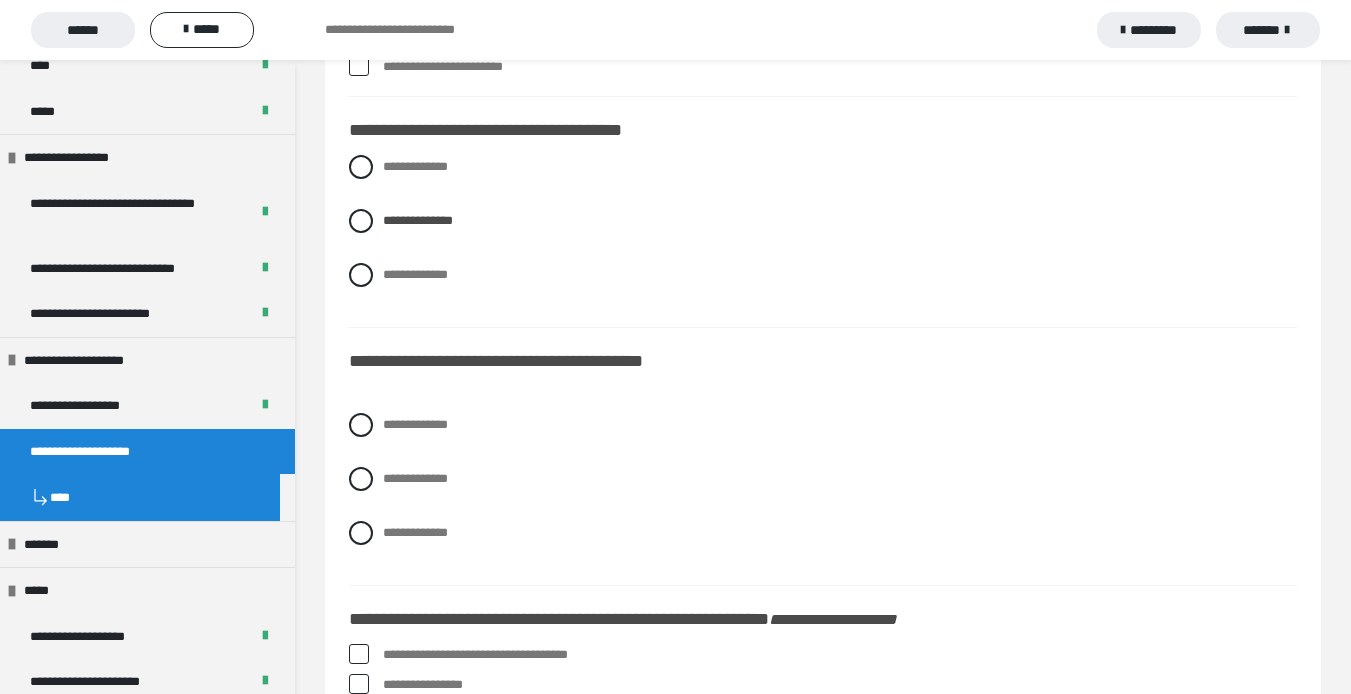 scroll, scrollTop: 400, scrollLeft: 0, axis: vertical 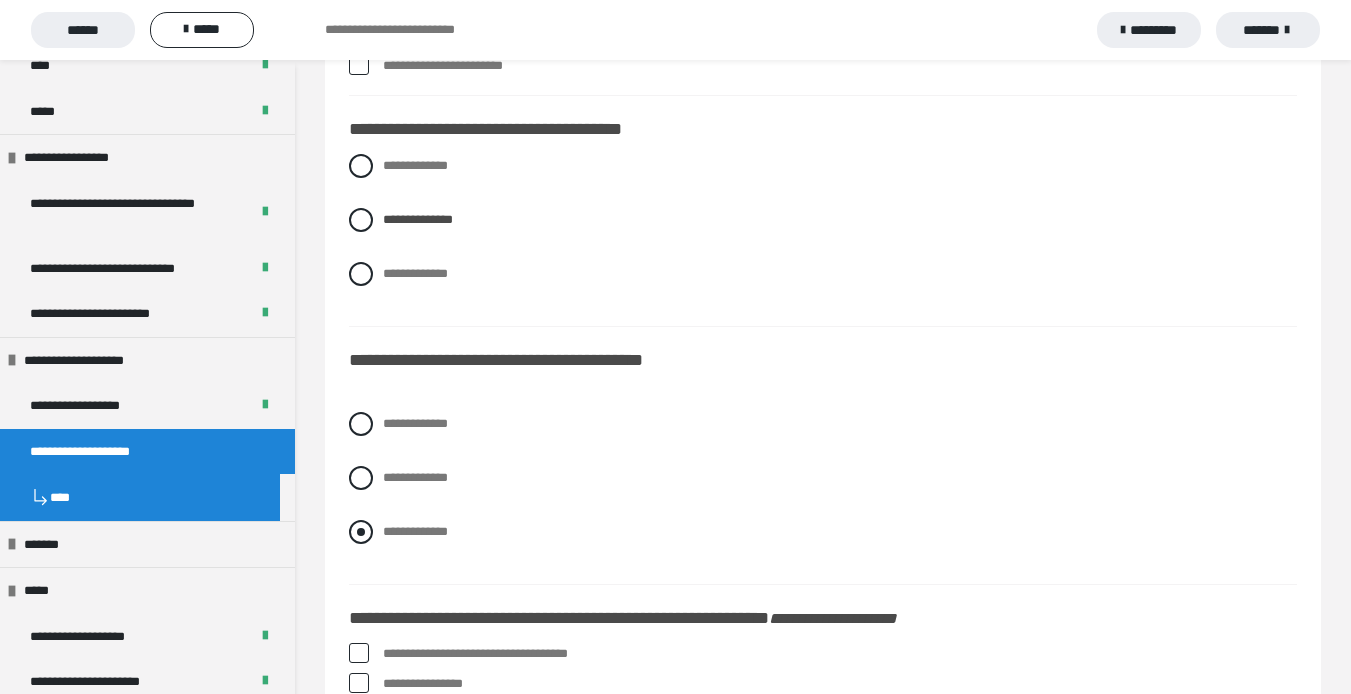 click at bounding box center [361, 532] 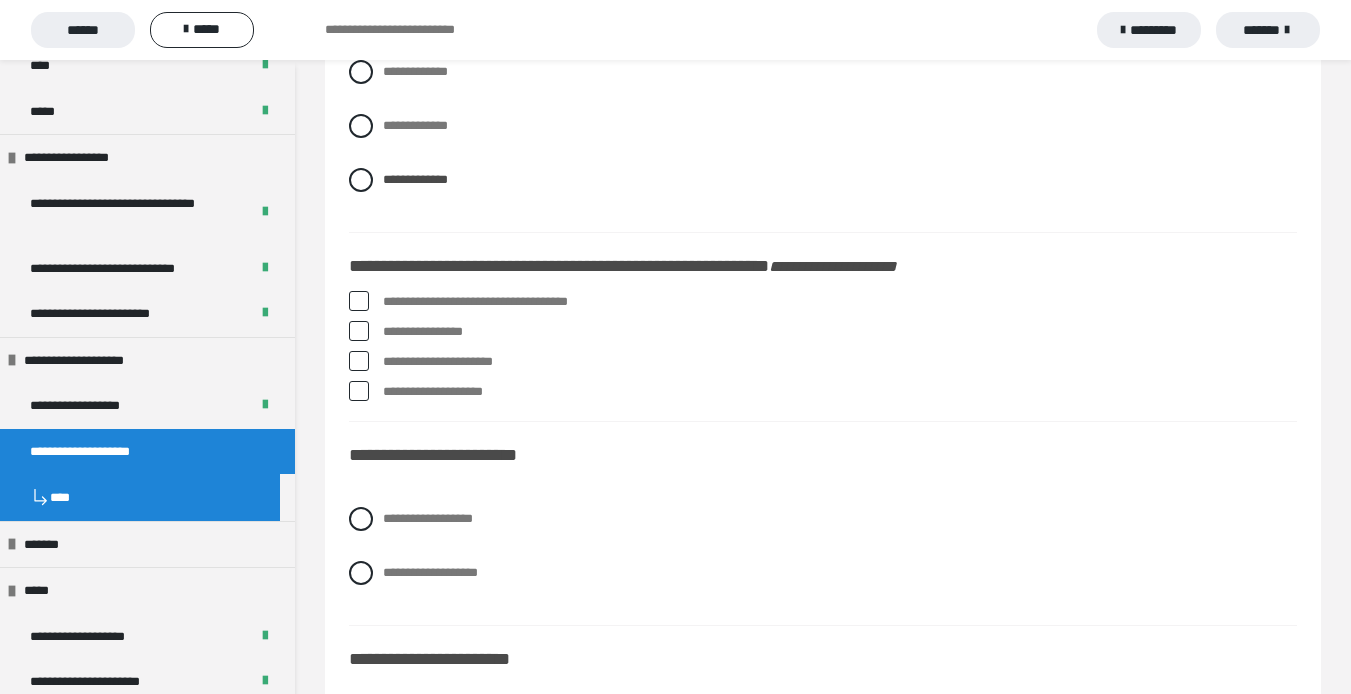 scroll, scrollTop: 800, scrollLeft: 0, axis: vertical 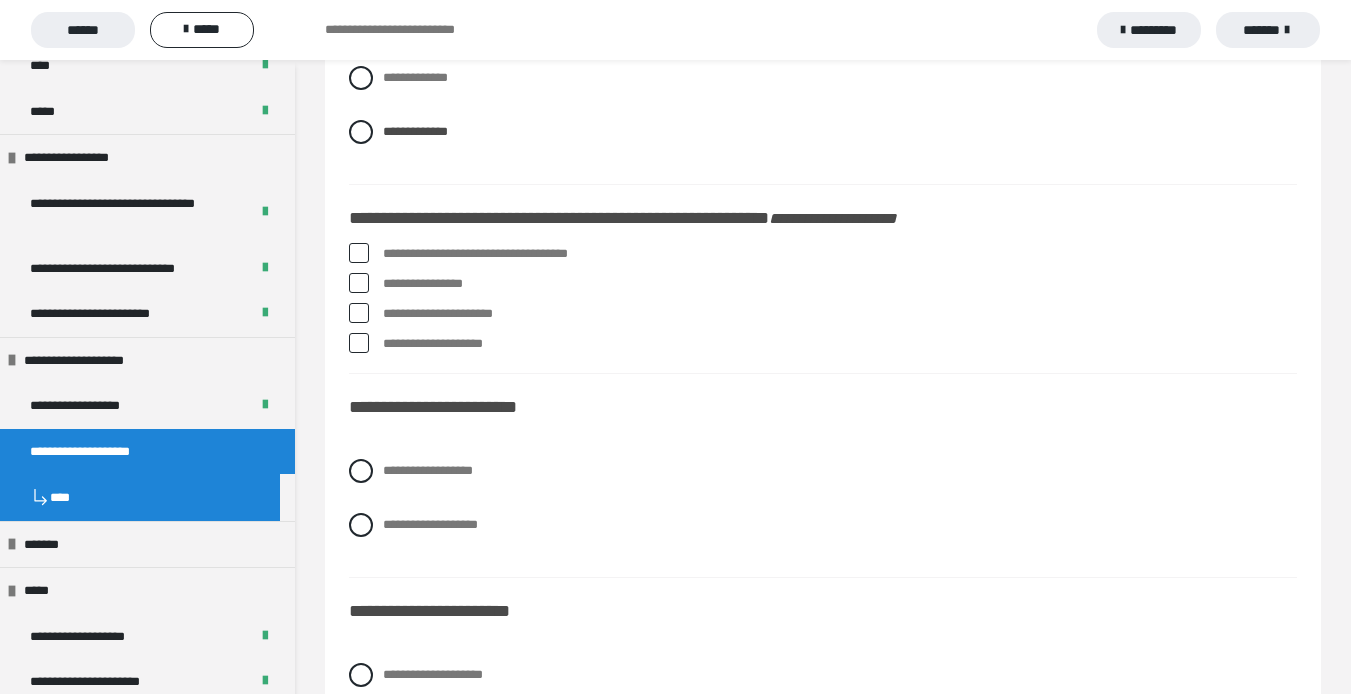 click at bounding box center (359, 283) 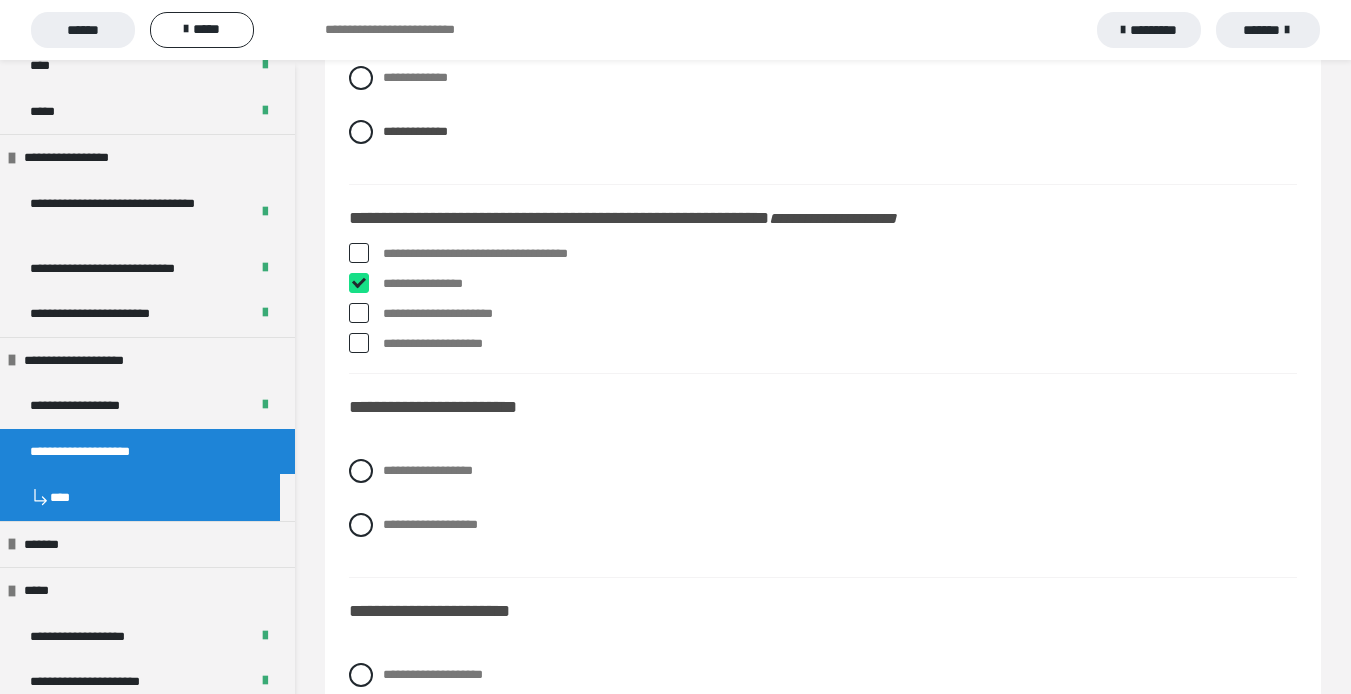 checkbox on "****" 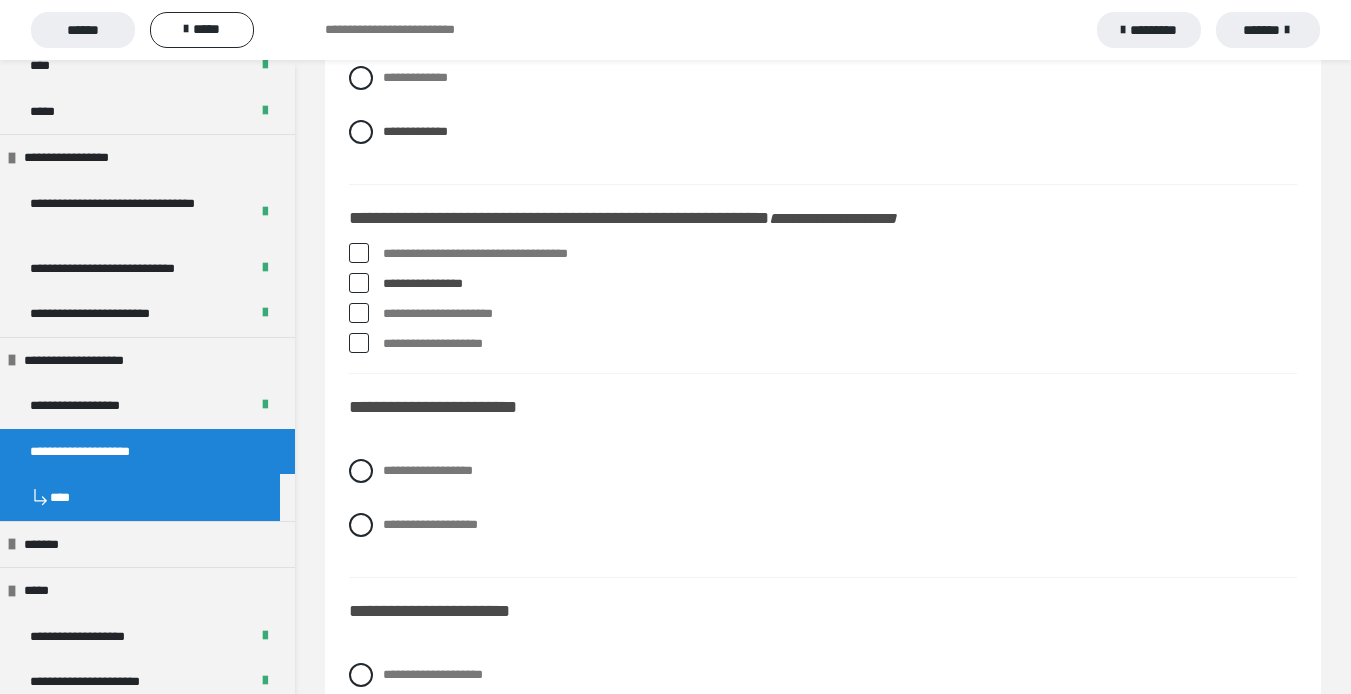click at bounding box center [359, 343] 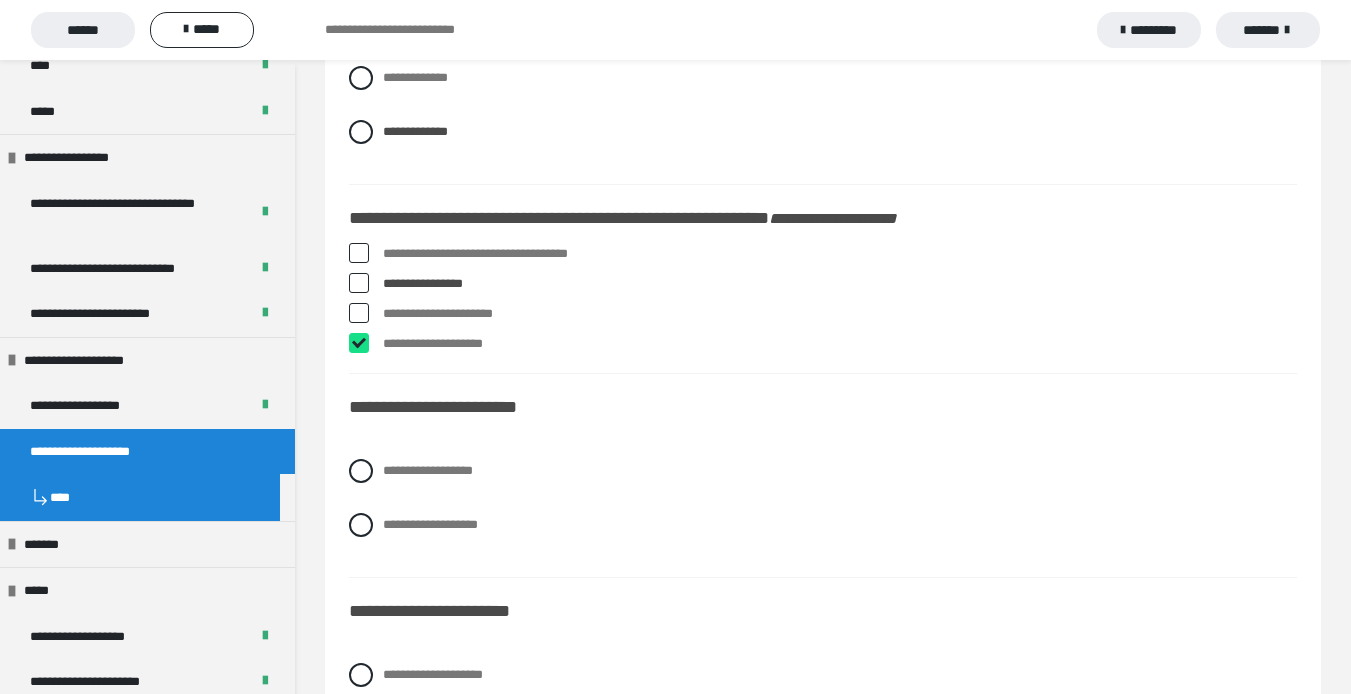 checkbox on "****" 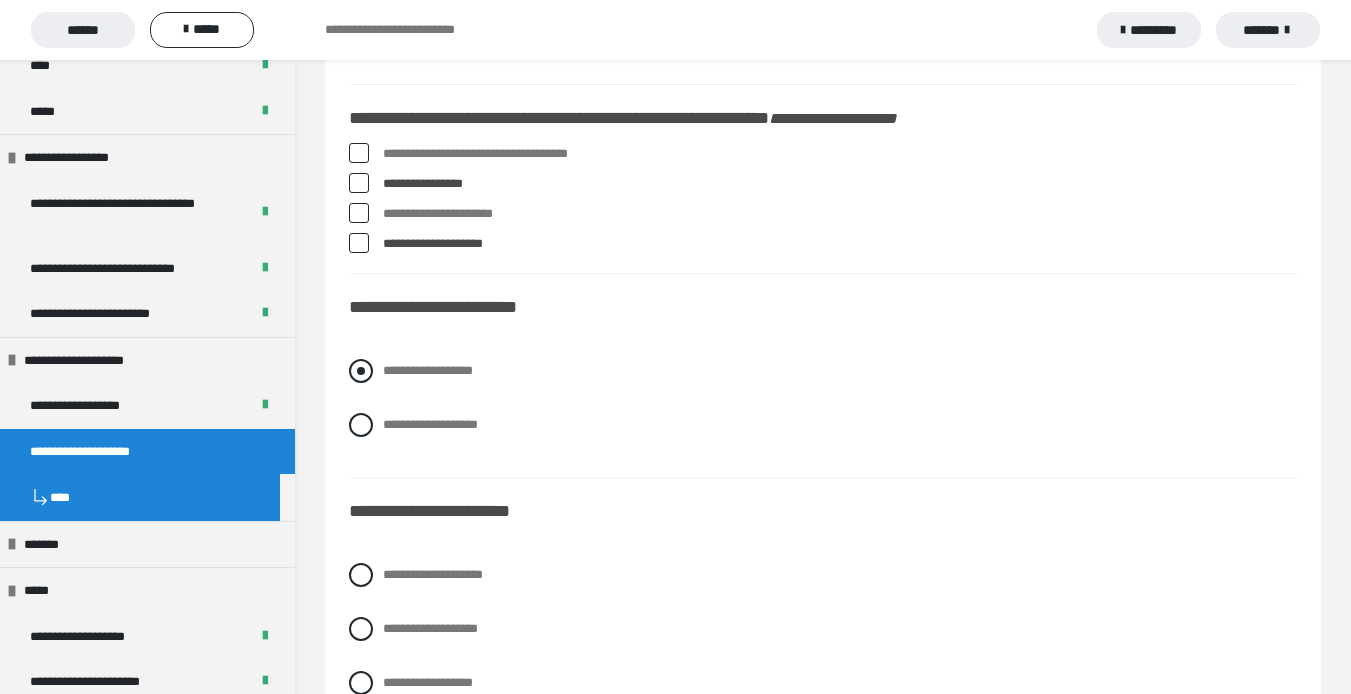 scroll, scrollTop: 1000, scrollLeft: 0, axis: vertical 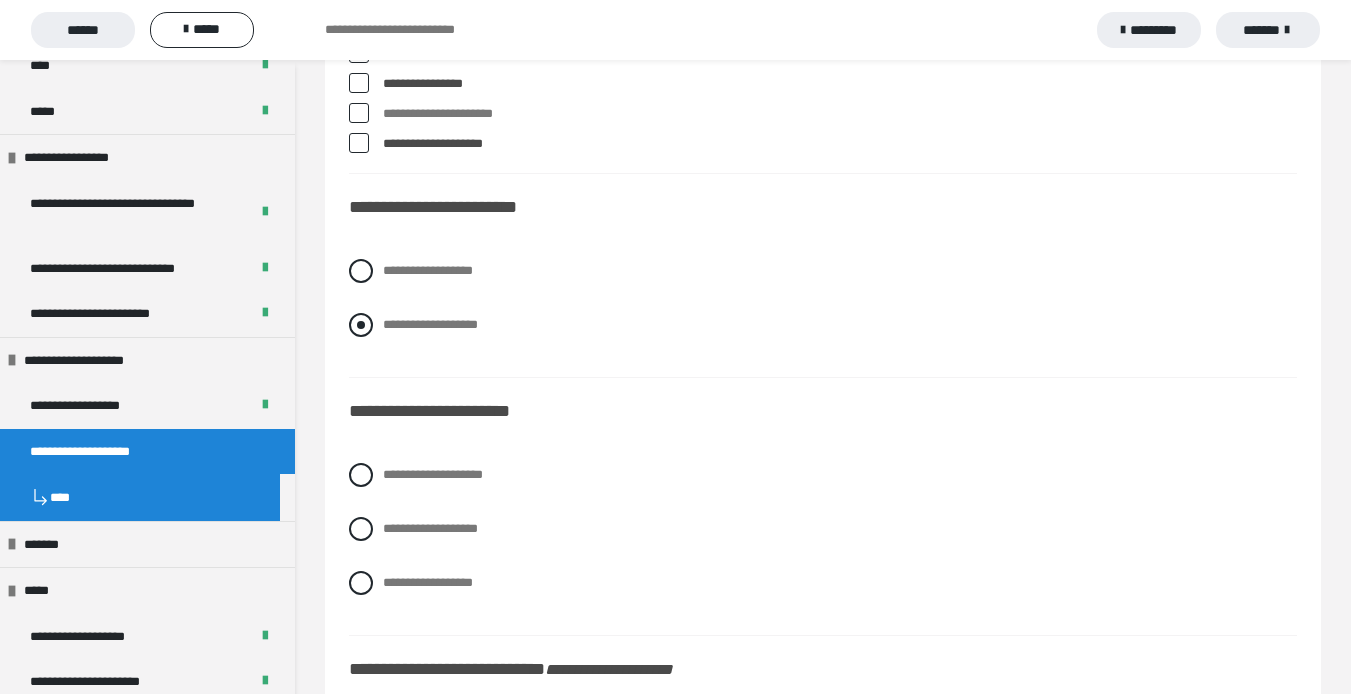 click at bounding box center (361, 325) 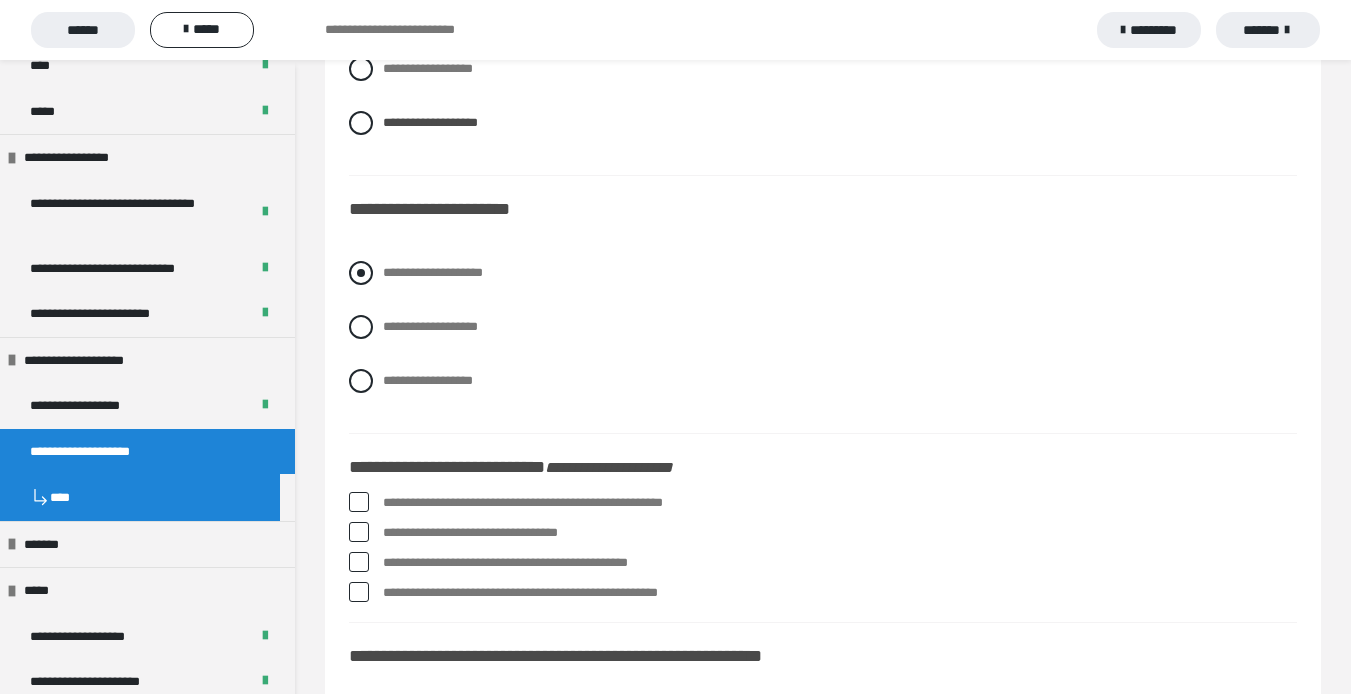 scroll, scrollTop: 1300, scrollLeft: 0, axis: vertical 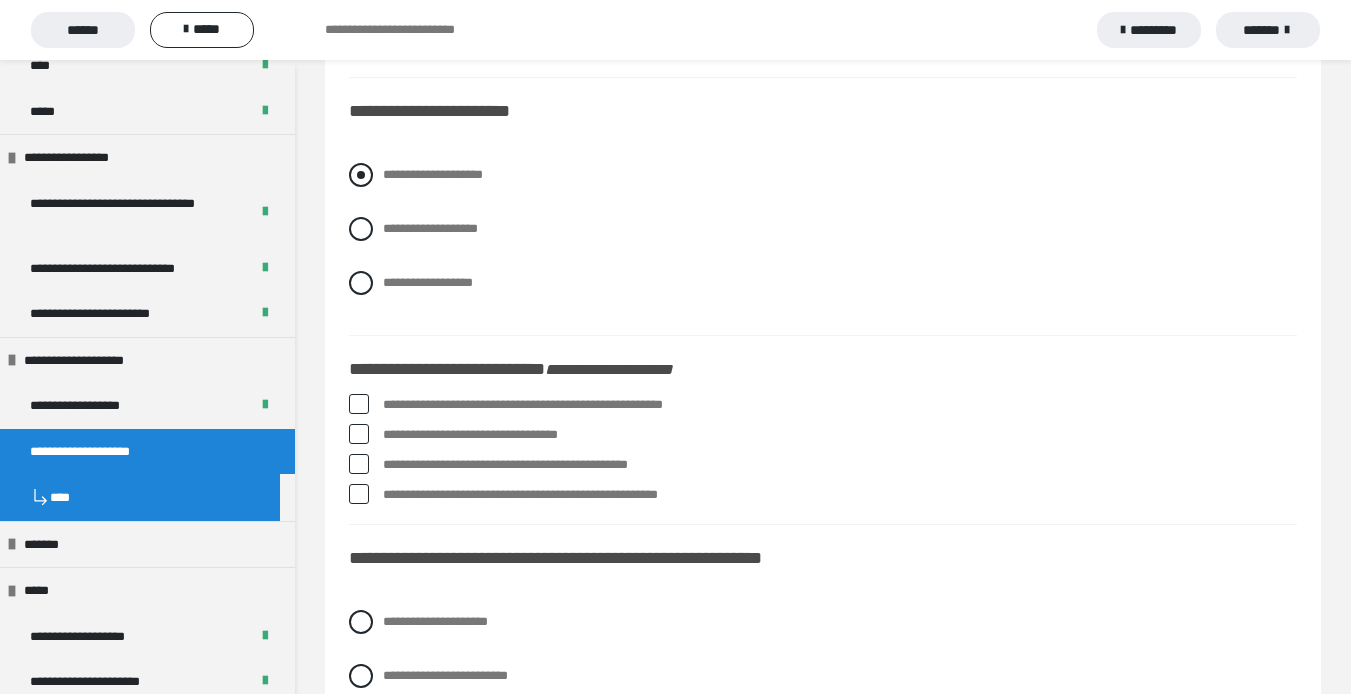 click at bounding box center [361, 175] 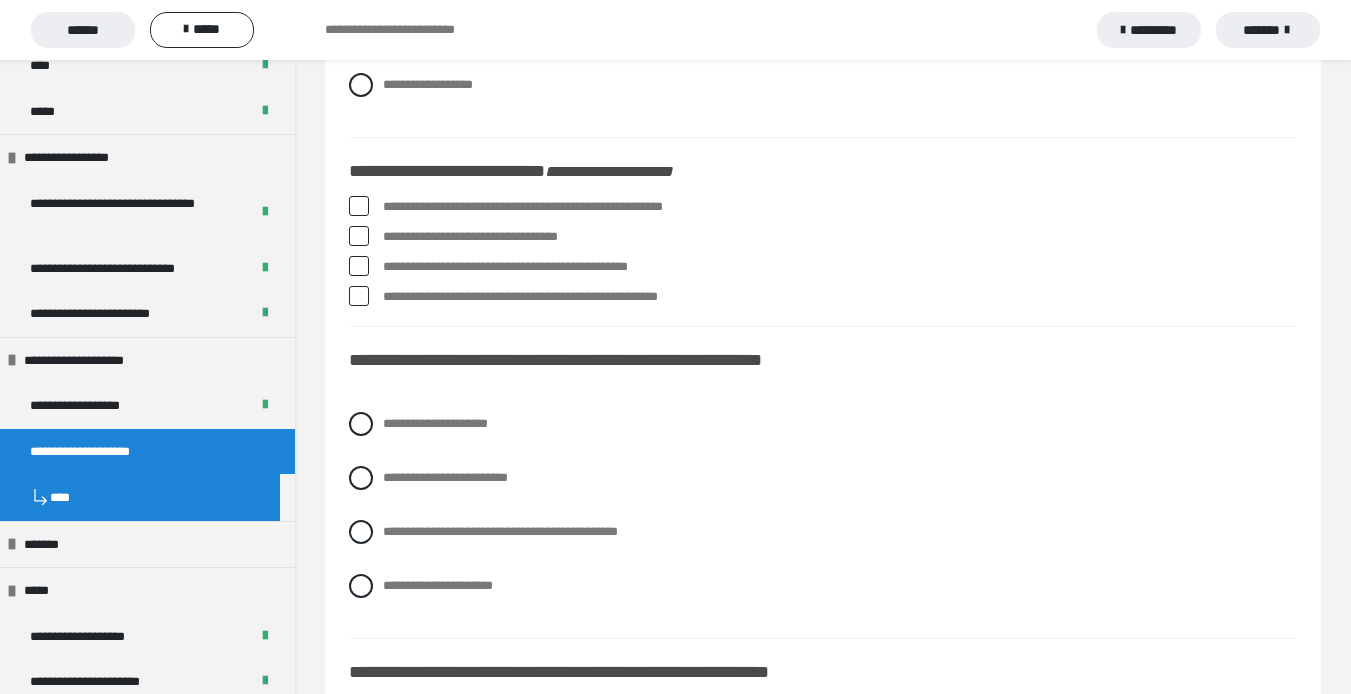 scroll, scrollTop: 1500, scrollLeft: 0, axis: vertical 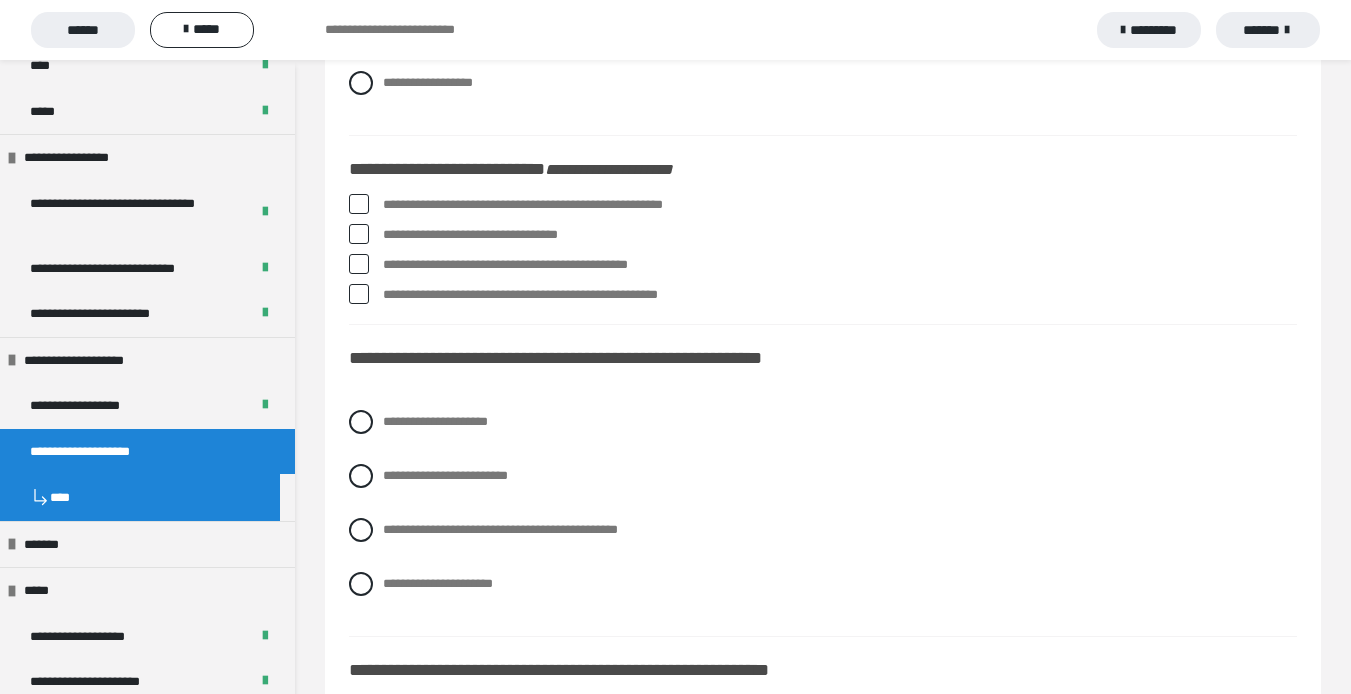 click at bounding box center (359, 204) 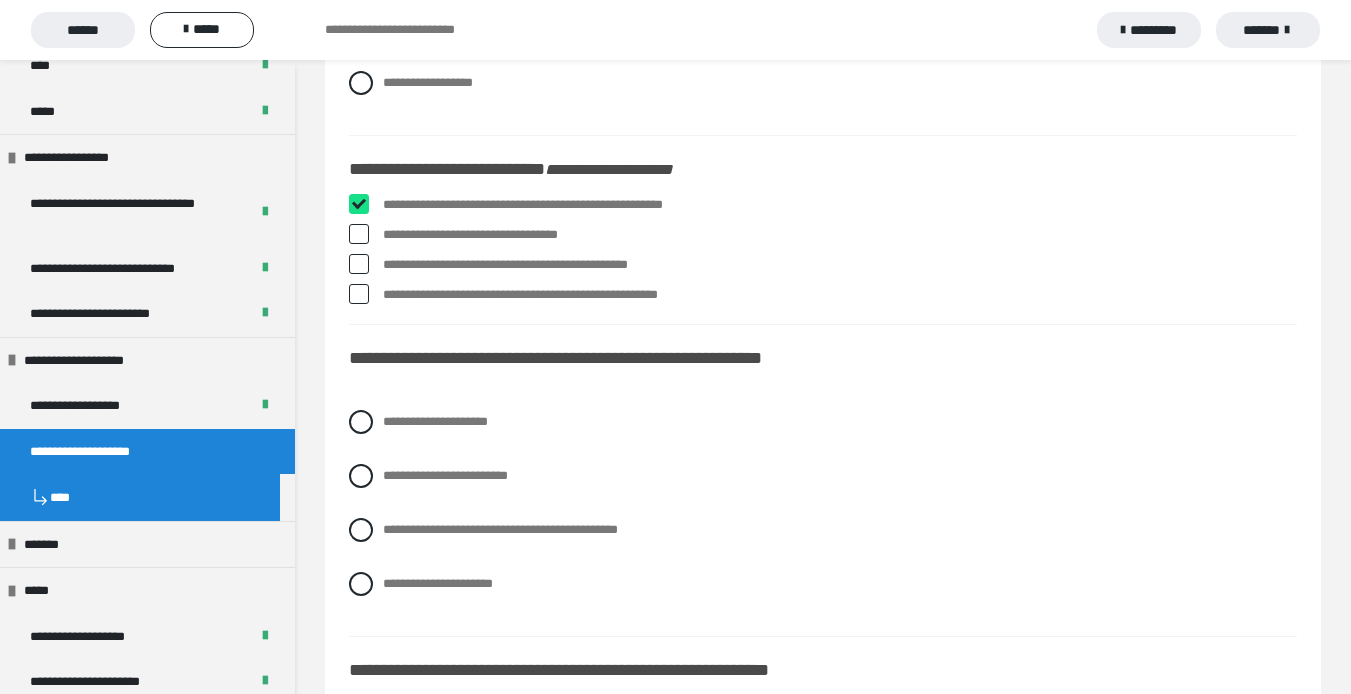 checkbox on "****" 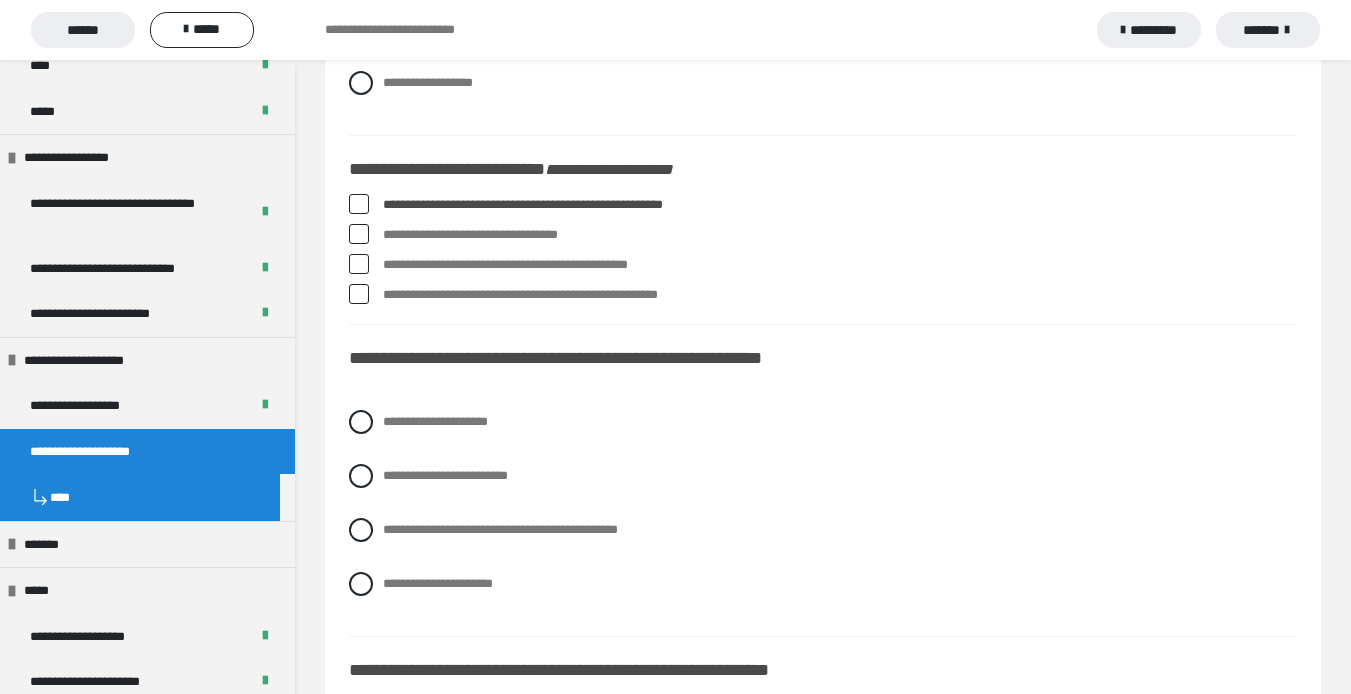 click at bounding box center (359, 234) 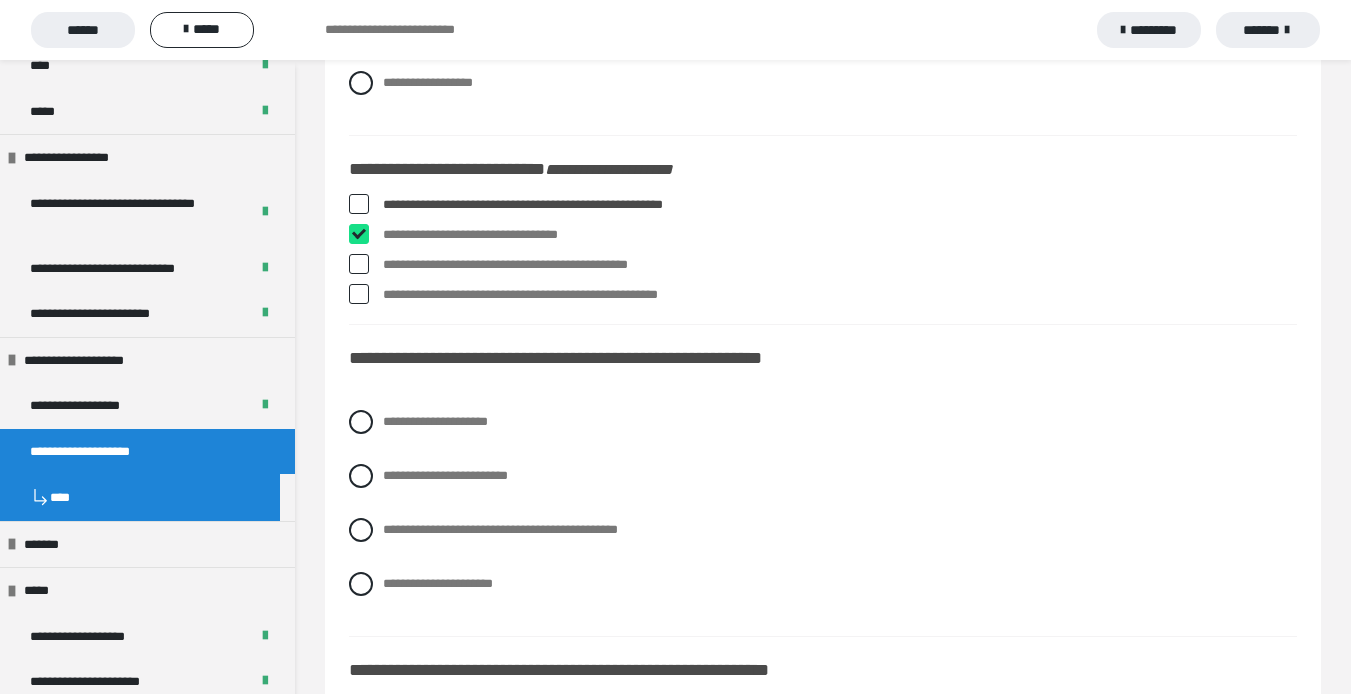 checkbox on "****" 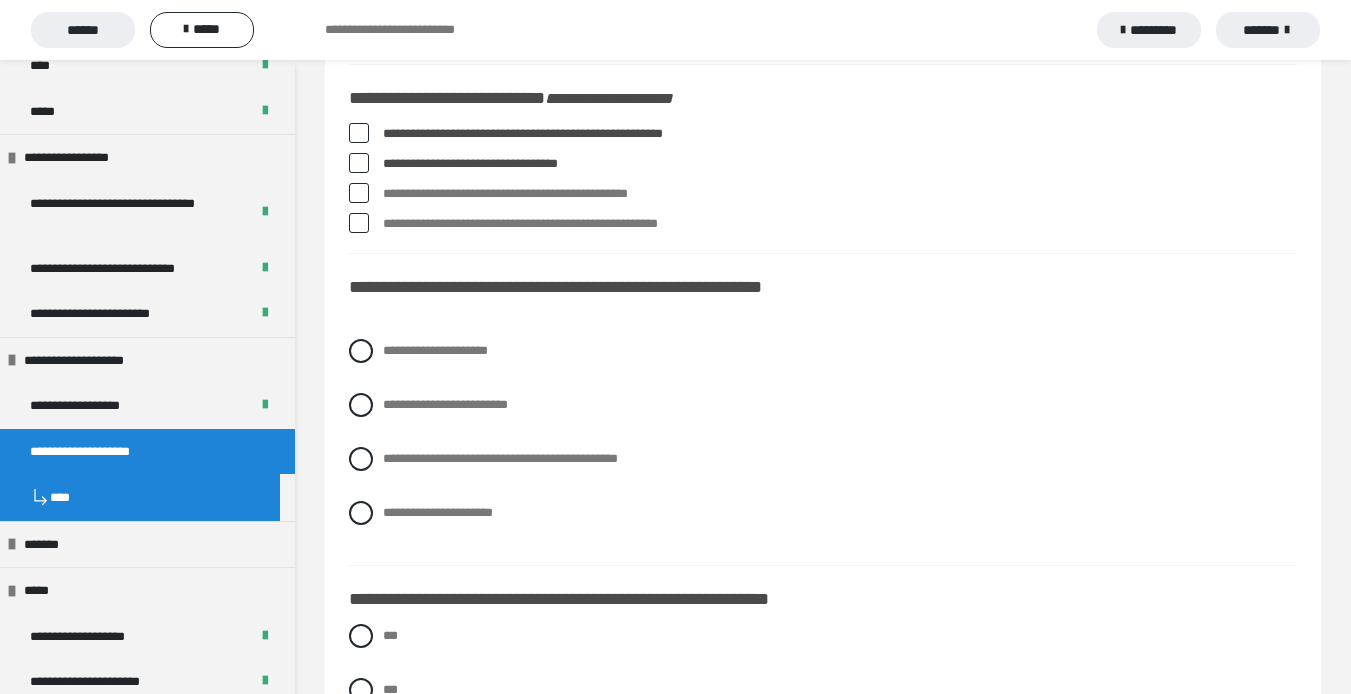 scroll, scrollTop: 1600, scrollLeft: 0, axis: vertical 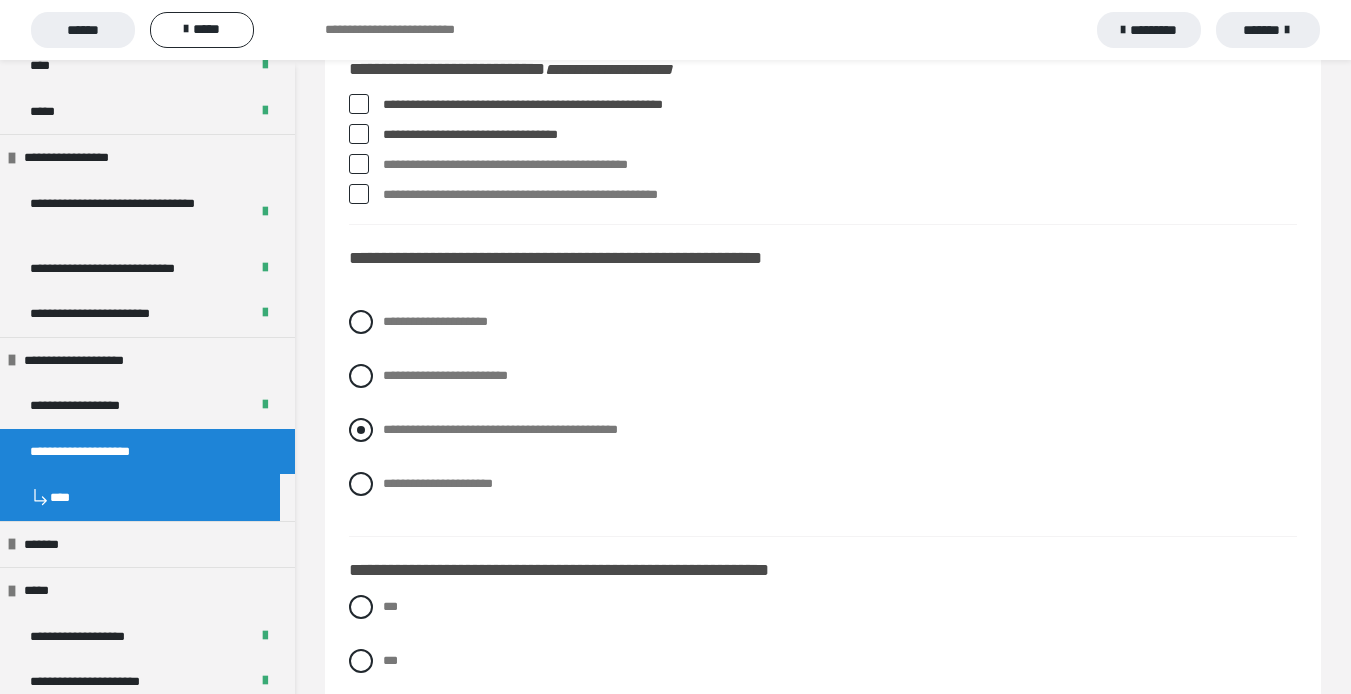 click at bounding box center [361, 430] 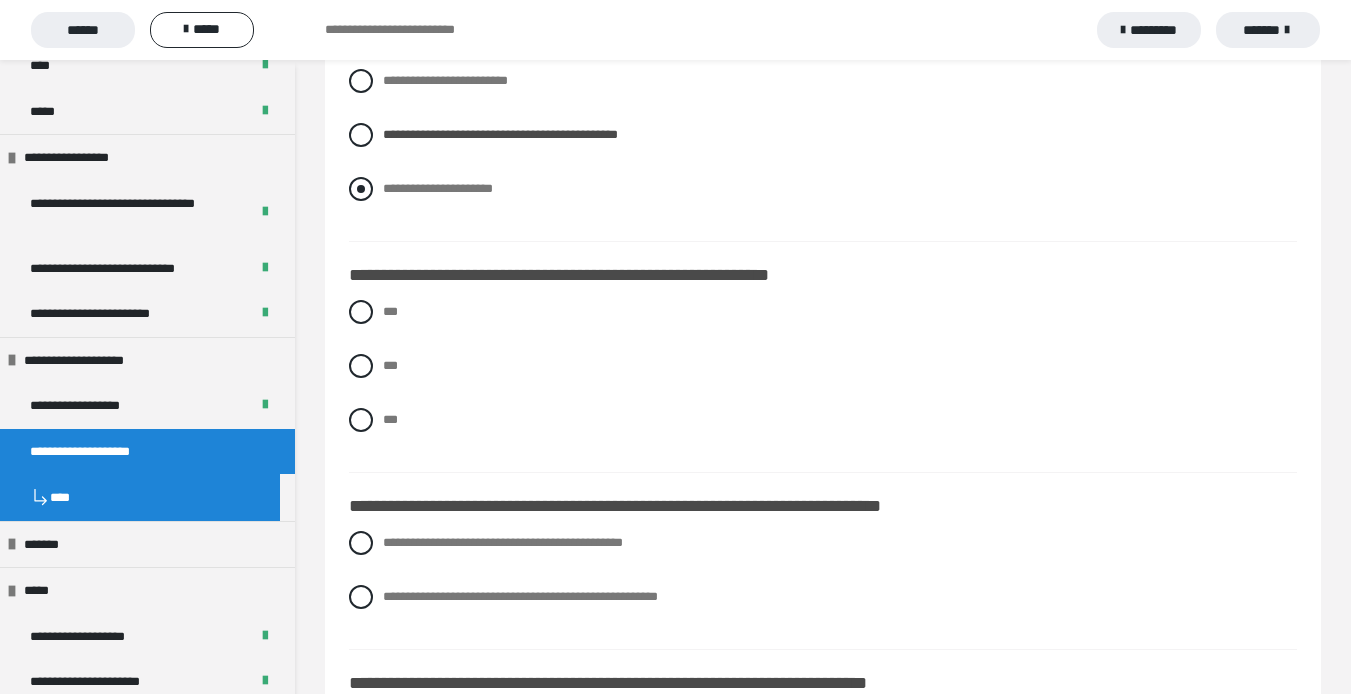 scroll, scrollTop: 1900, scrollLeft: 0, axis: vertical 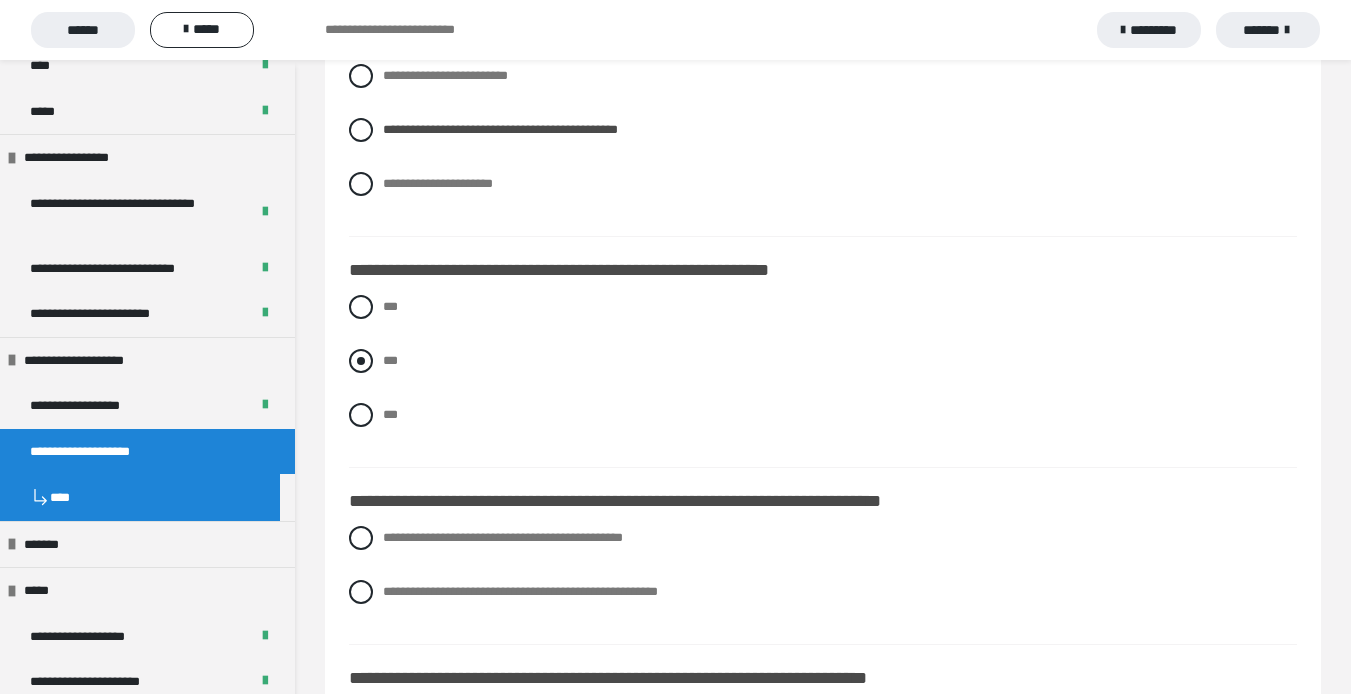 click at bounding box center [361, 361] 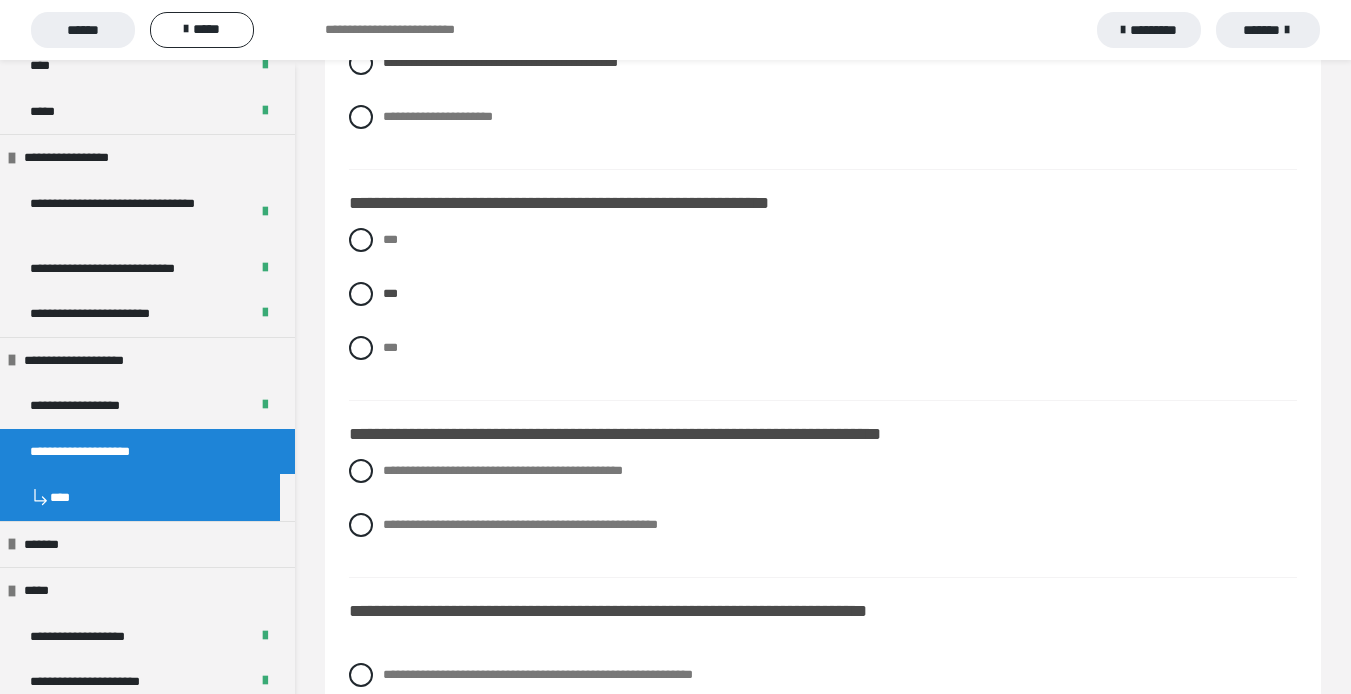 scroll, scrollTop: 2100, scrollLeft: 0, axis: vertical 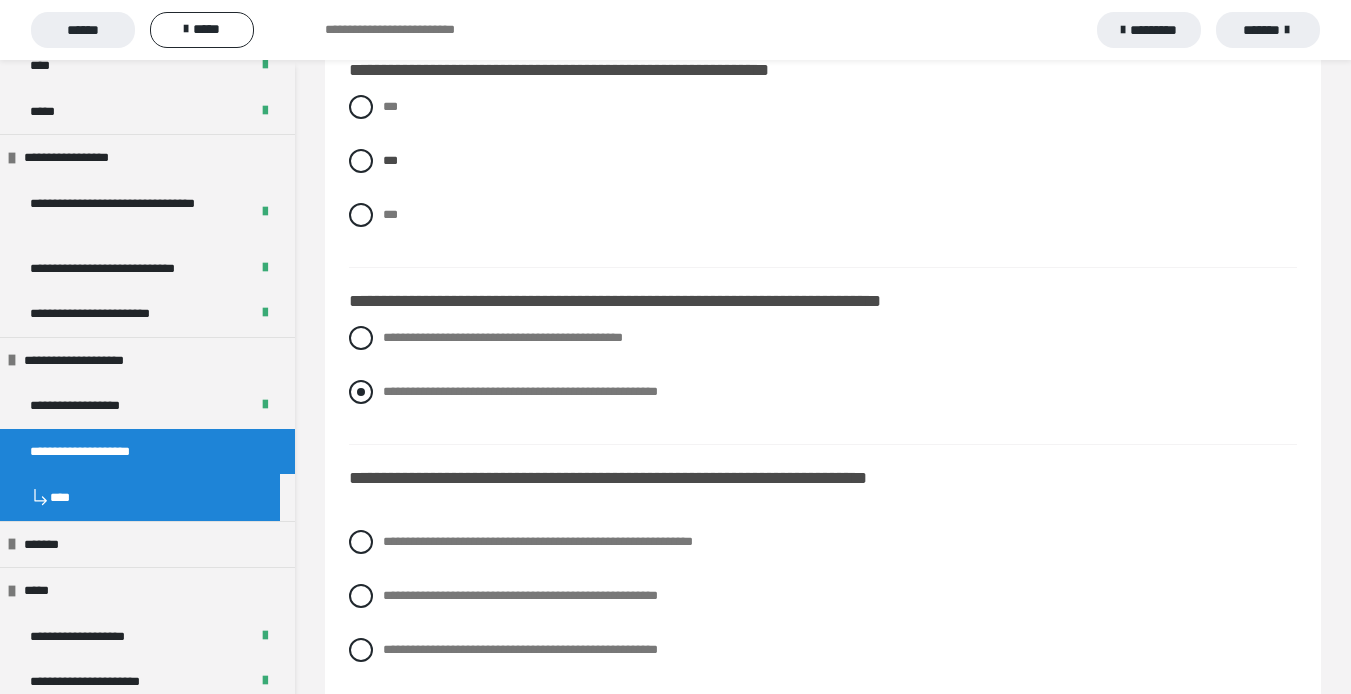 click at bounding box center [361, 392] 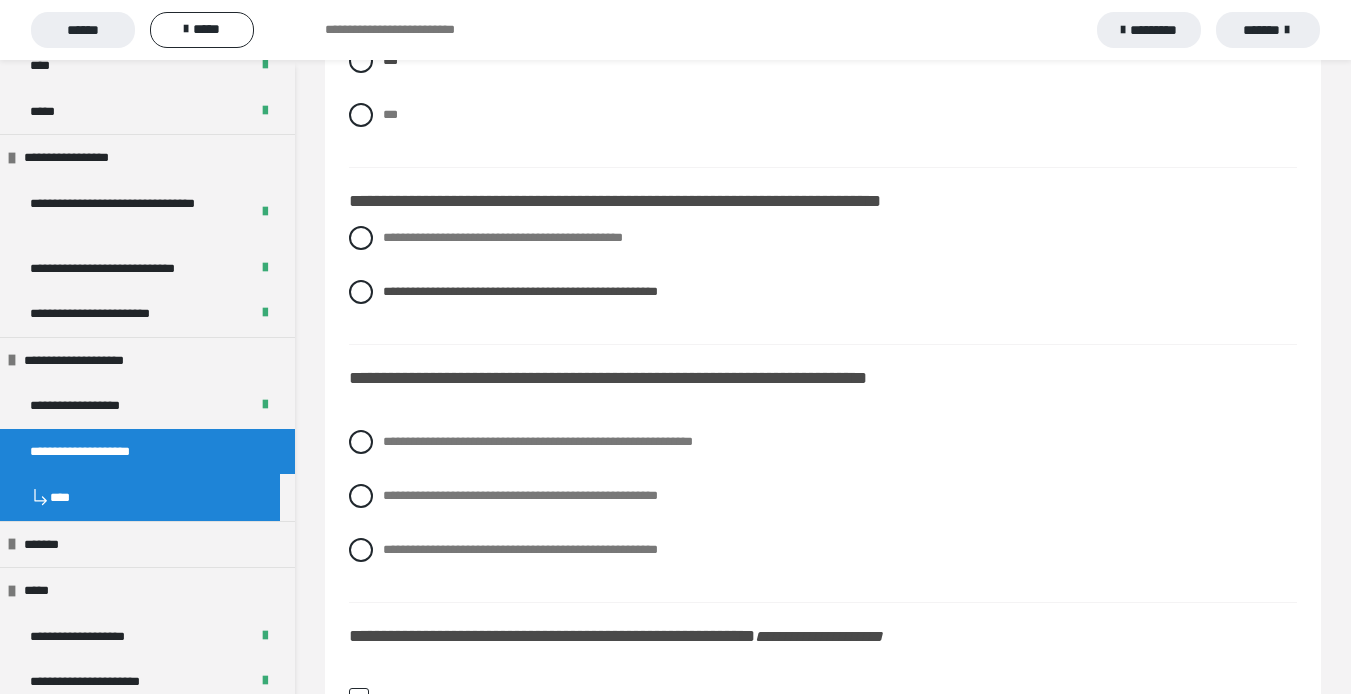 scroll, scrollTop: 2300, scrollLeft: 0, axis: vertical 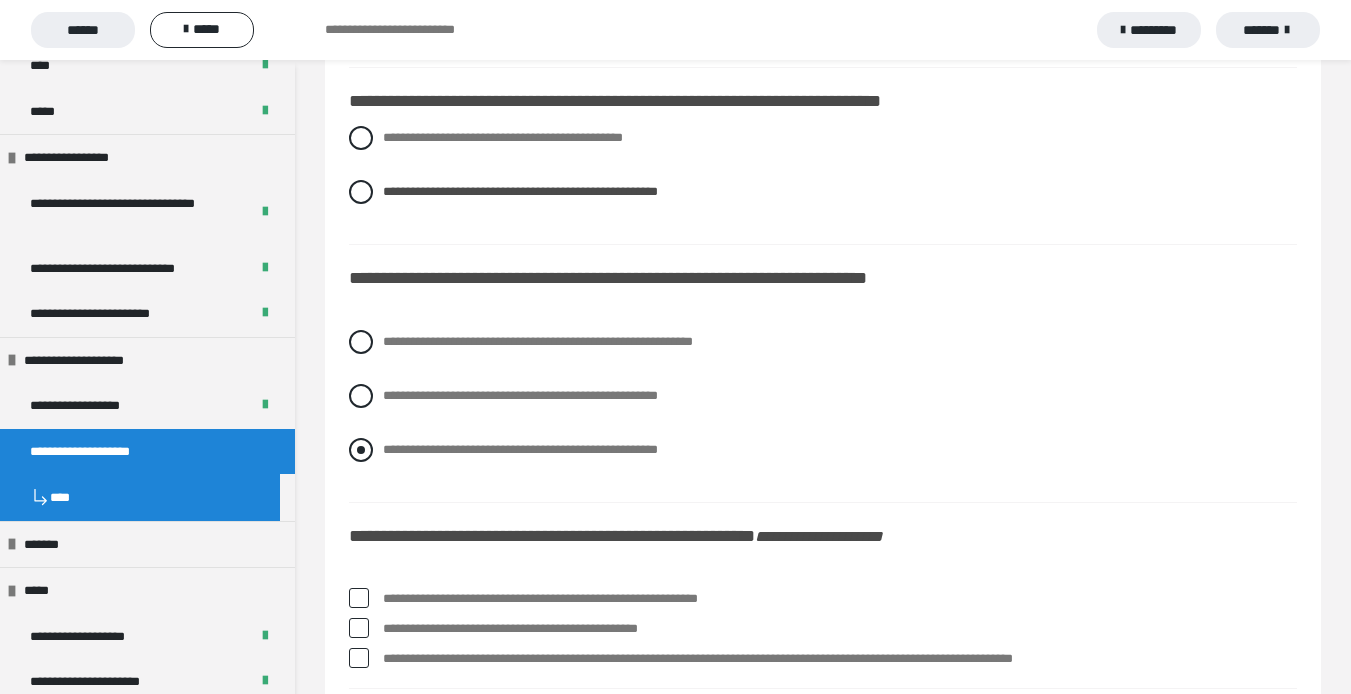 click at bounding box center [361, 450] 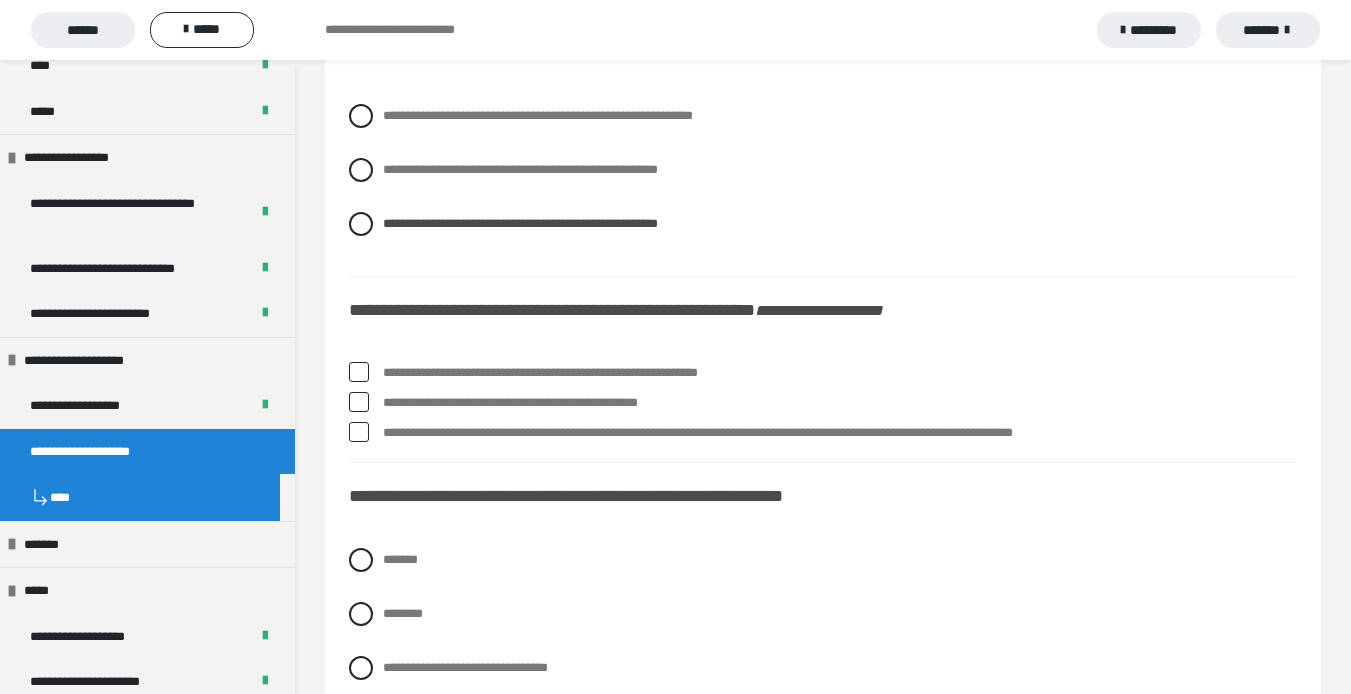 scroll, scrollTop: 2600, scrollLeft: 0, axis: vertical 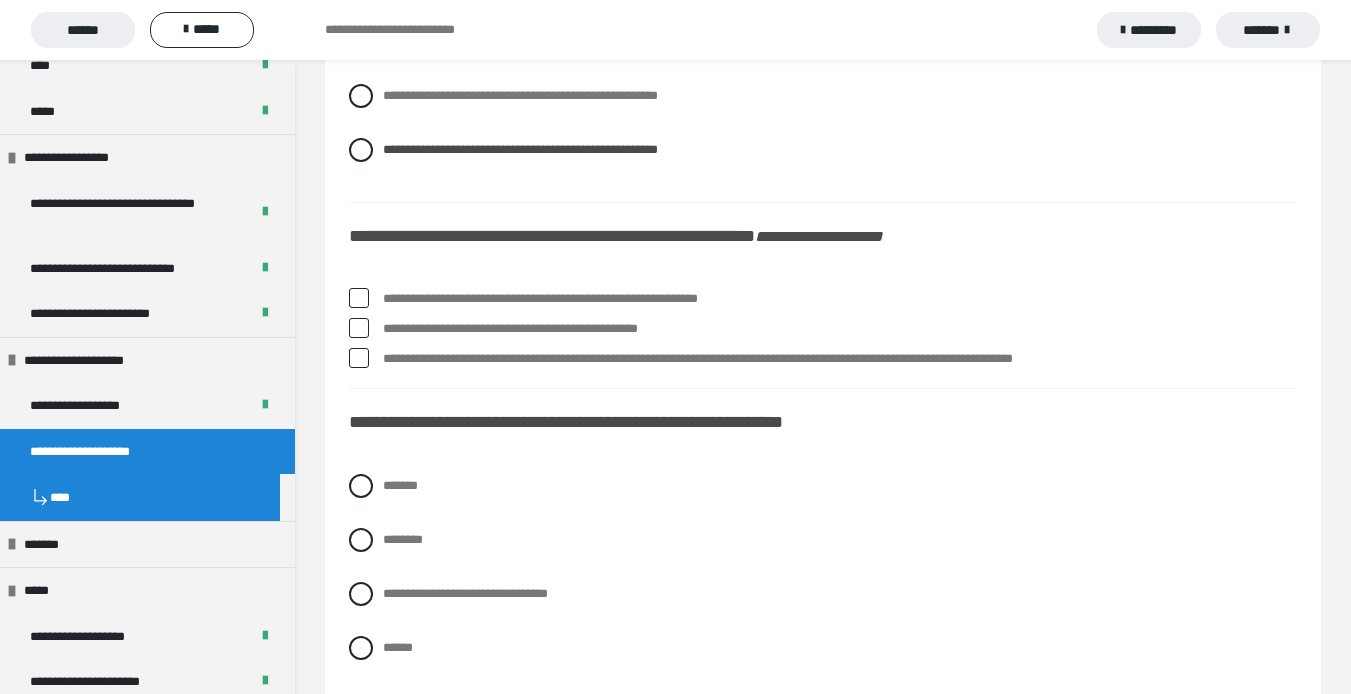 click at bounding box center (359, 298) 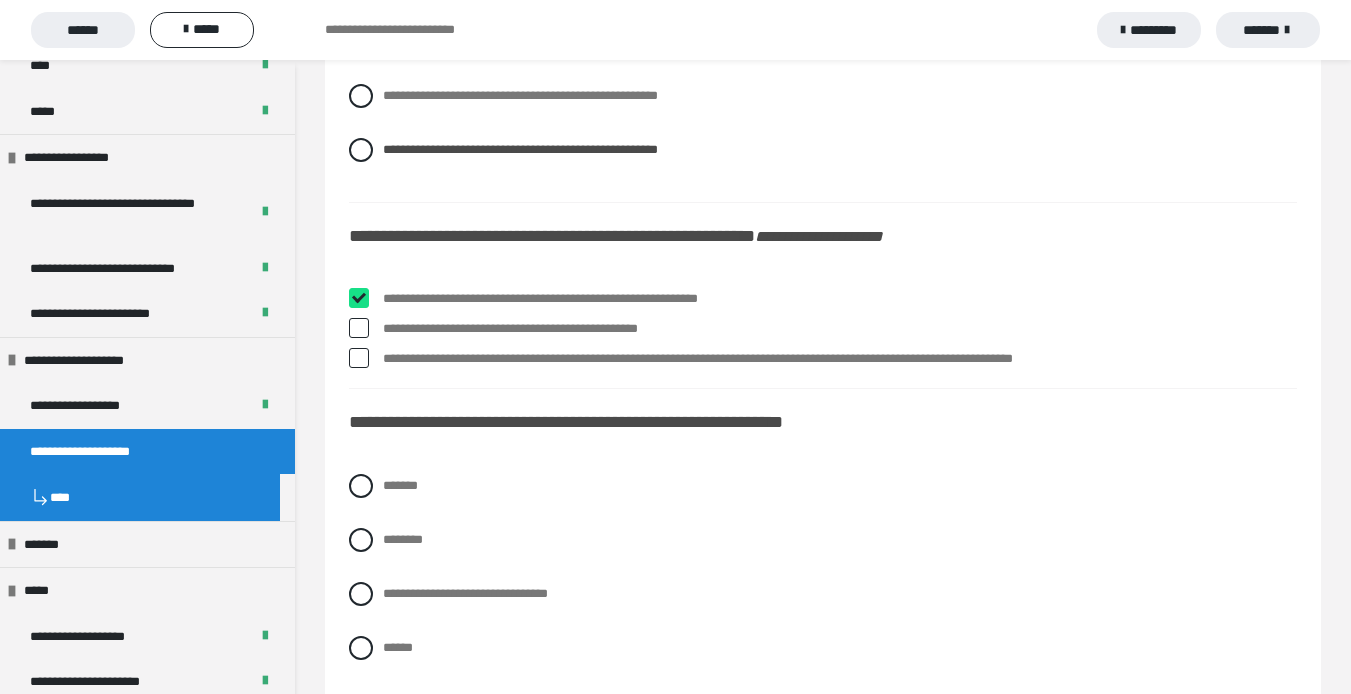 checkbox on "****" 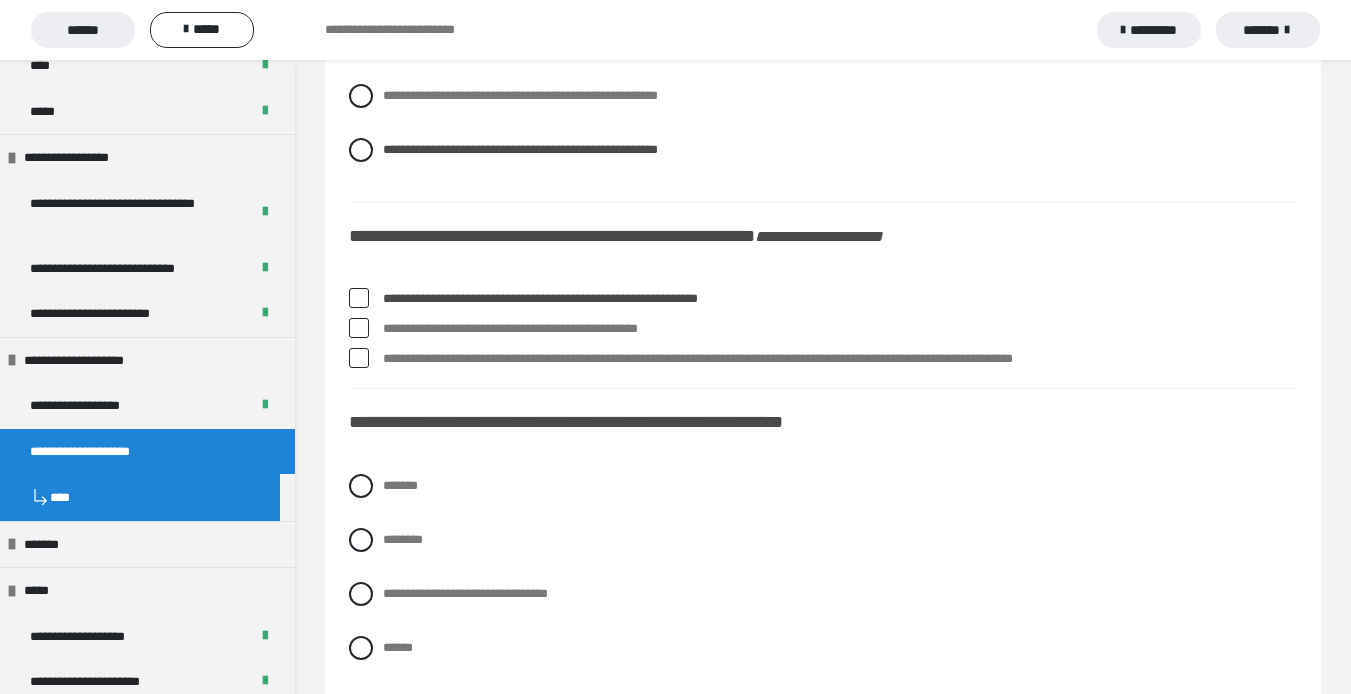 click at bounding box center [359, 358] 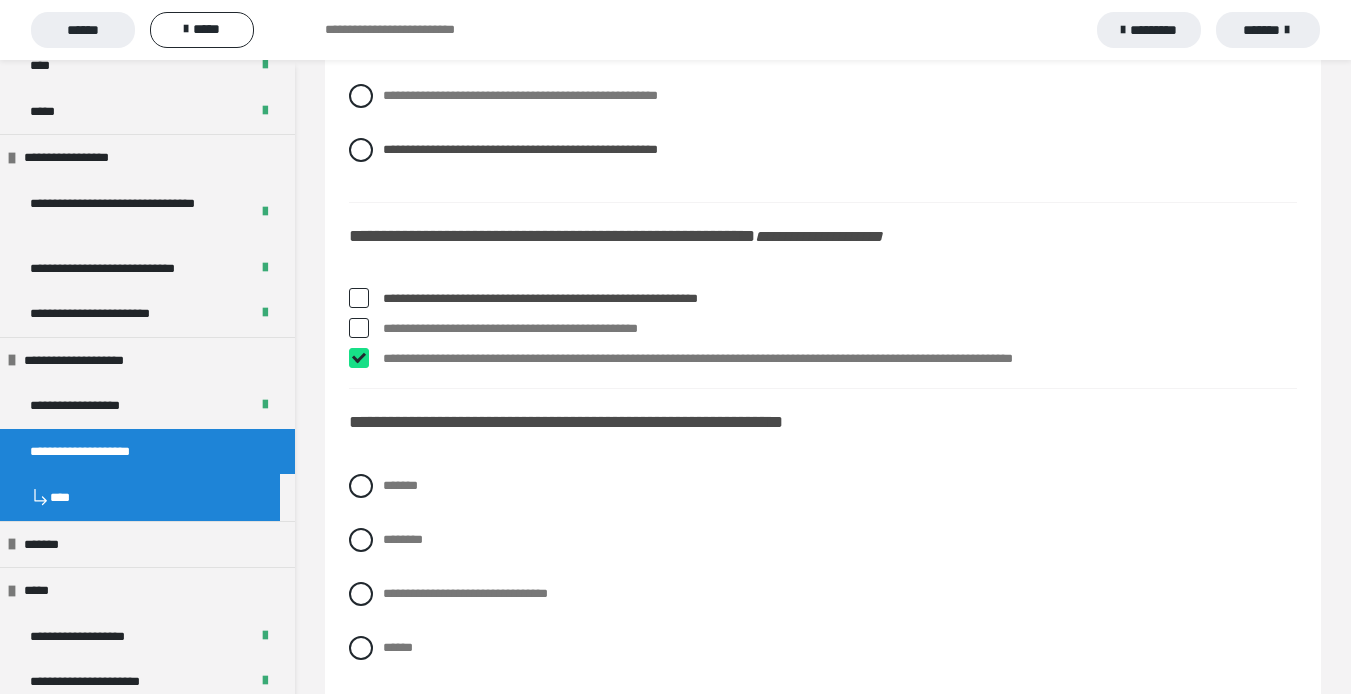 checkbox on "****" 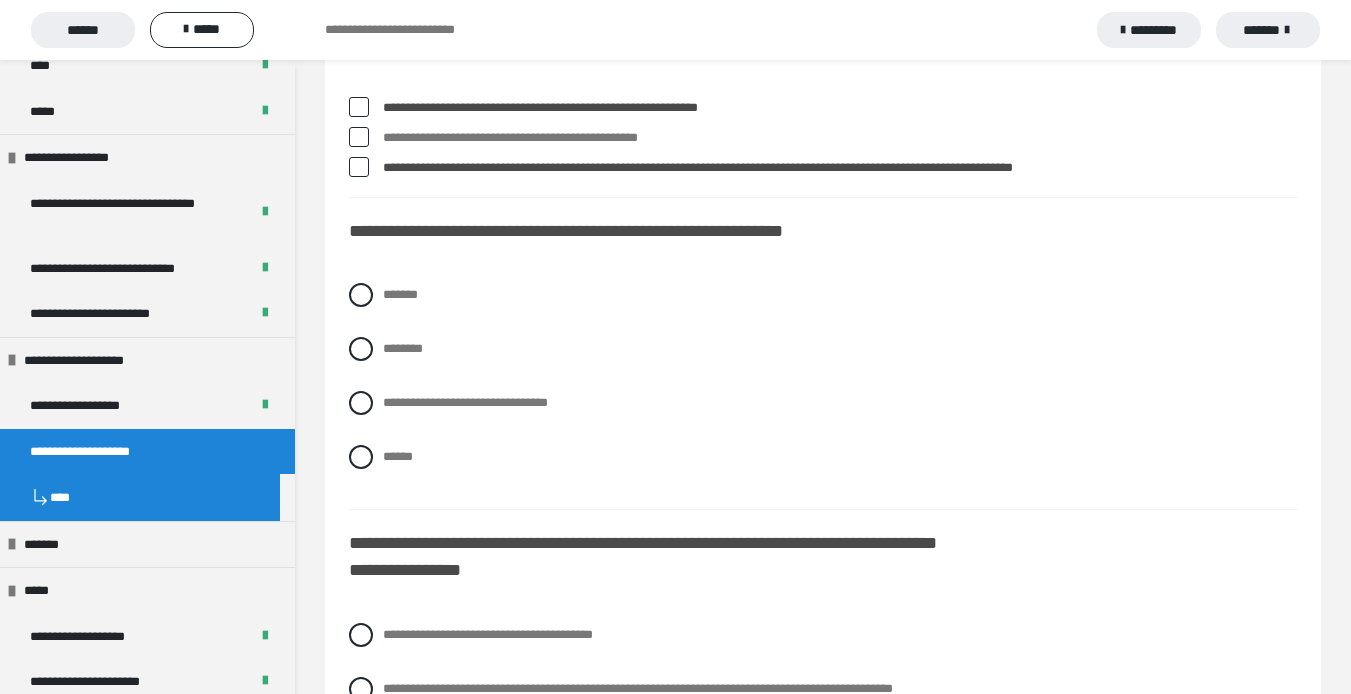 scroll, scrollTop: 2800, scrollLeft: 0, axis: vertical 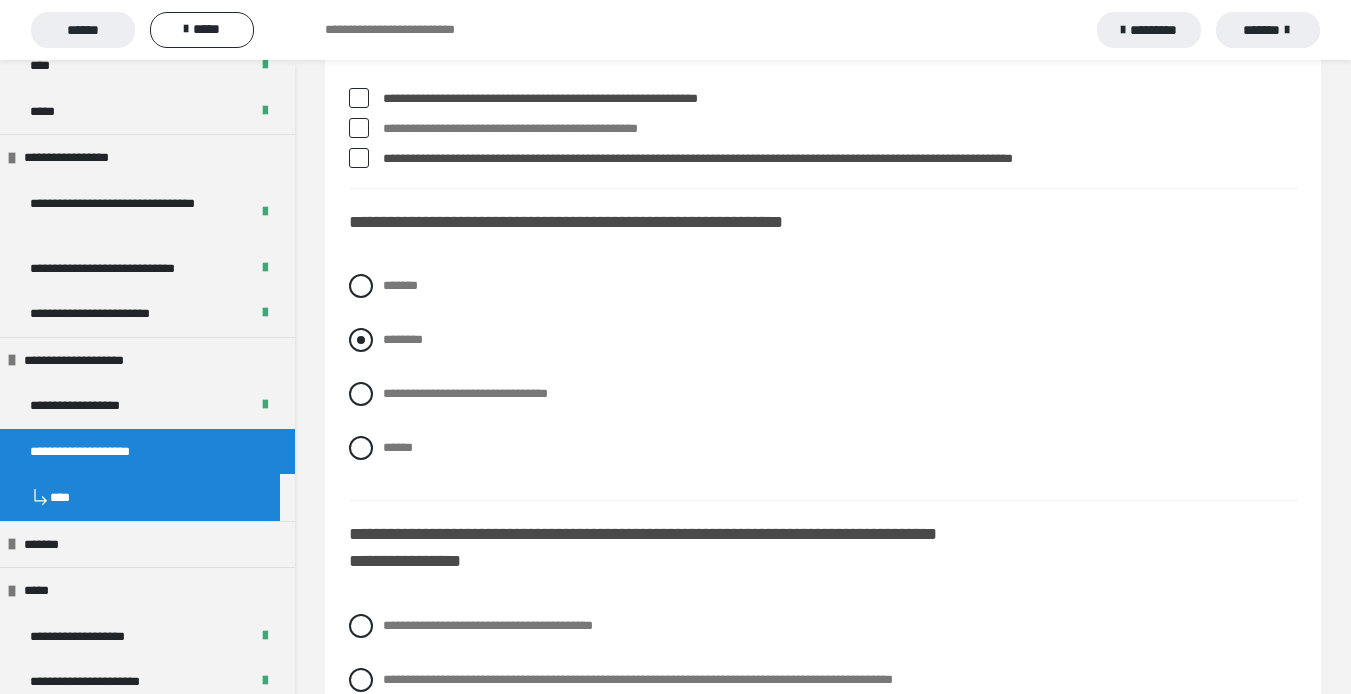 click at bounding box center (361, 340) 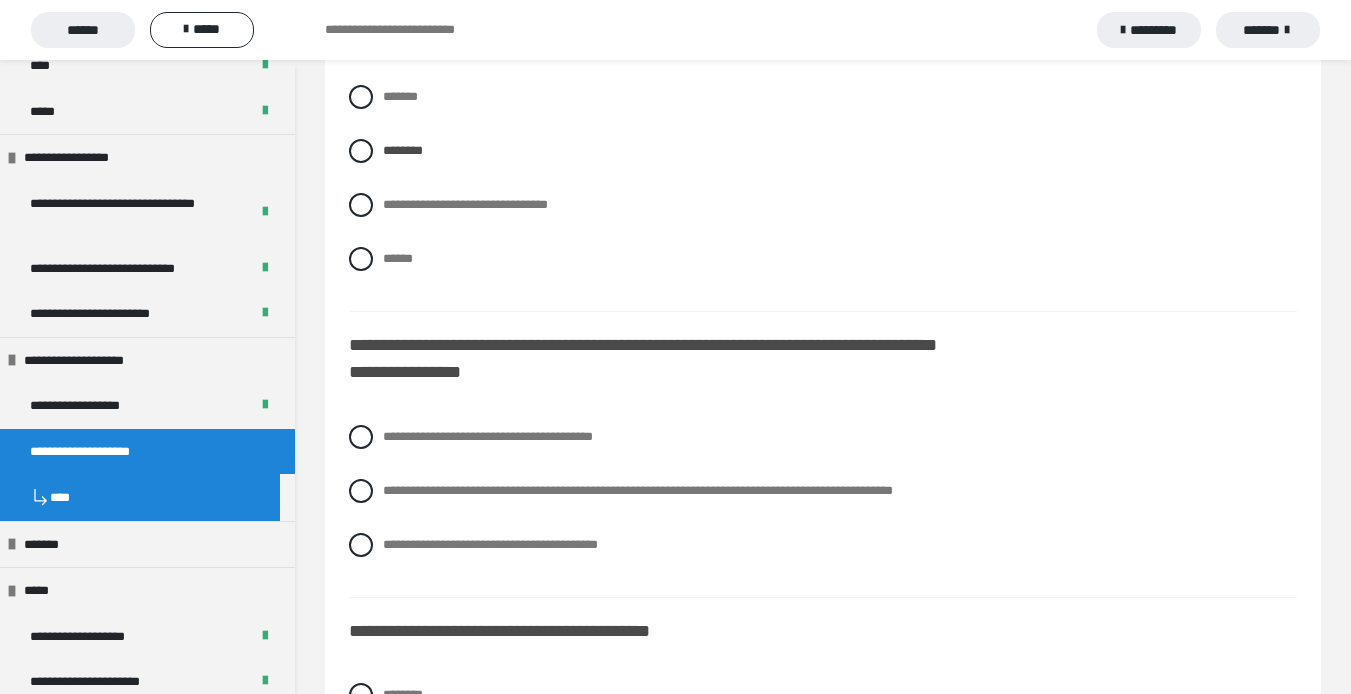scroll, scrollTop: 3000, scrollLeft: 0, axis: vertical 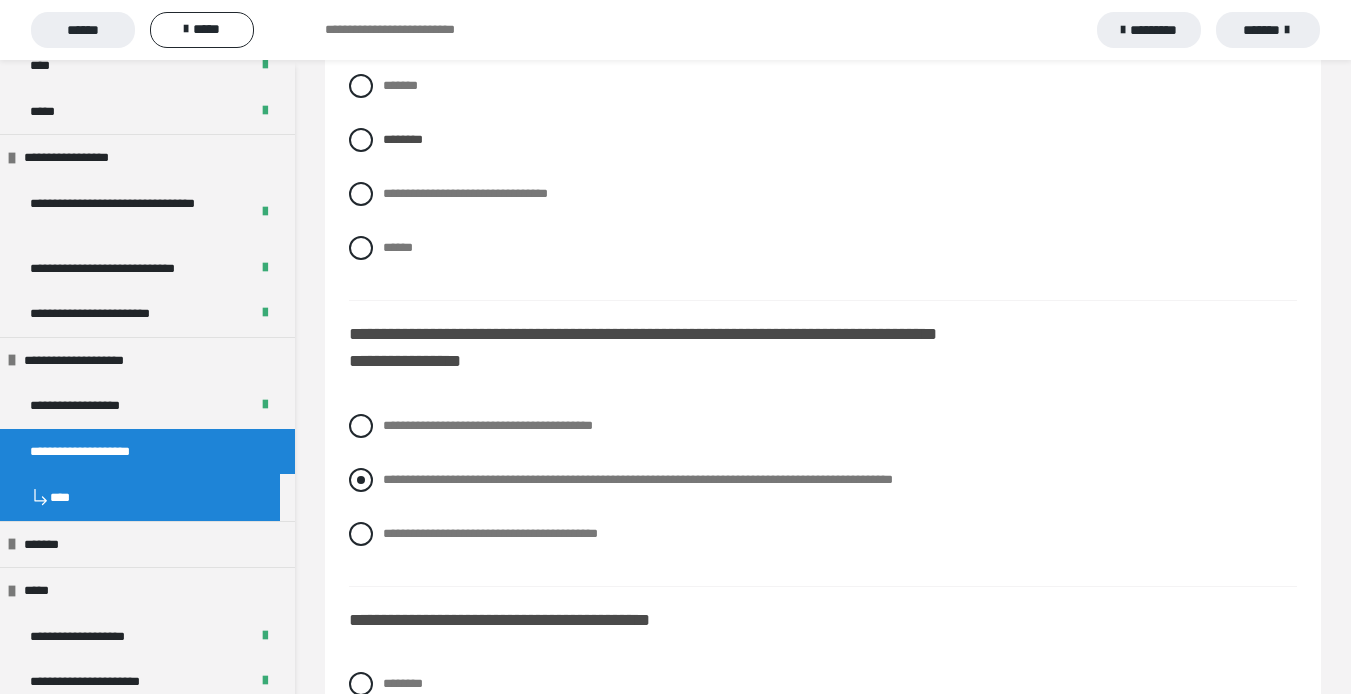 click at bounding box center [361, 480] 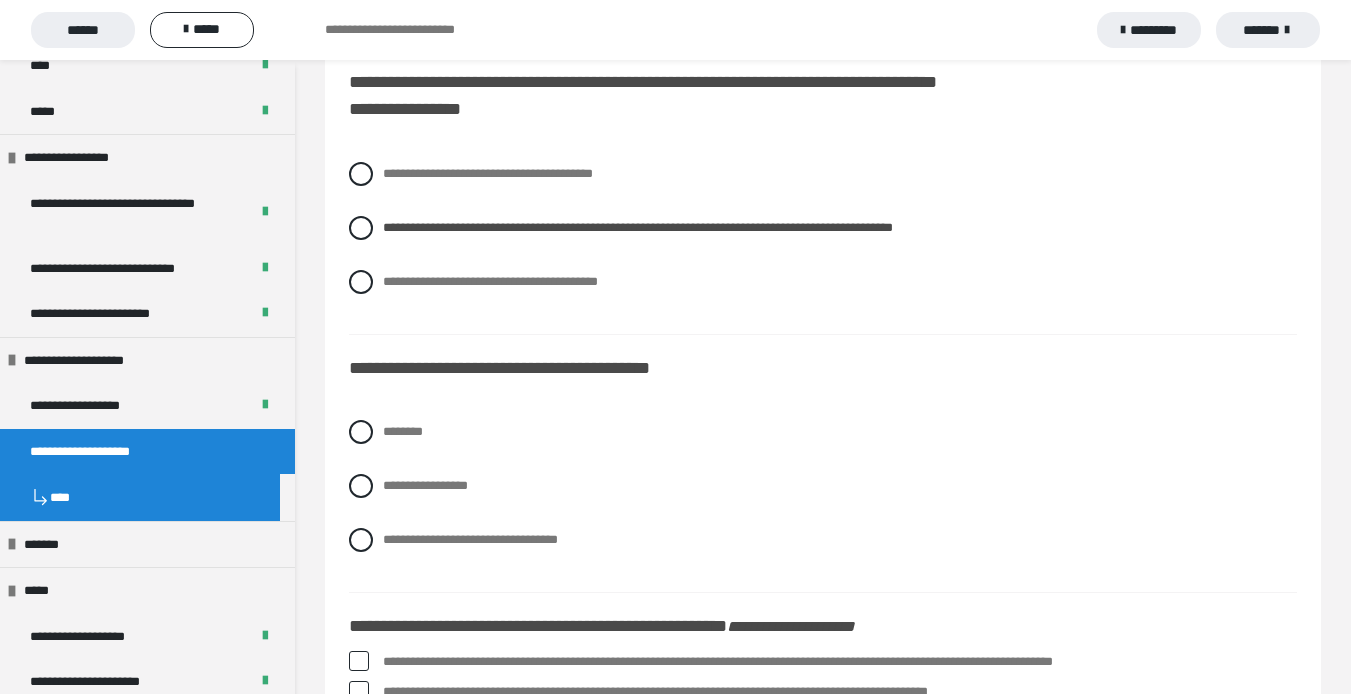 scroll, scrollTop: 3300, scrollLeft: 0, axis: vertical 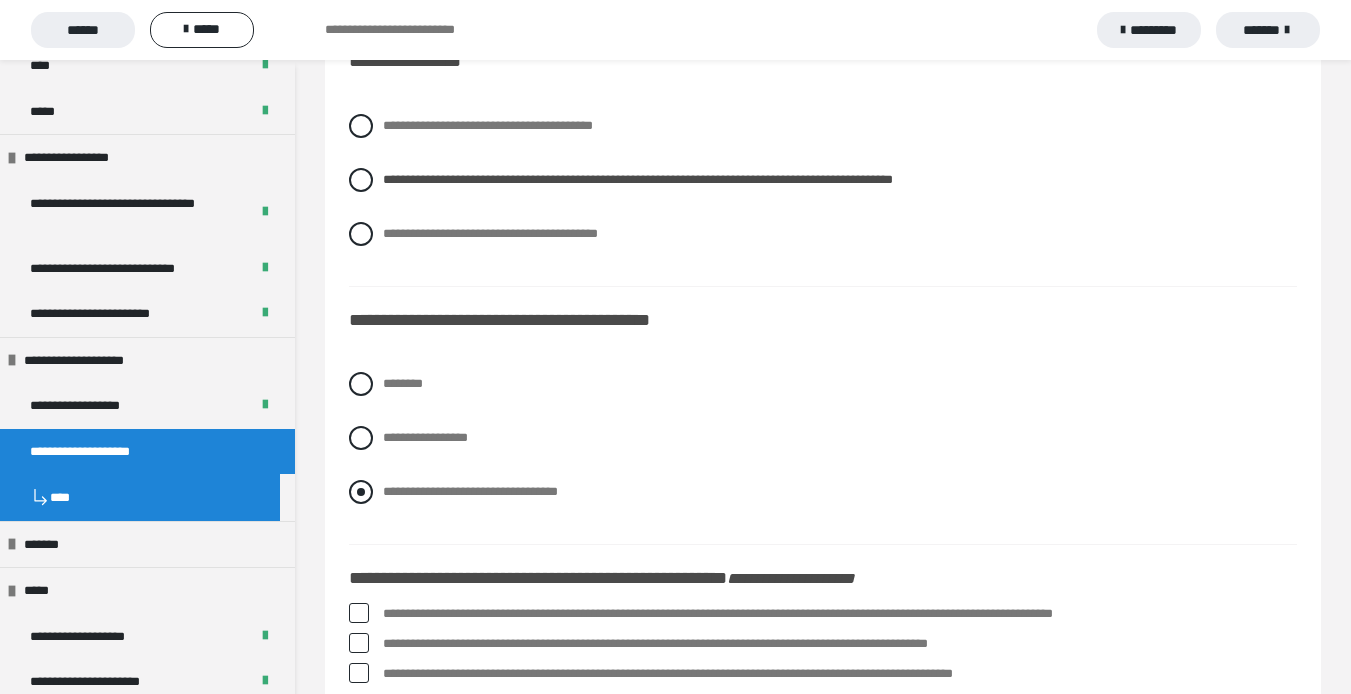 click at bounding box center (361, 492) 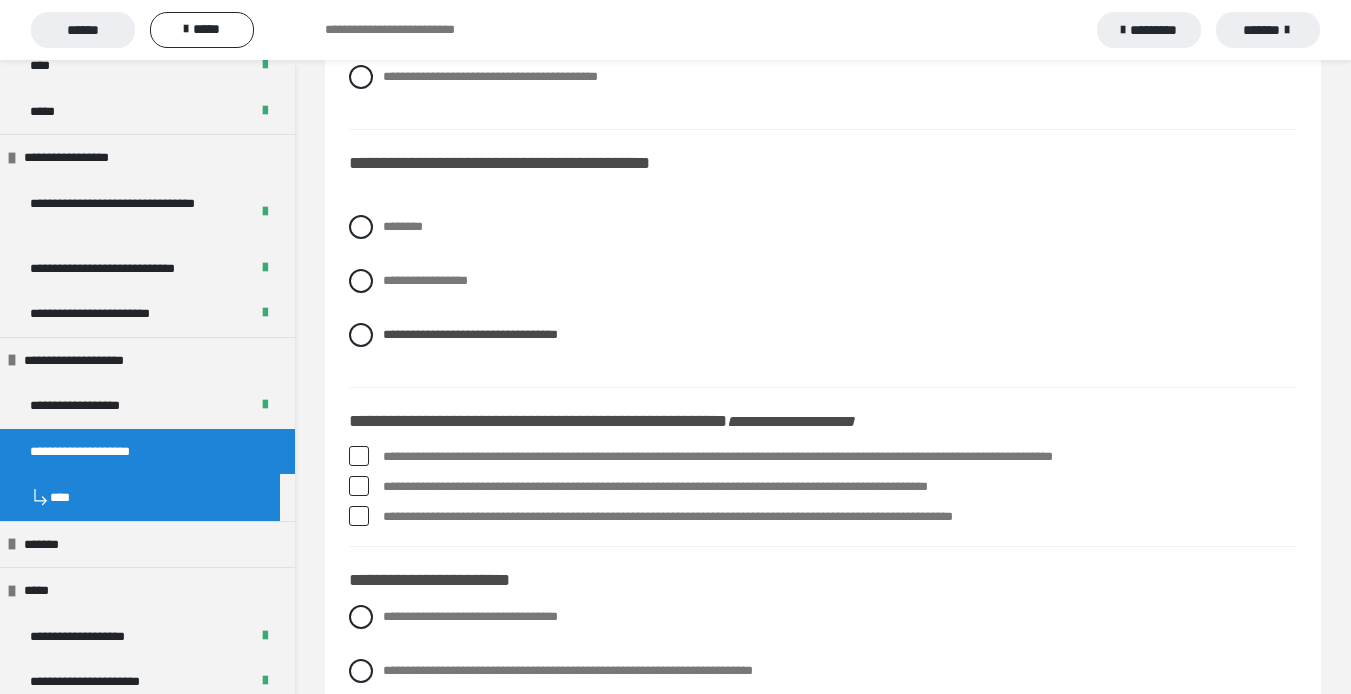 scroll, scrollTop: 3600, scrollLeft: 0, axis: vertical 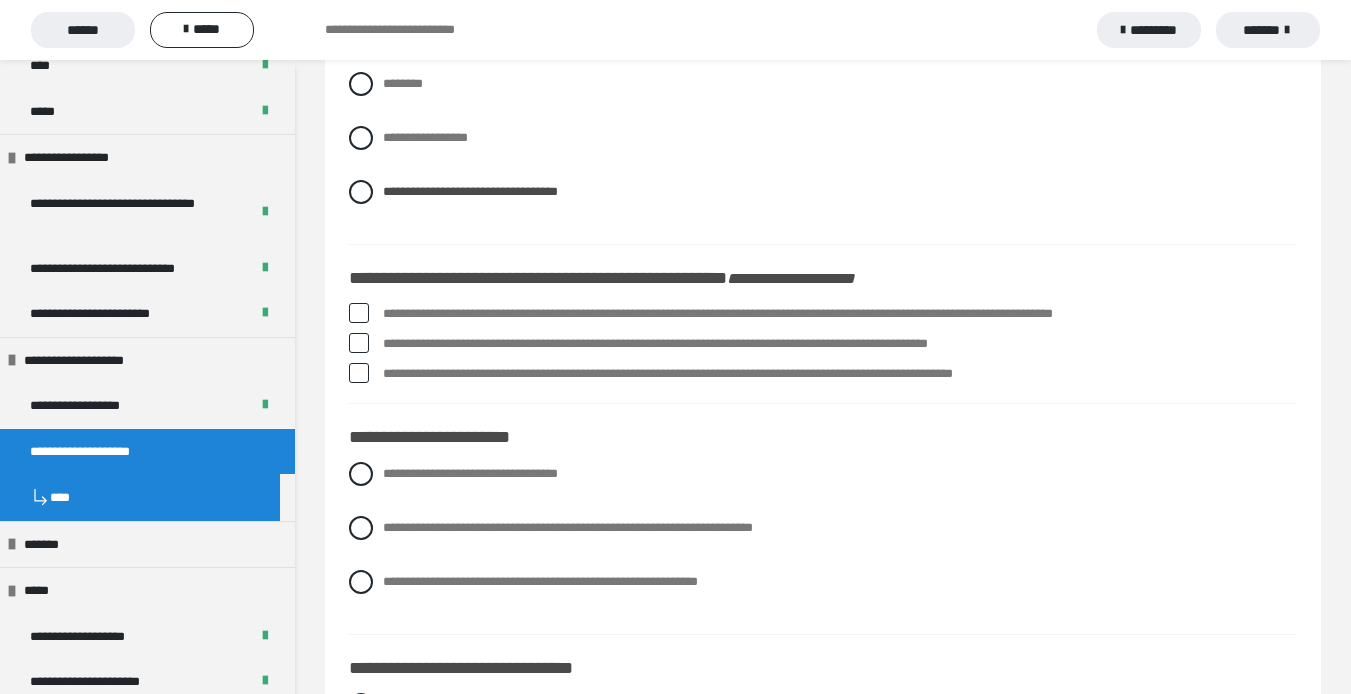 click at bounding box center (359, 313) 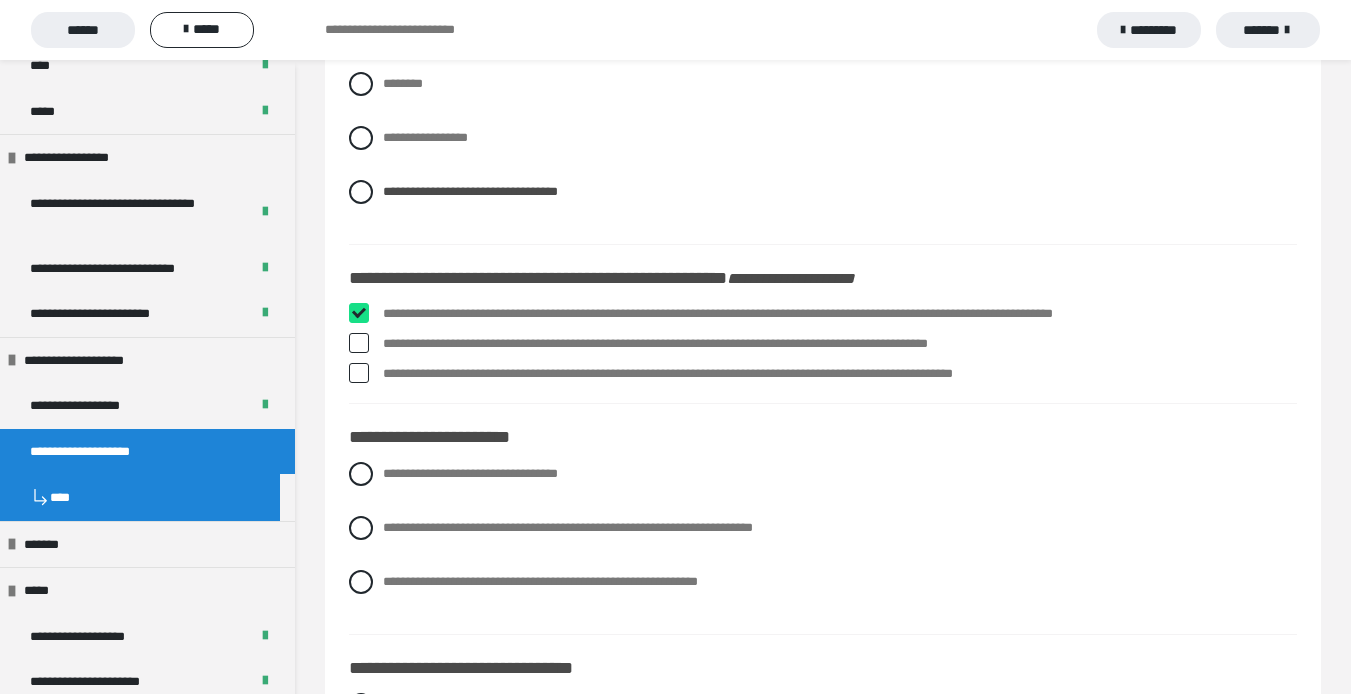 checkbox on "****" 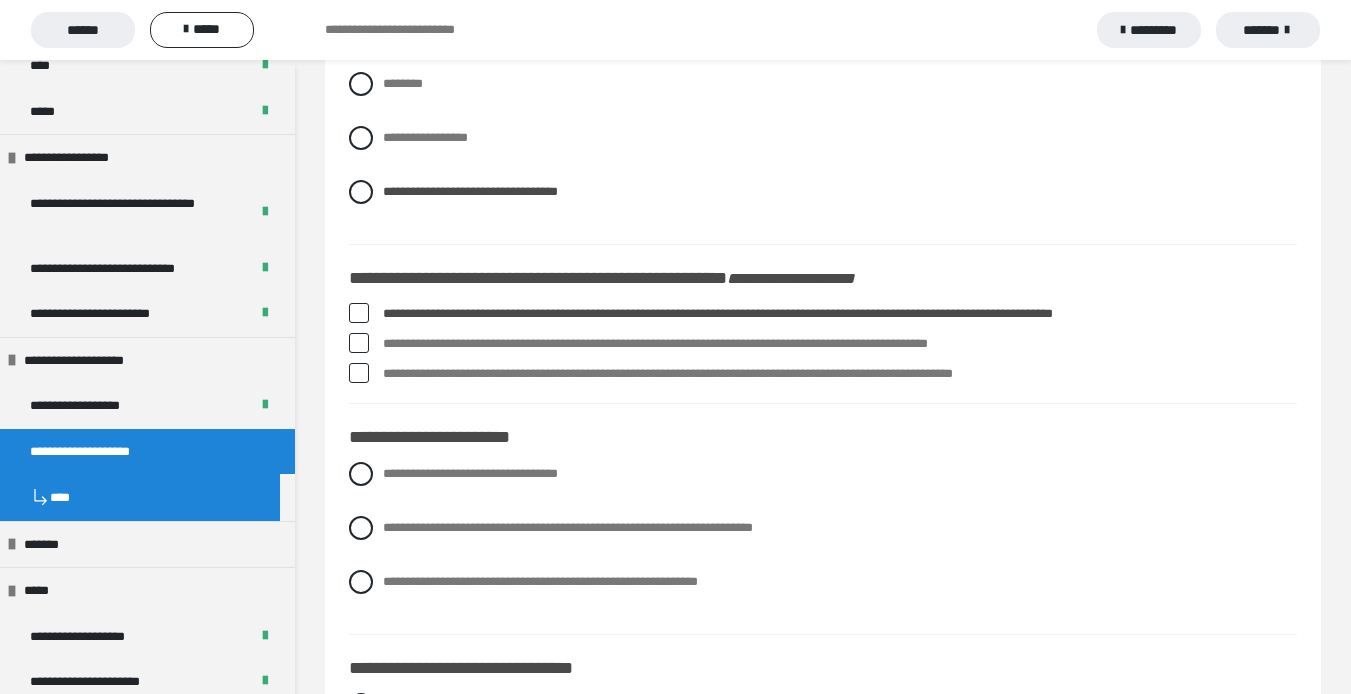 click at bounding box center (359, 373) 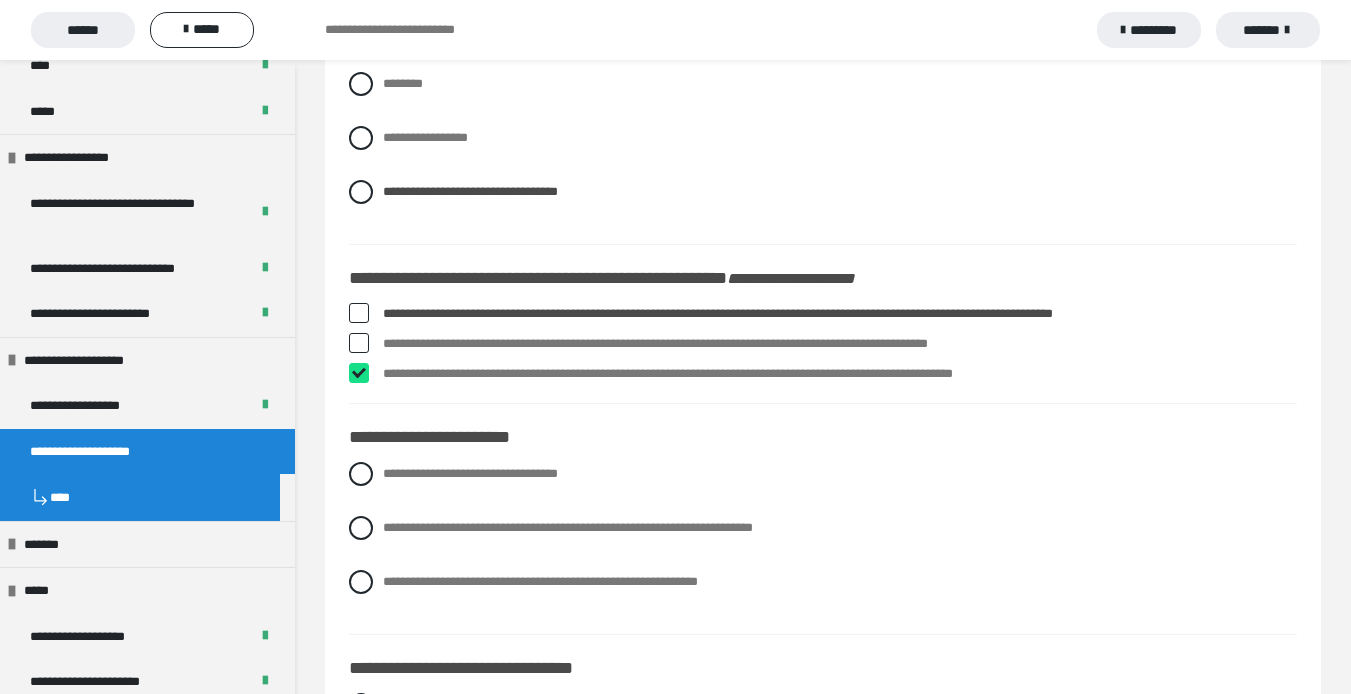 checkbox on "****" 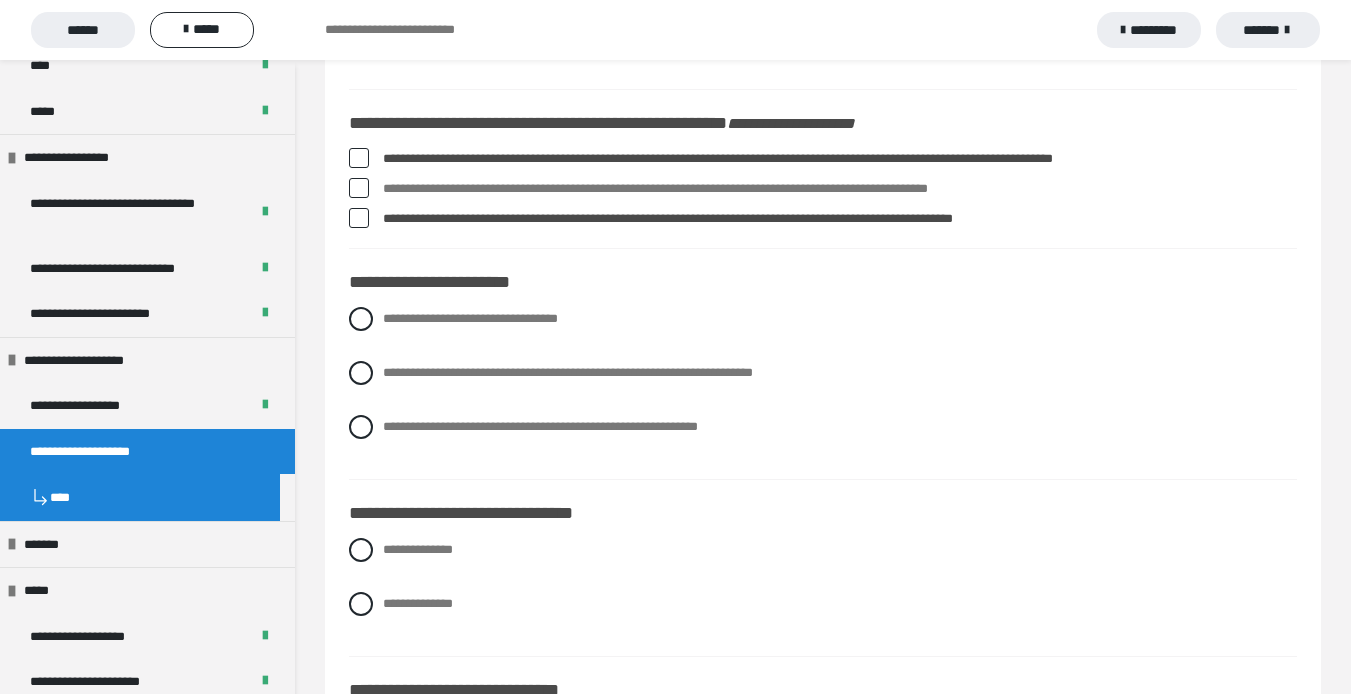 scroll, scrollTop: 3800, scrollLeft: 0, axis: vertical 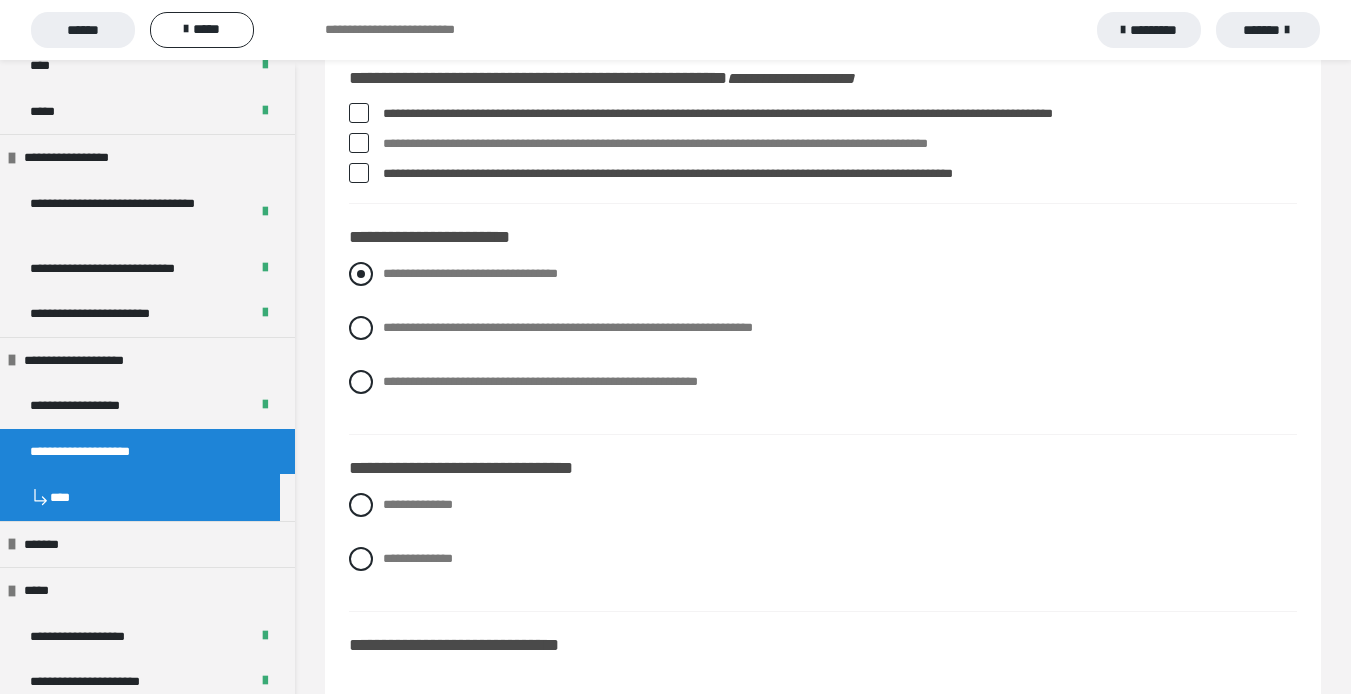 click on "**********" at bounding box center [823, 274] 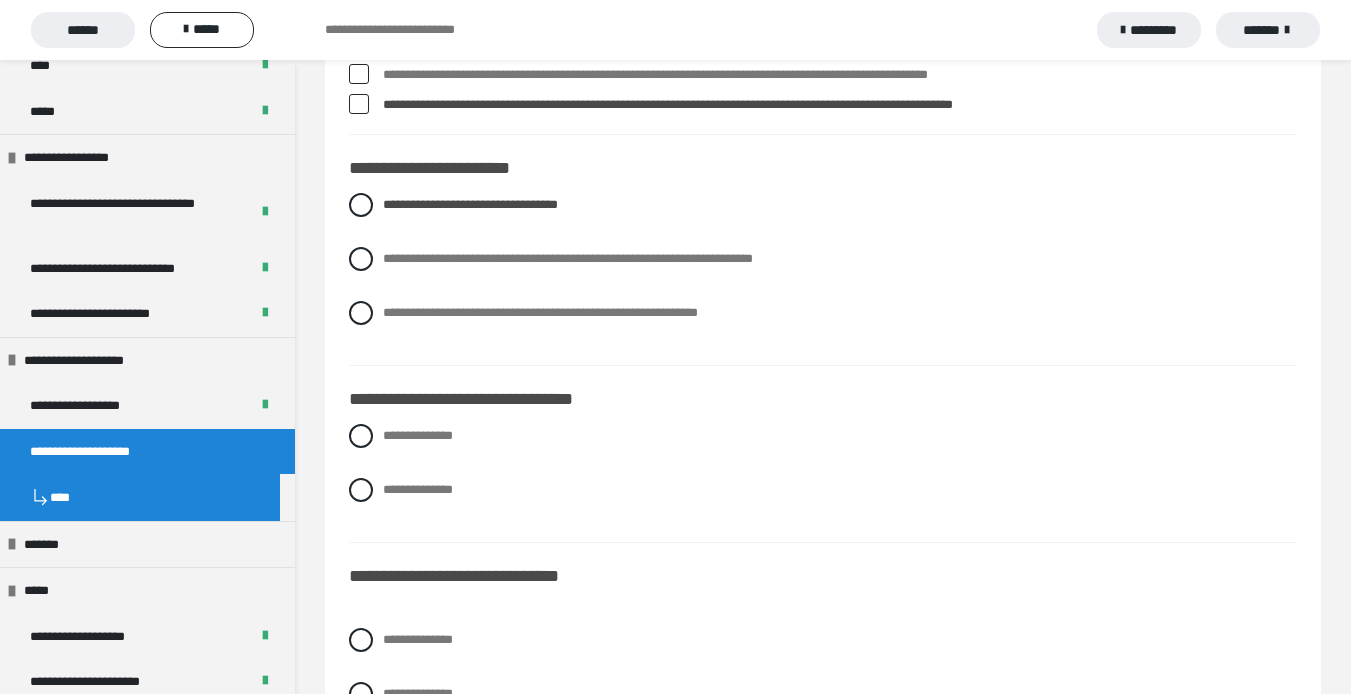 scroll, scrollTop: 3900, scrollLeft: 0, axis: vertical 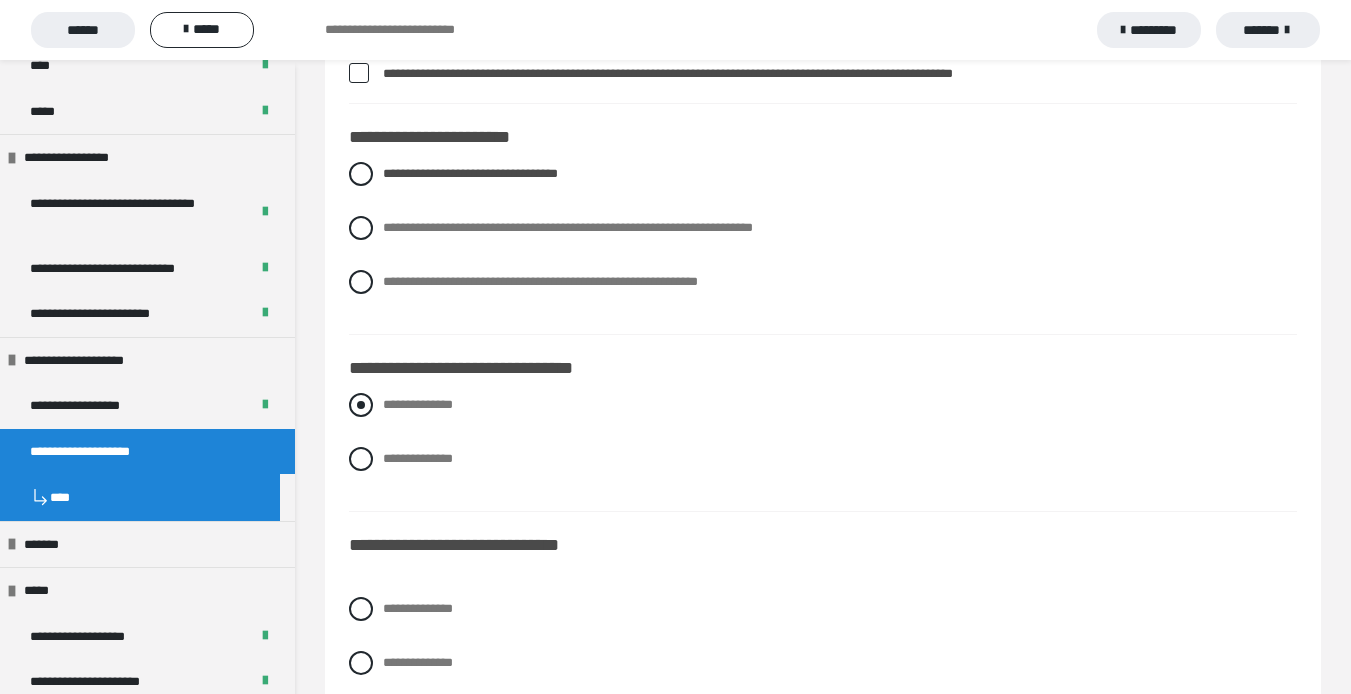 click at bounding box center [361, 405] 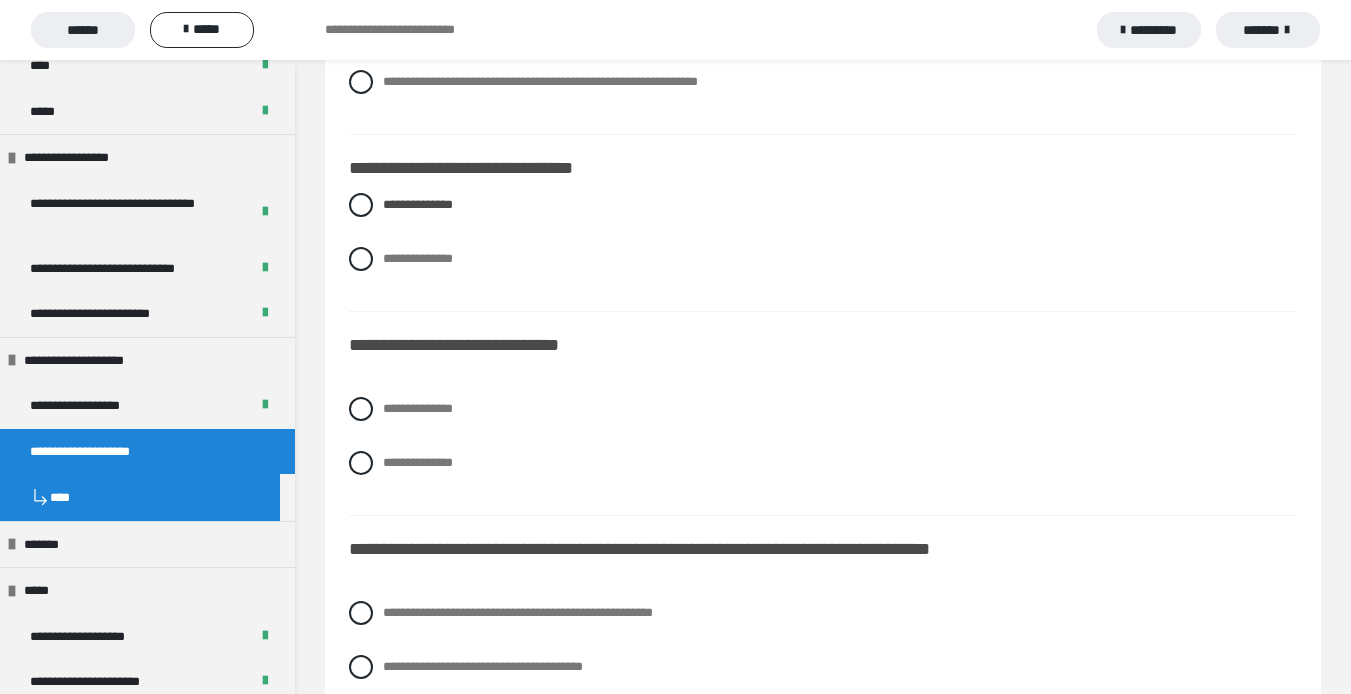 scroll, scrollTop: 4200, scrollLeft: 0, axis: vertical 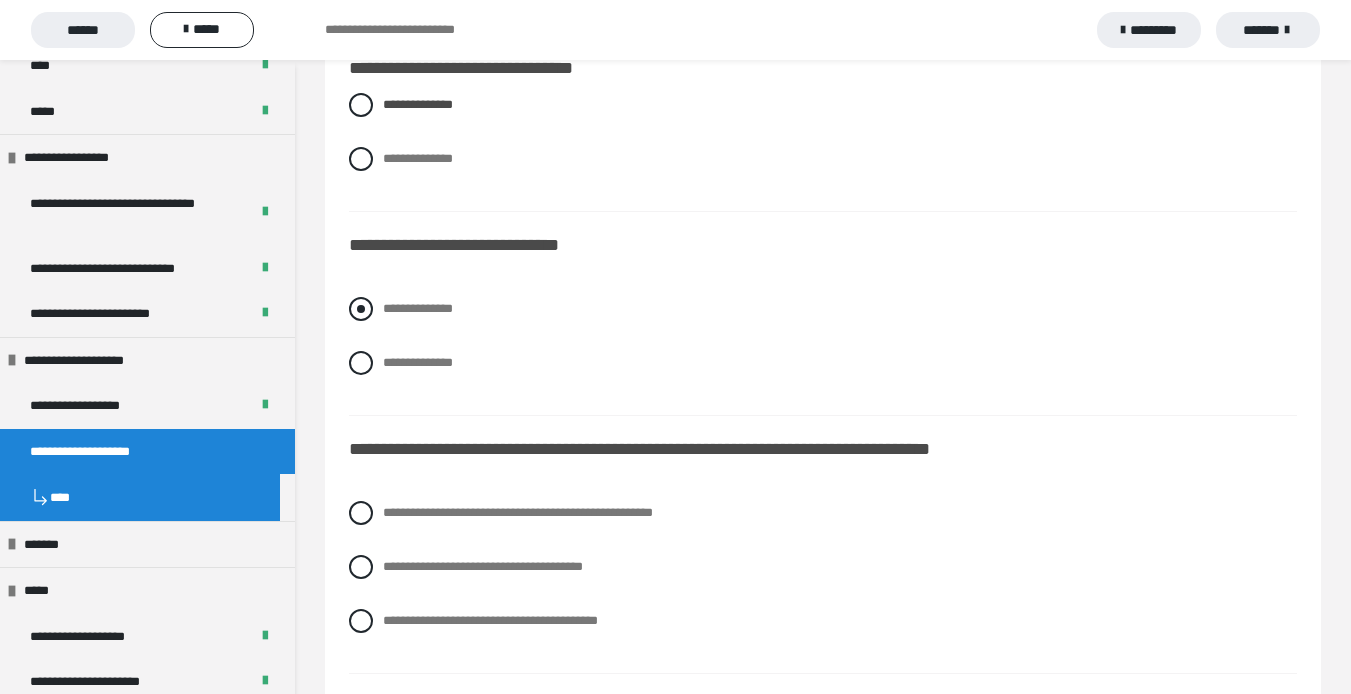 click at bounding box center [361, 309] 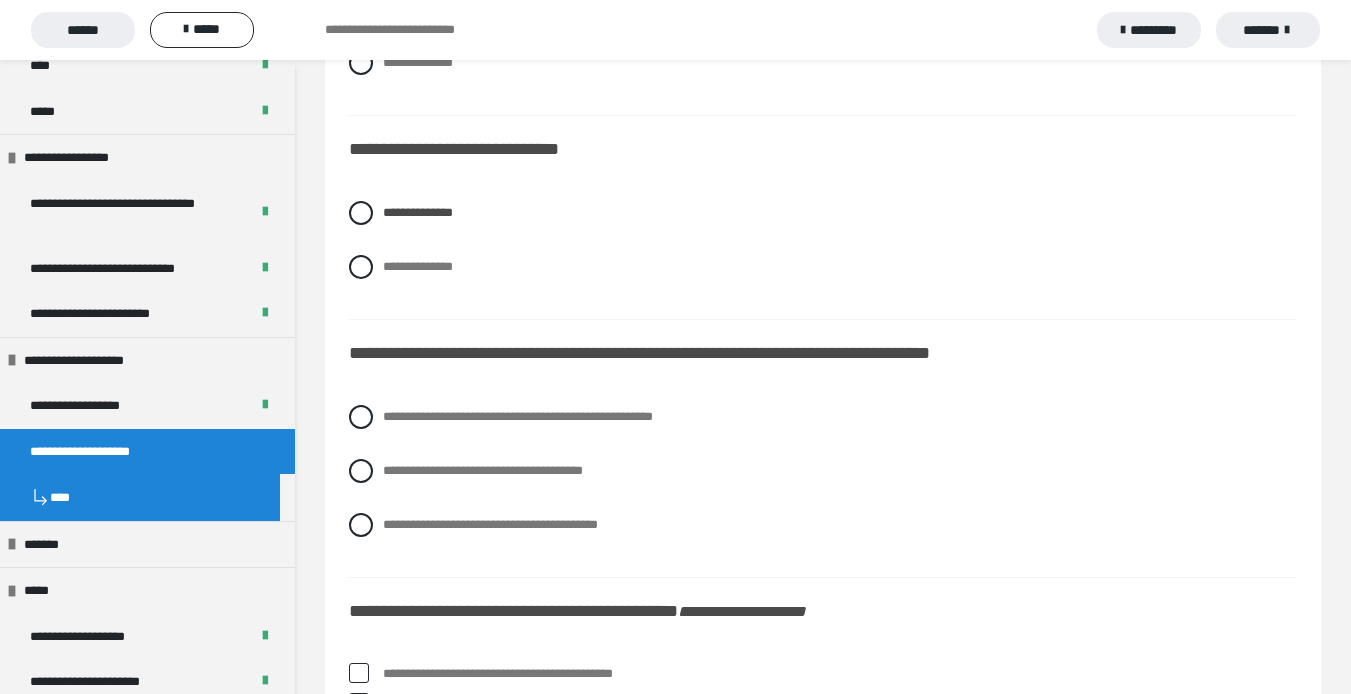 scroll, scrollTop: 4400, scrollLeft: 0, axis: vertical 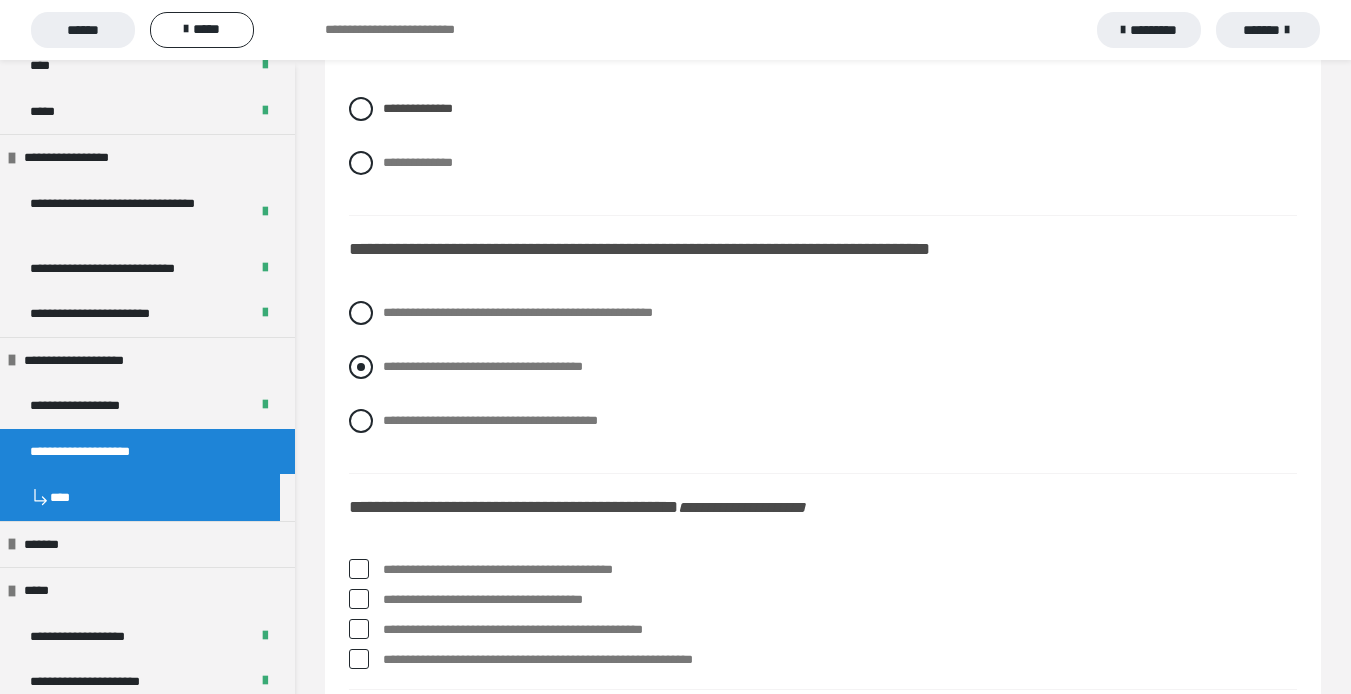 click at bounding box center (361, 367) 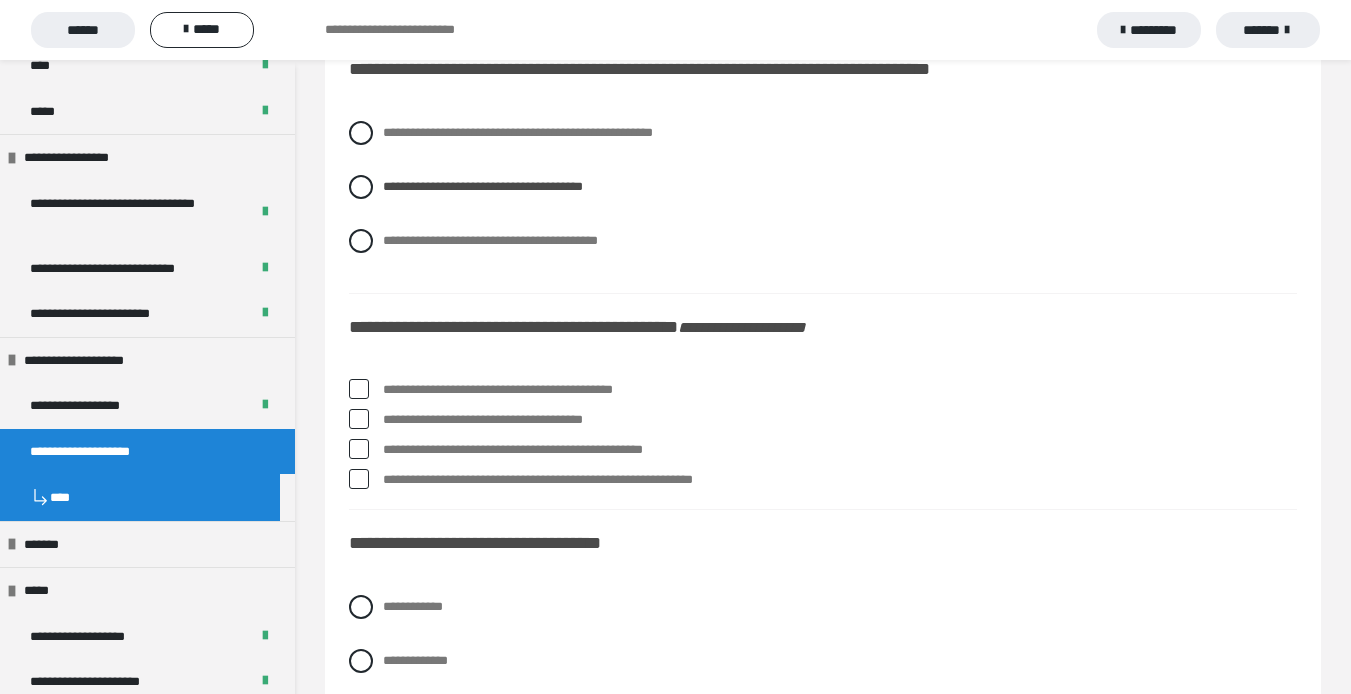 scroll, scrollTop: 4600, scrollLeft: 0, axis: vertical 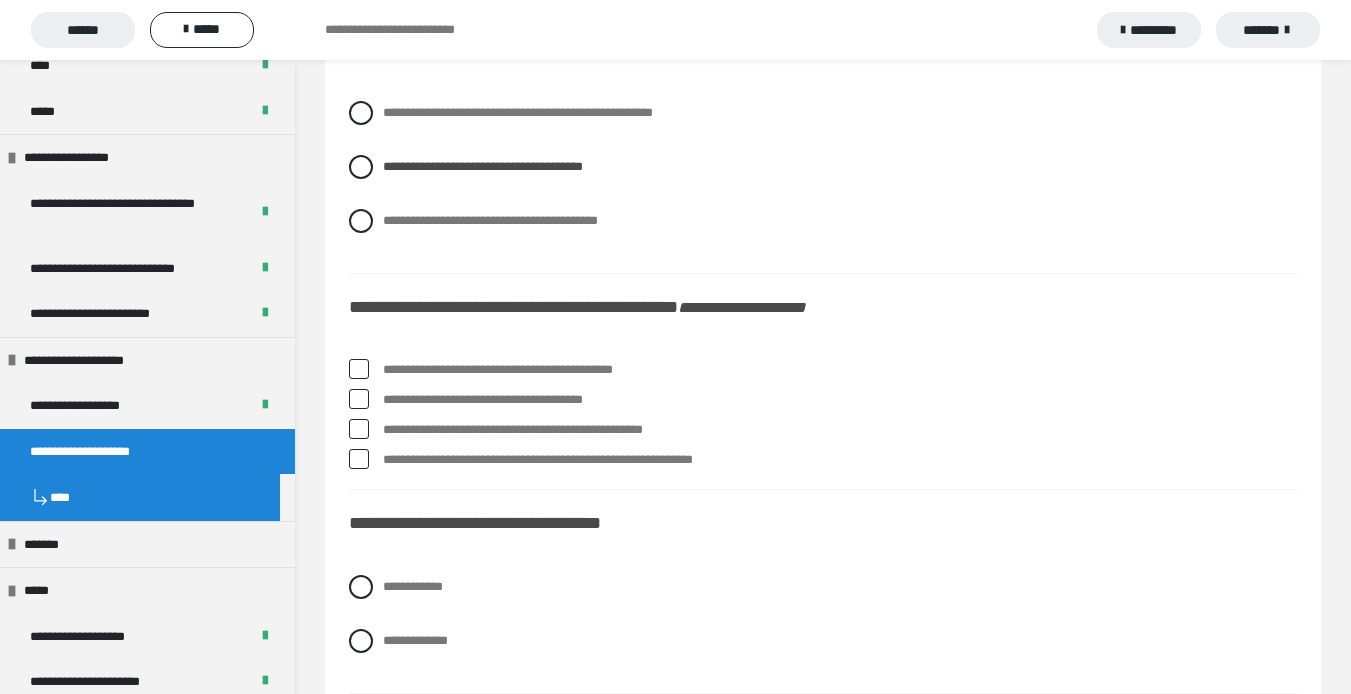 click at bounding box center [359, 399] 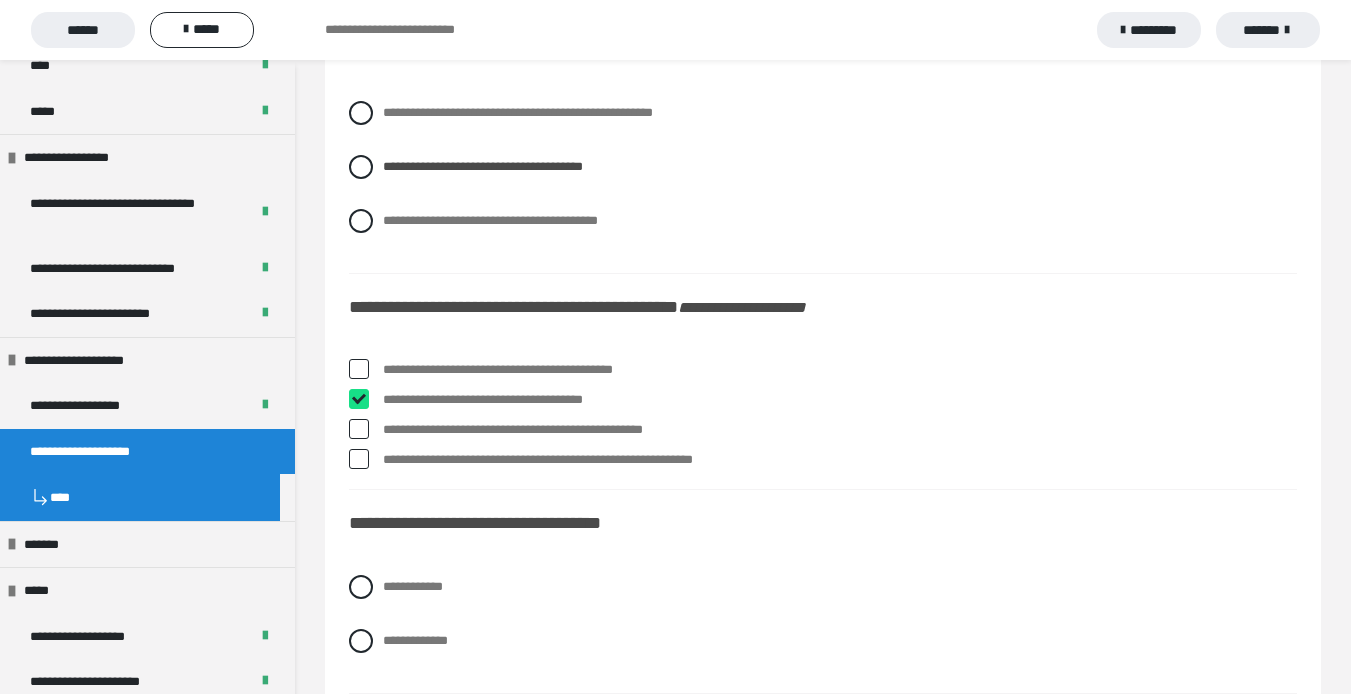 checkbox on "****" 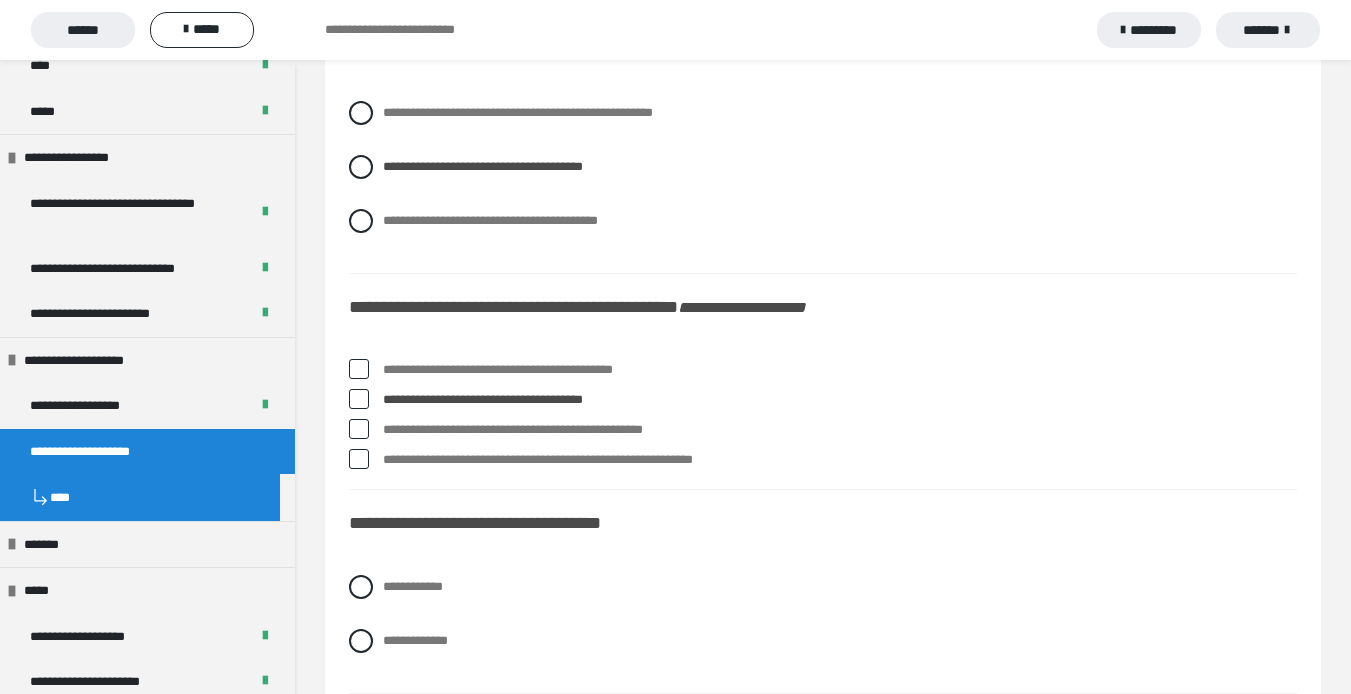 click at bounding box center (359, 429) 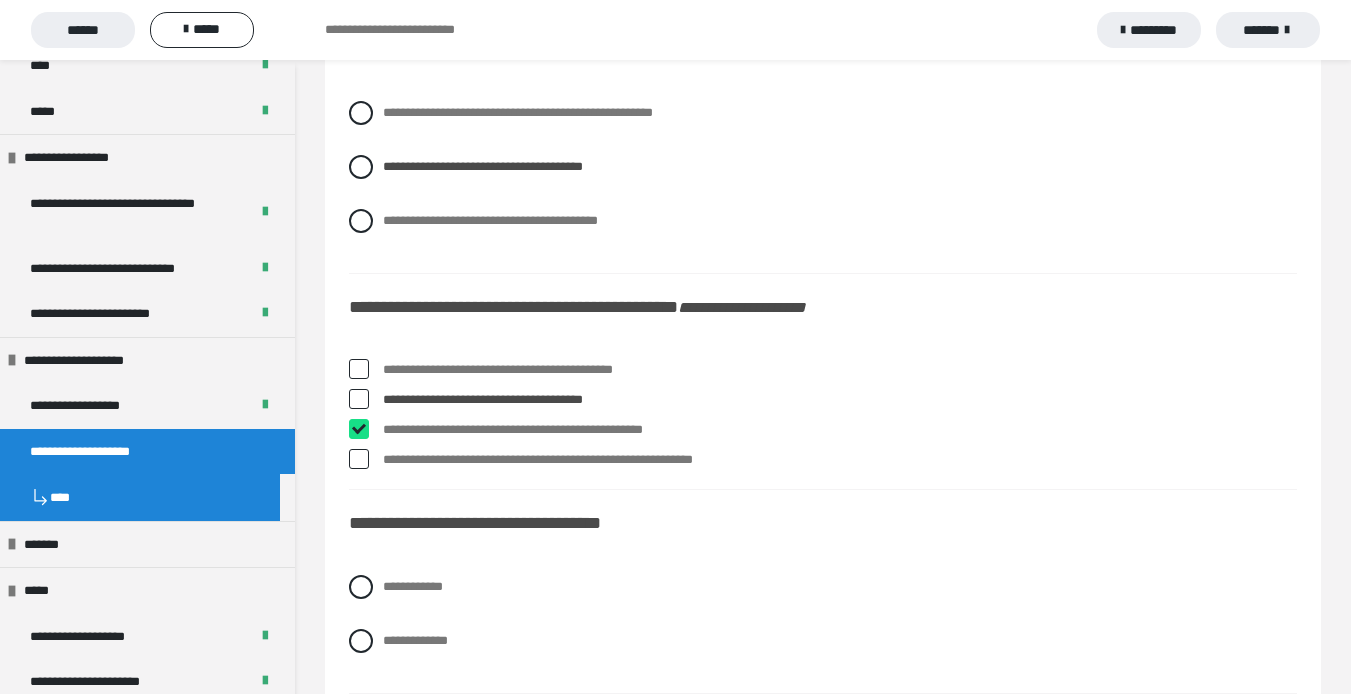 checkbox on "****" 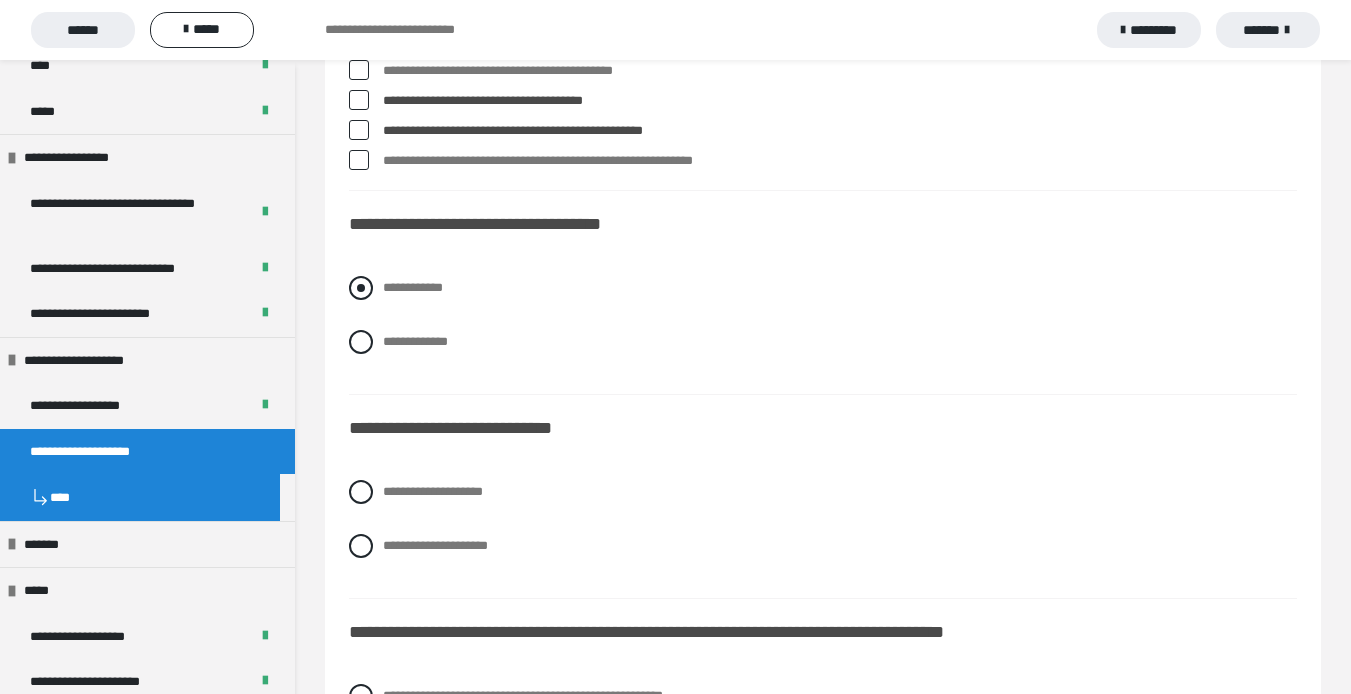 scroll, scrollTop: 4900, scrollLeft: 0, axis: vertical 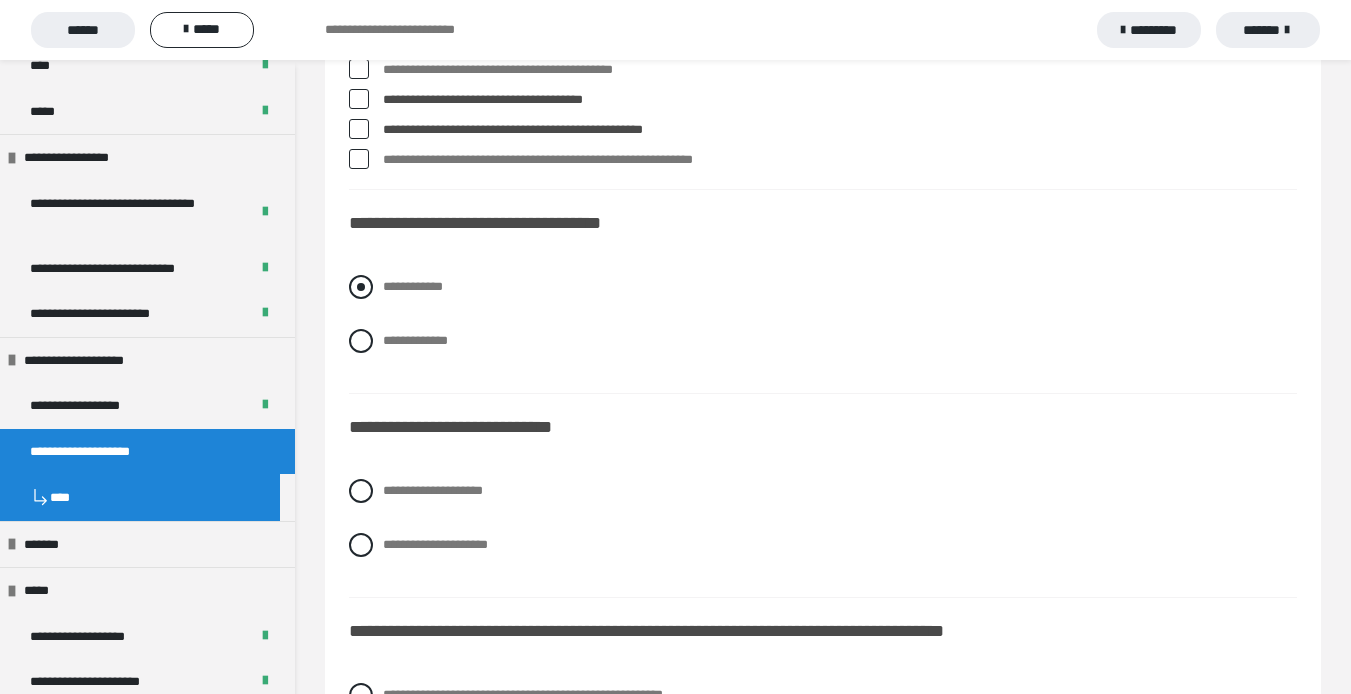 click at bounding box center (361, 287) 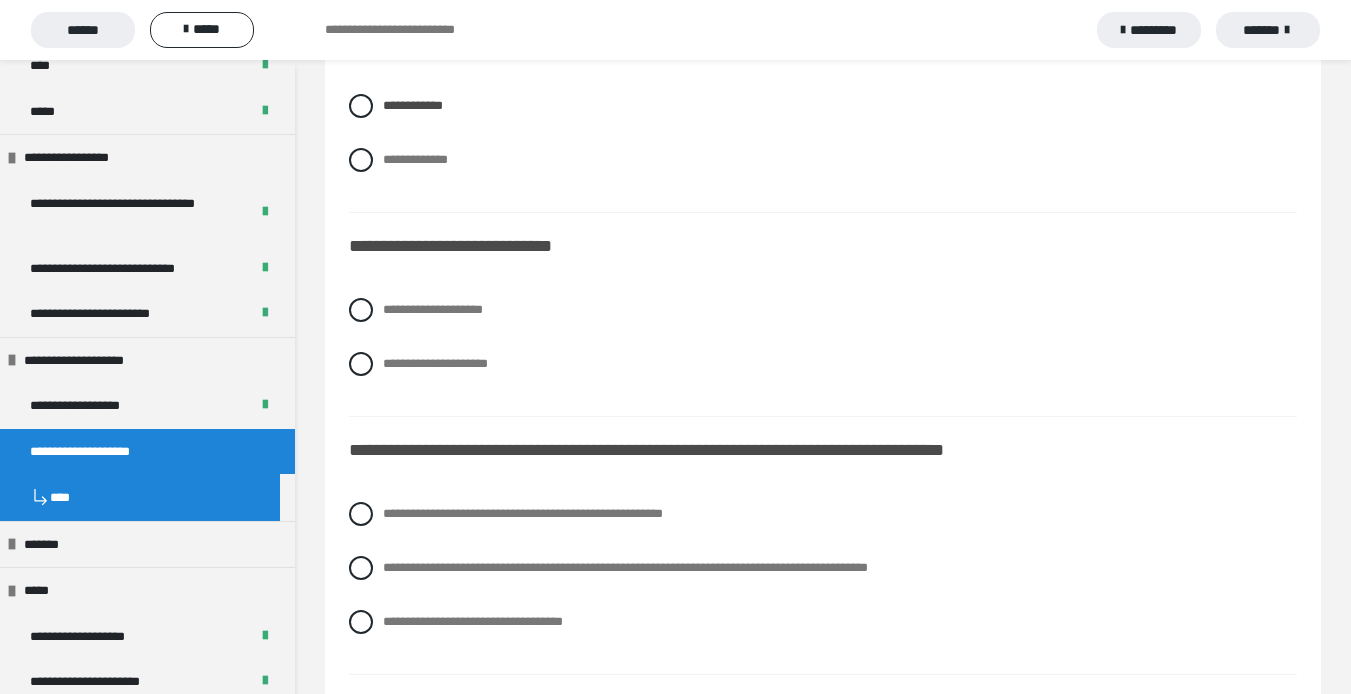 scroll, scrollTop: 5100, scrollLeft: 0, axis: vertical 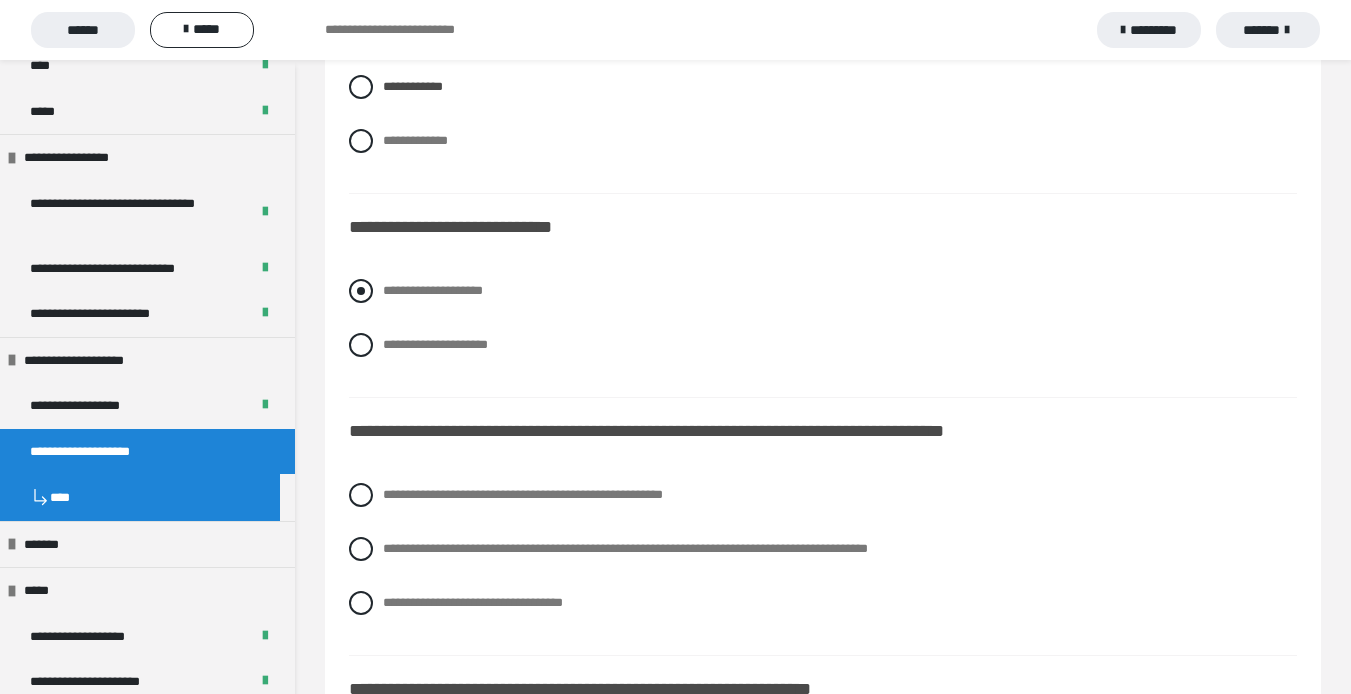 click at bounding box center [361, 291] 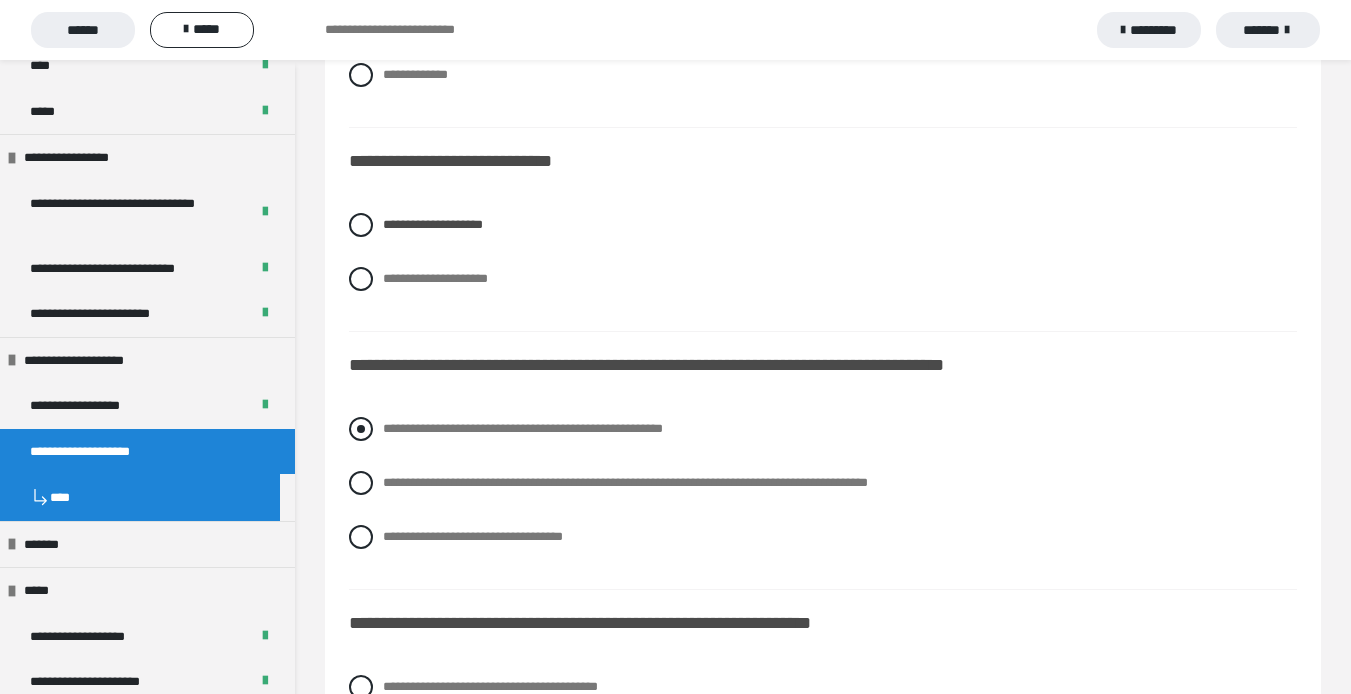 scroll, scrollTop: 5300, scrollLeft: 0, axis: vertical 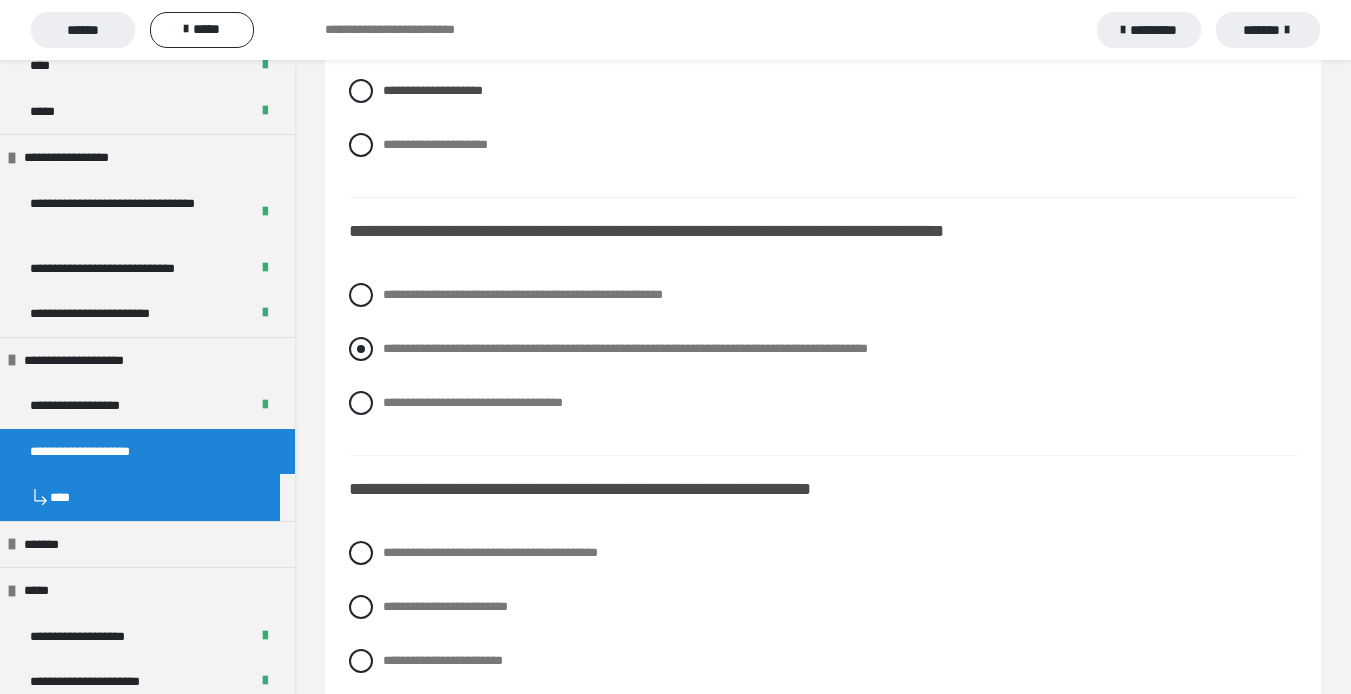 click at bounding box center [361, 349] 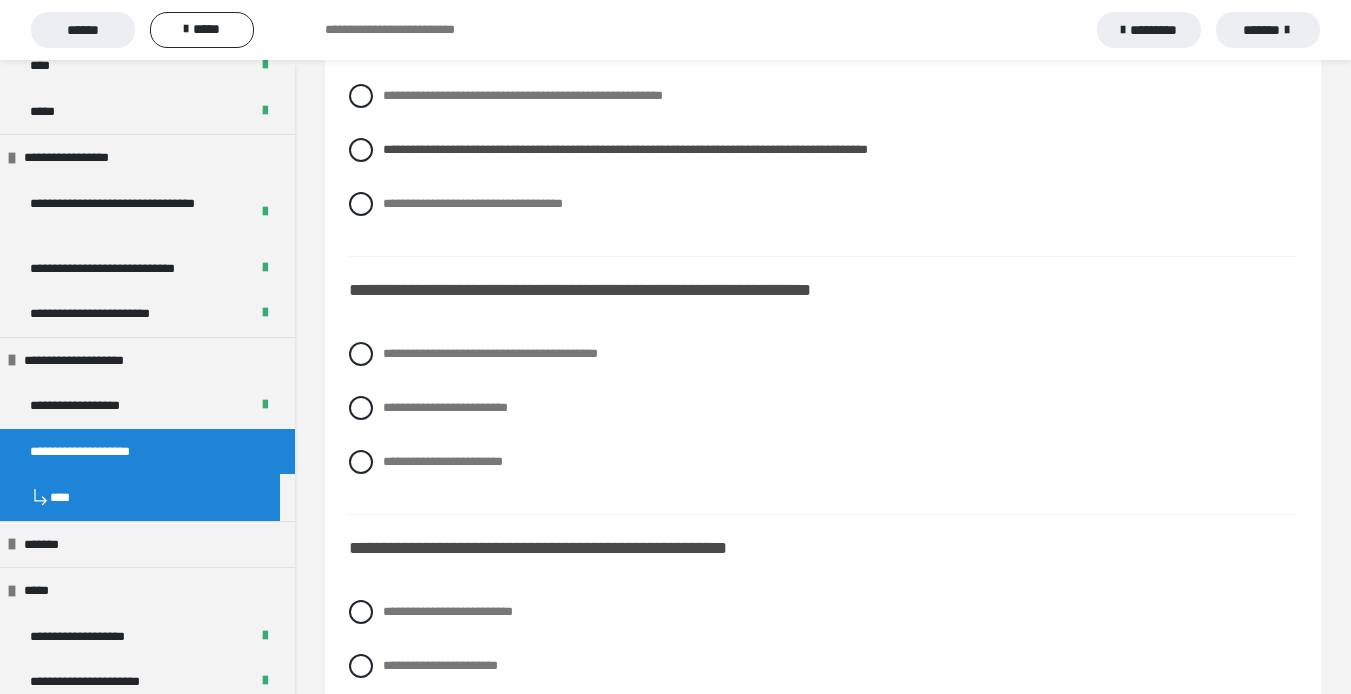 scroll, scrollTop: 5500, scrollLeft: 0, axis: vertical 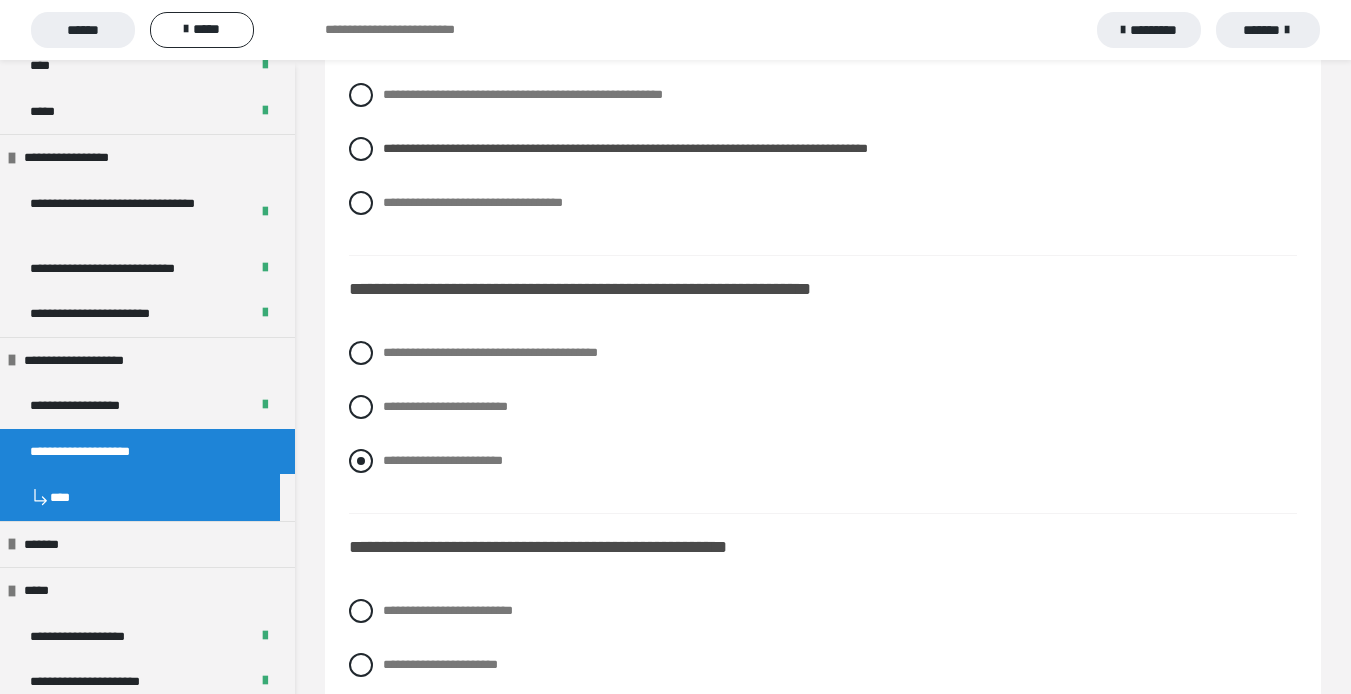 click at bounding box center (361, 461) 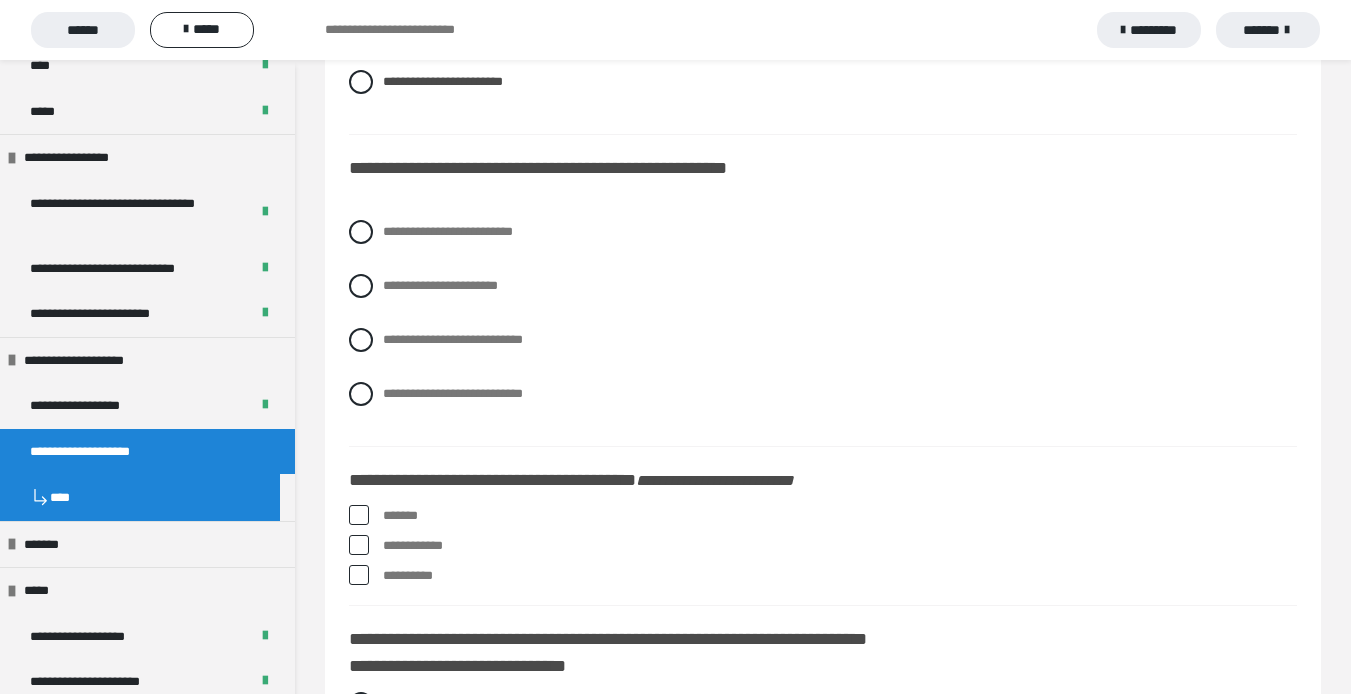 scroll, scrollTop: 5900, scrollLeft: 0, axis: vertical 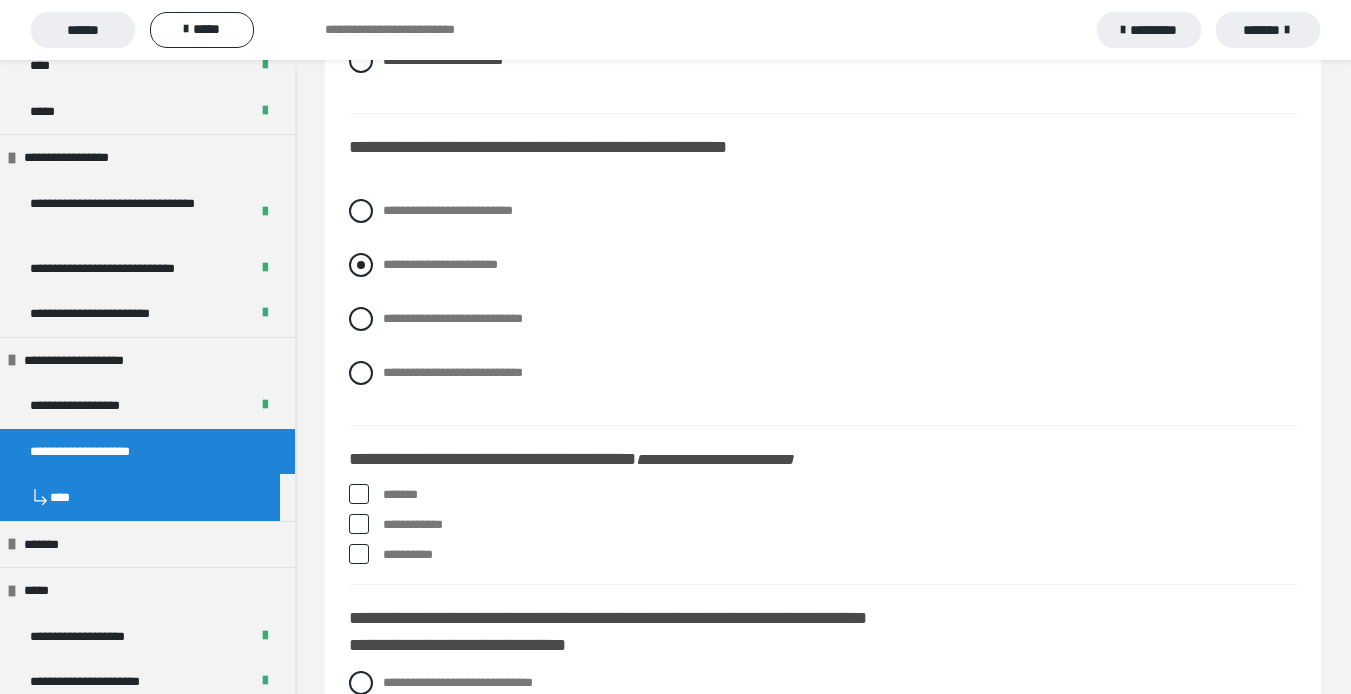 click at bounding box center [361, 265] 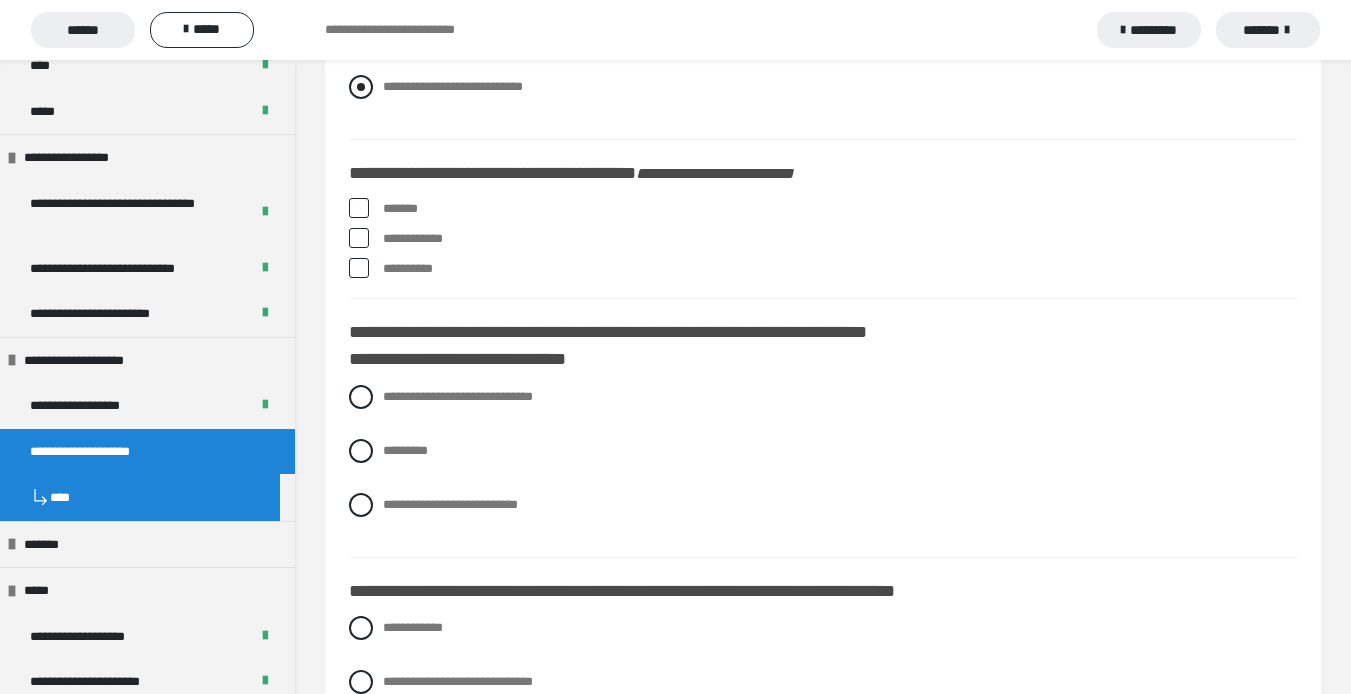 scroll, scrollTop: 6200, scrollLeft: 0, axis: vertical 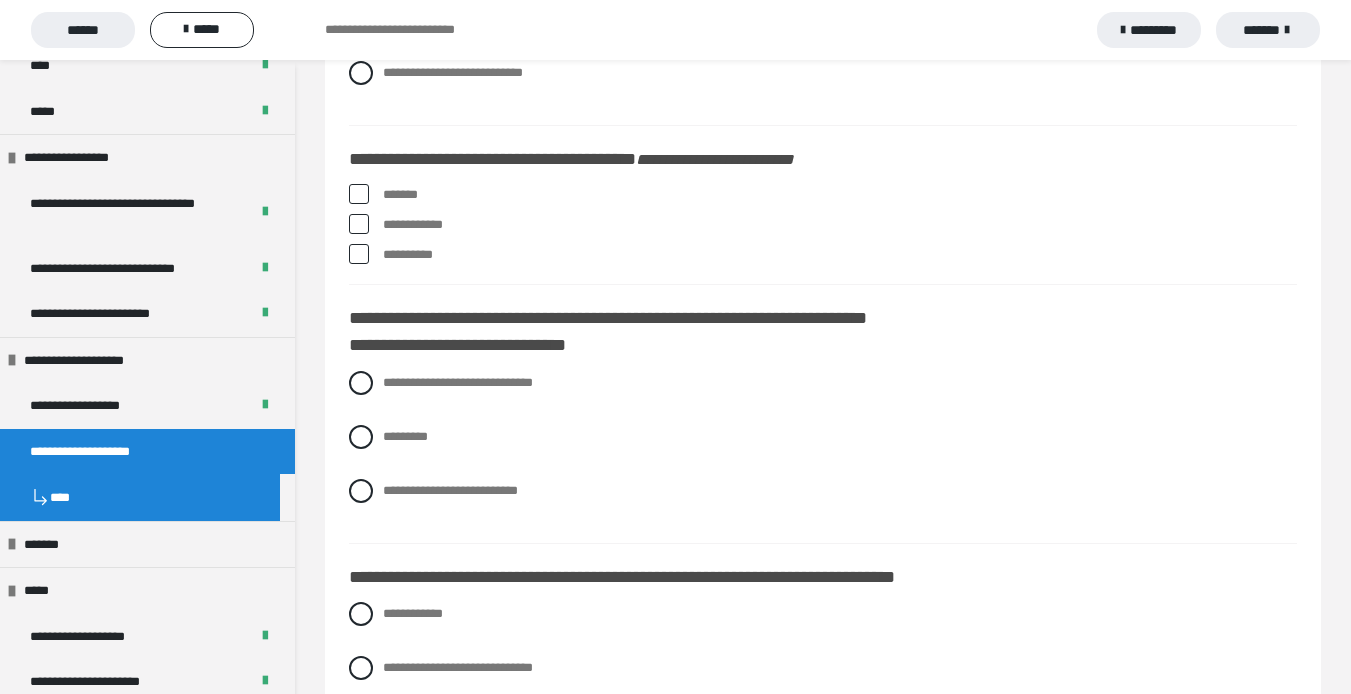 click at bounding box center (359, 194) 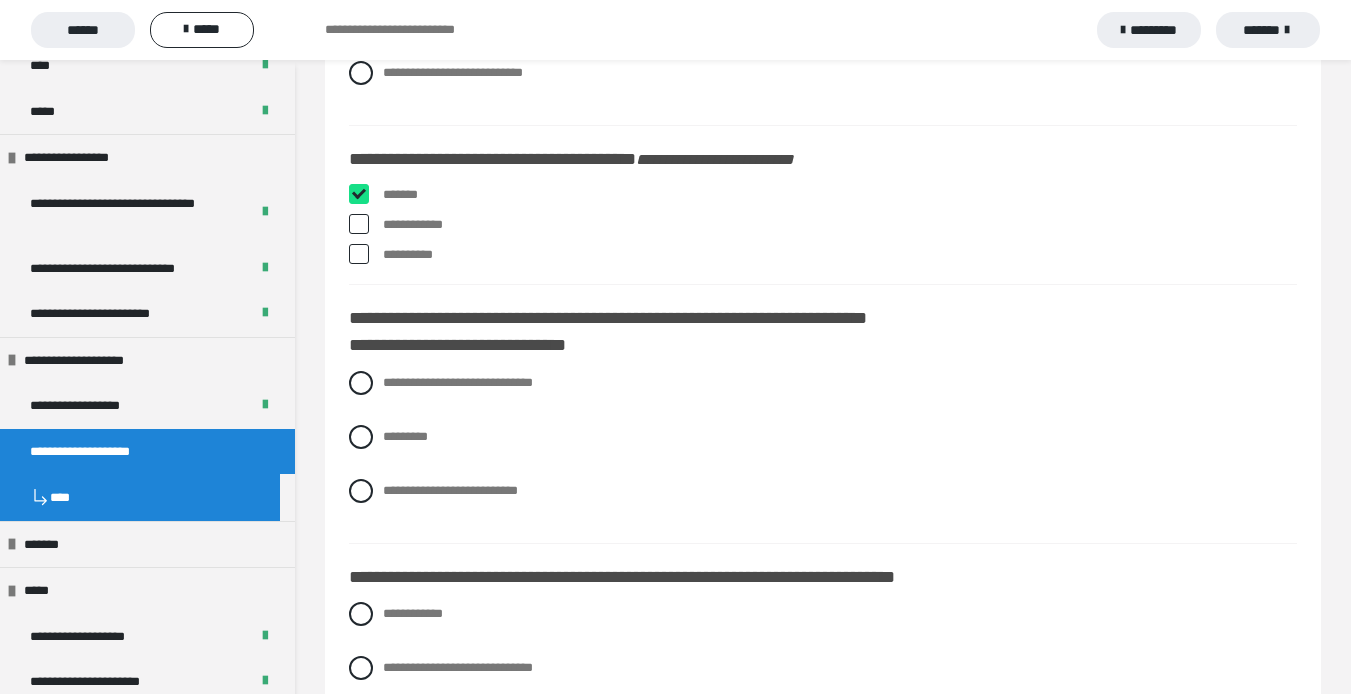 checkbox on "****" 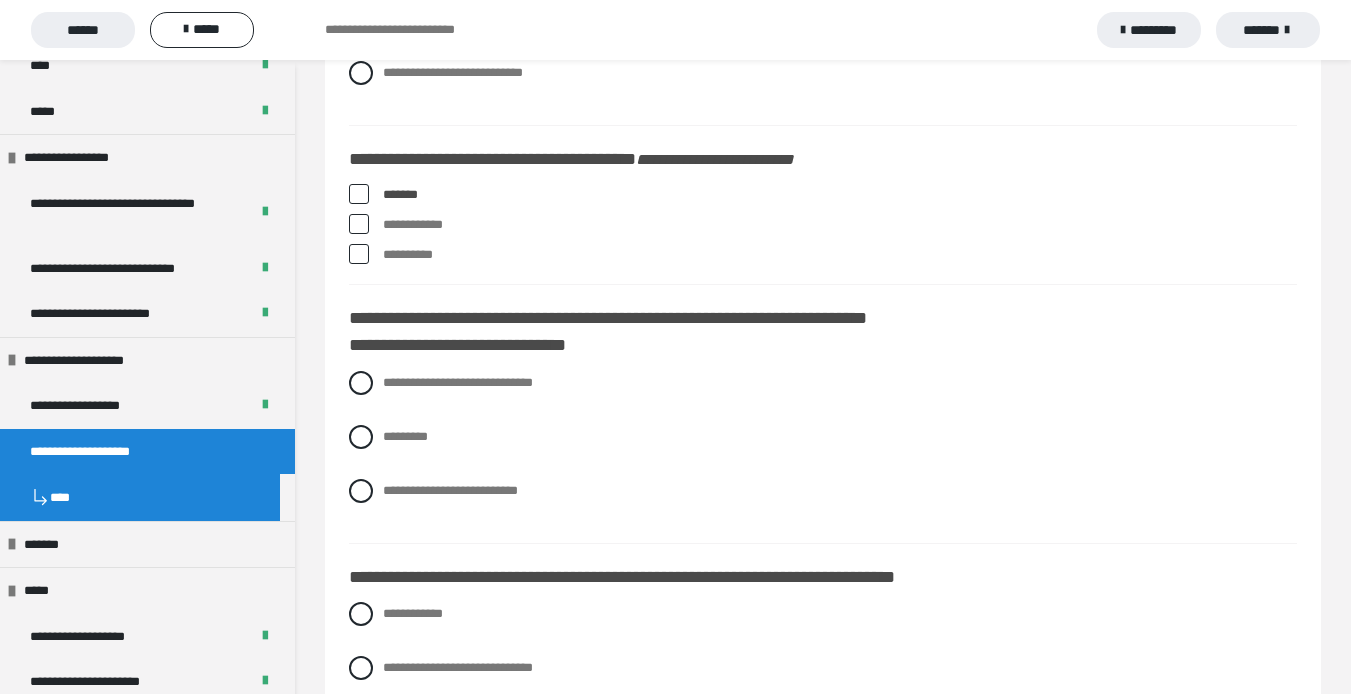 click at bounding box center [359, 254] 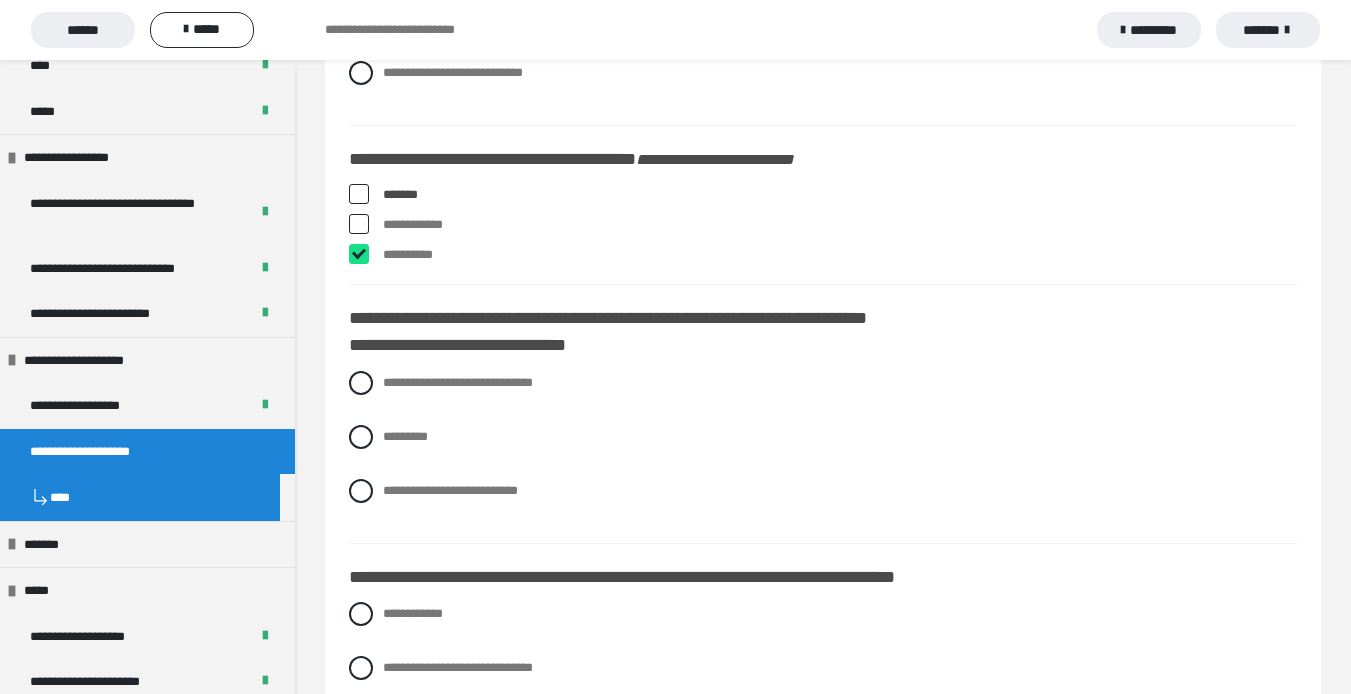 checkbox on "****" 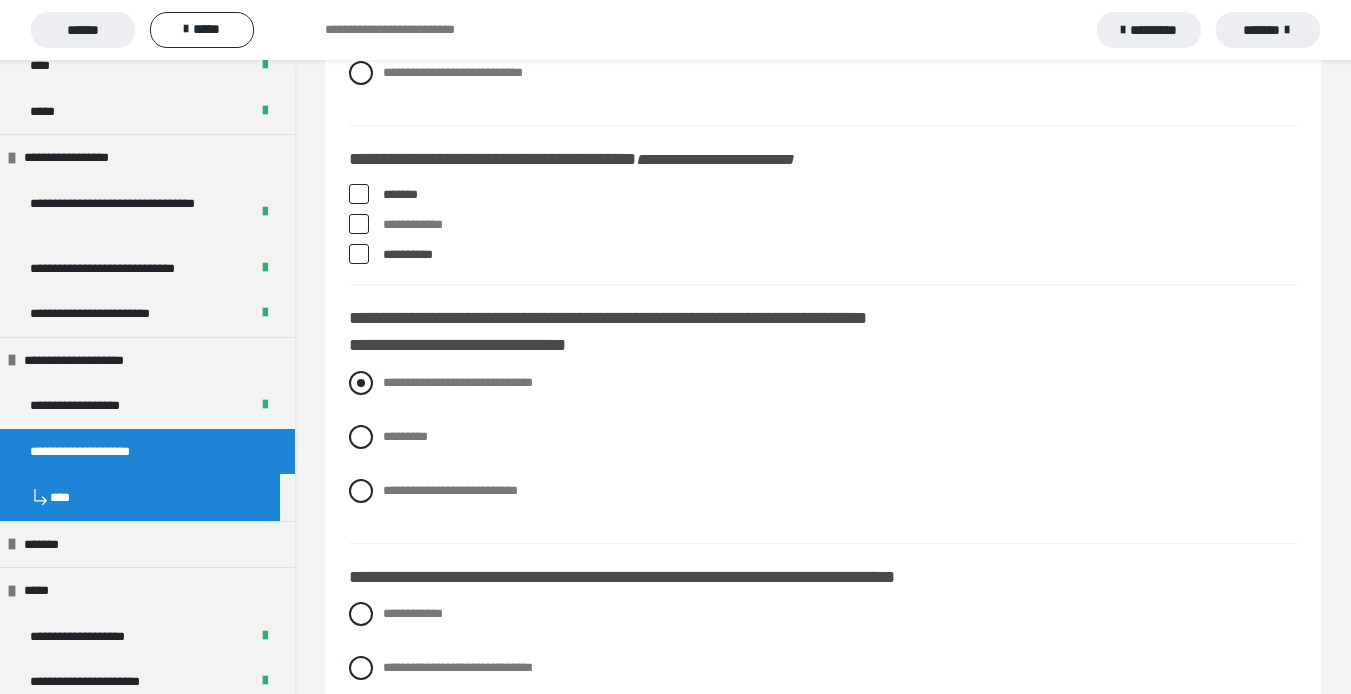 click at bounding box center [361, 383] 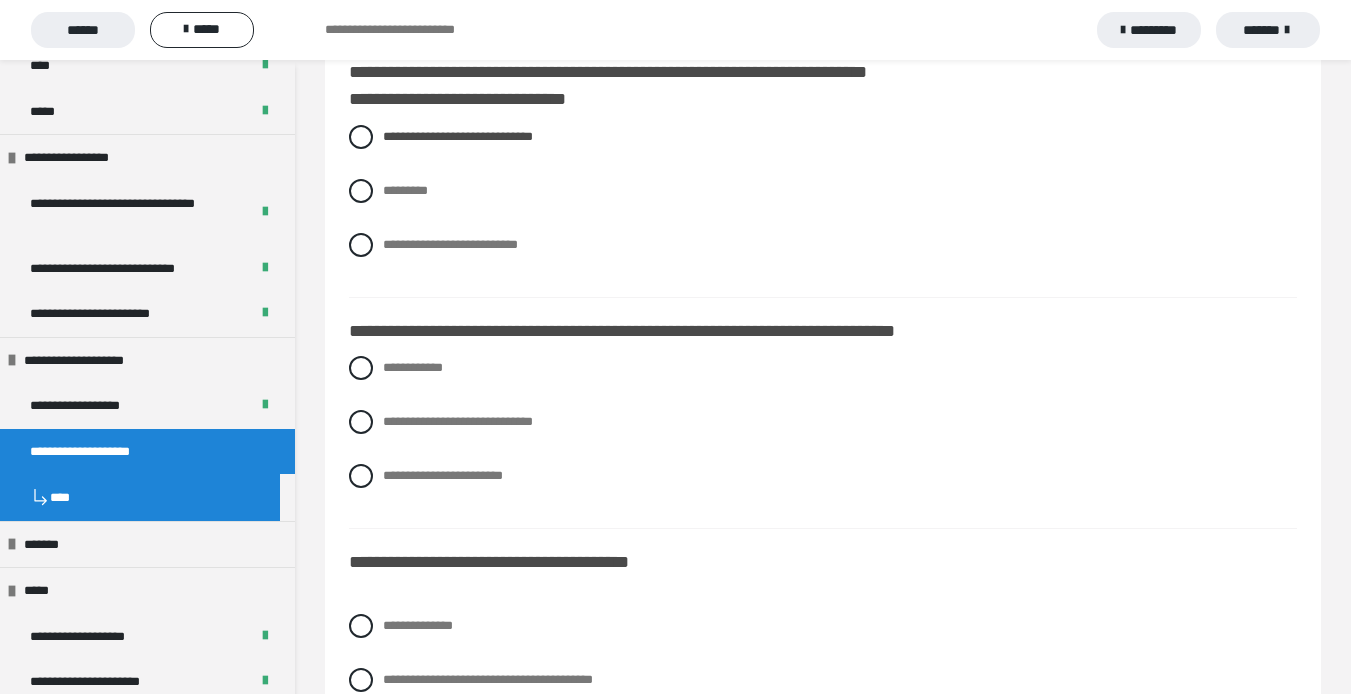 scroll, scrollTop: 6500, scrollLeft: 0, axis: vertical 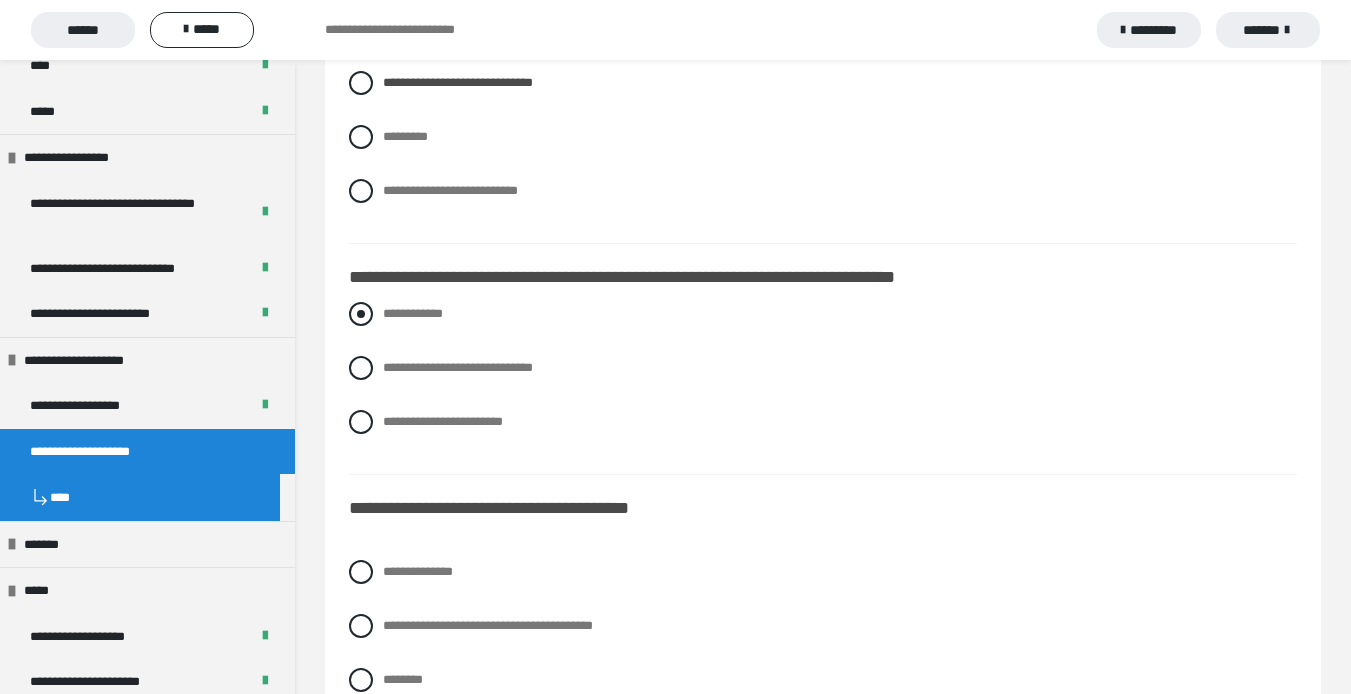 click at bounding box center (361, 314) 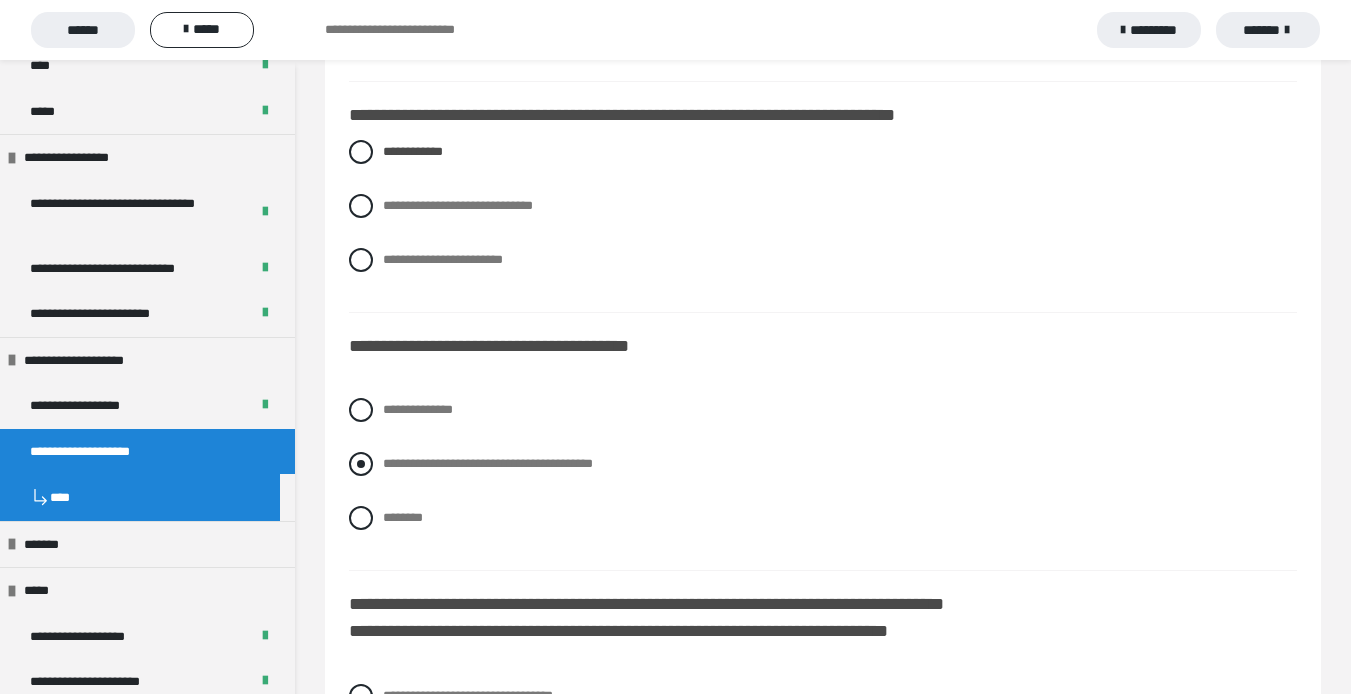 scroll, scrollTop: 6700, scrollLeft: 0, axis: vertical 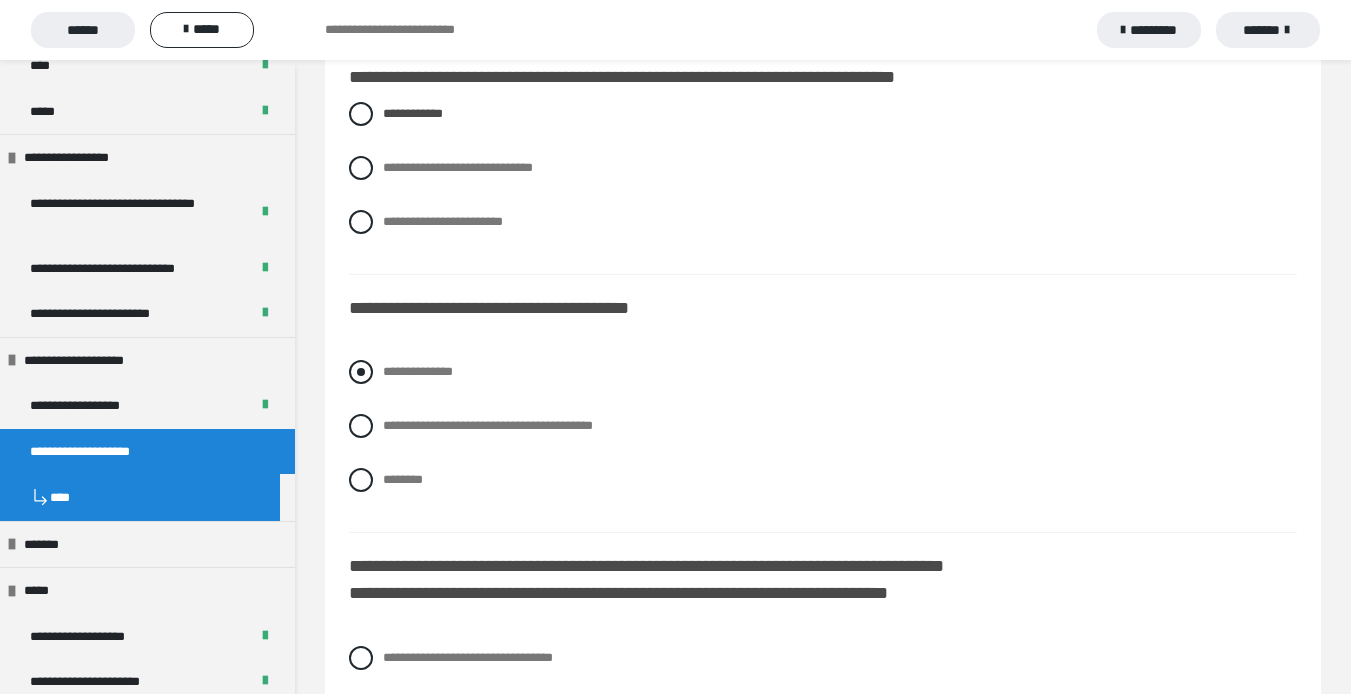 click at bounding box center [361, 372] 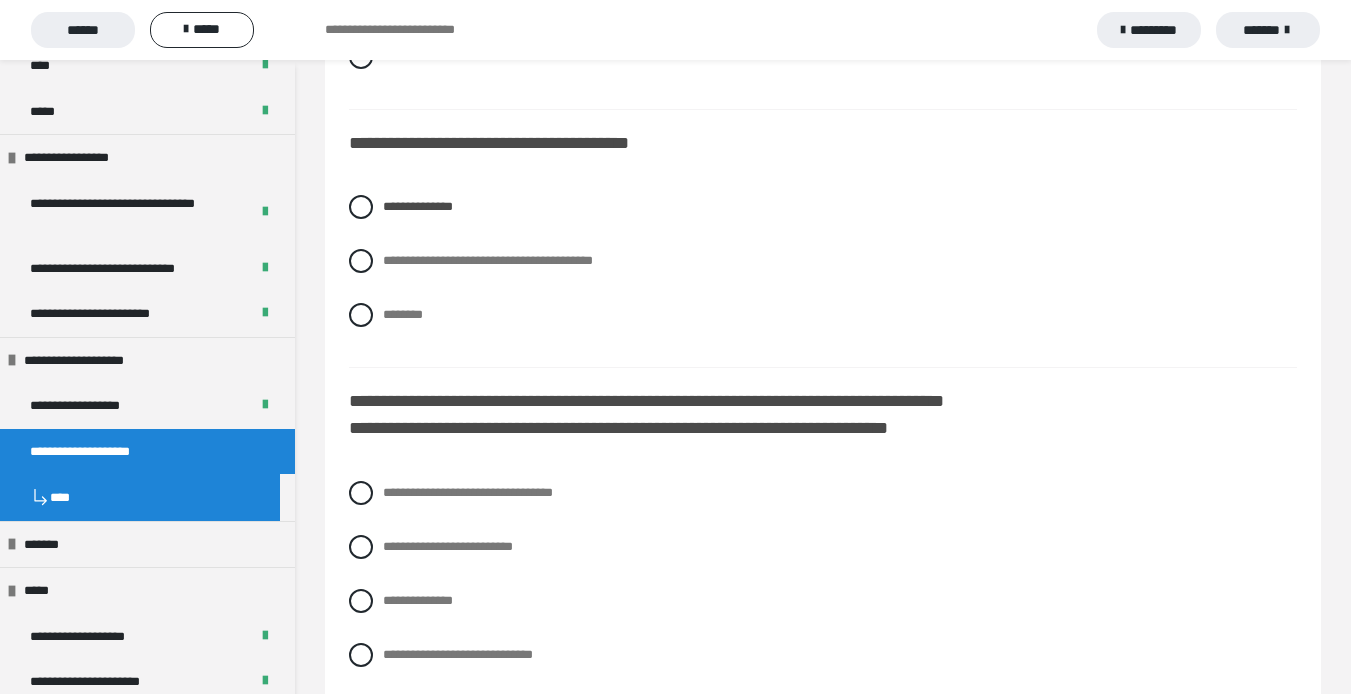 scroll, scrollTop: 6900, scrollLeft: 0, axis: vertical 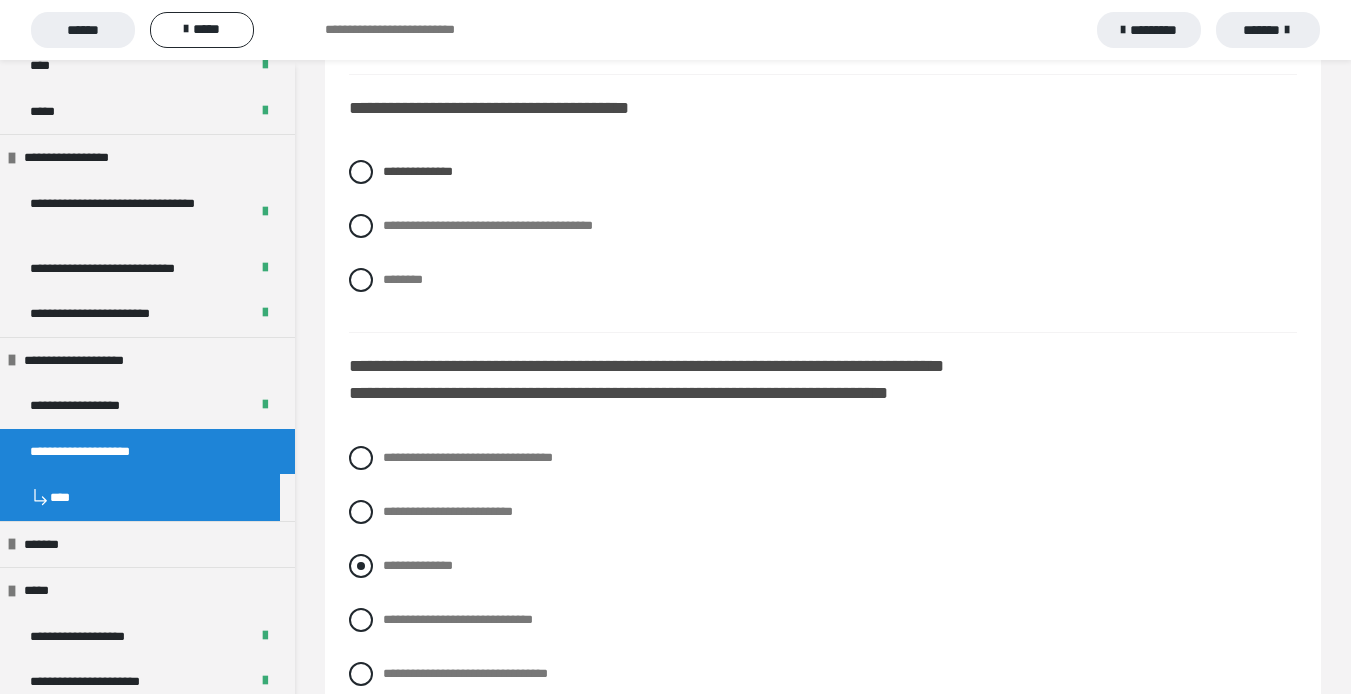click at bounding box center (361, 566) 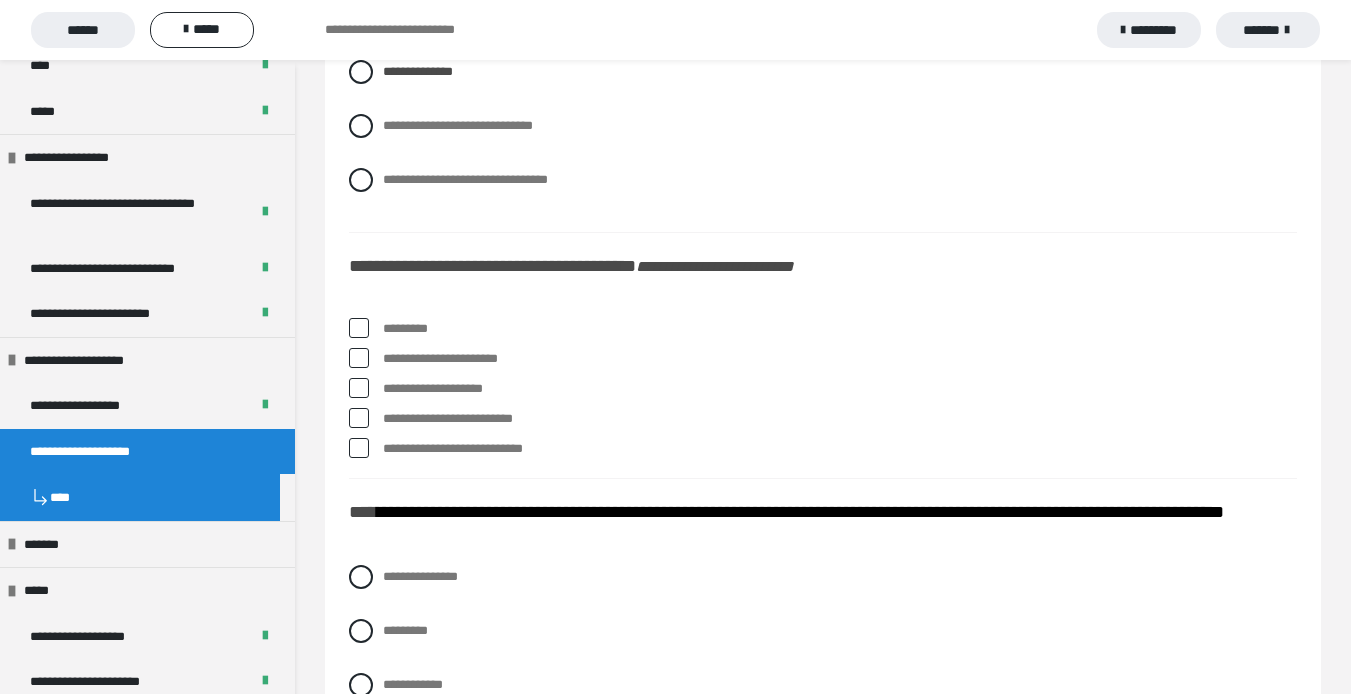 scroll, scrollTop: 7400, scrollLeft: 0, axis: vertical 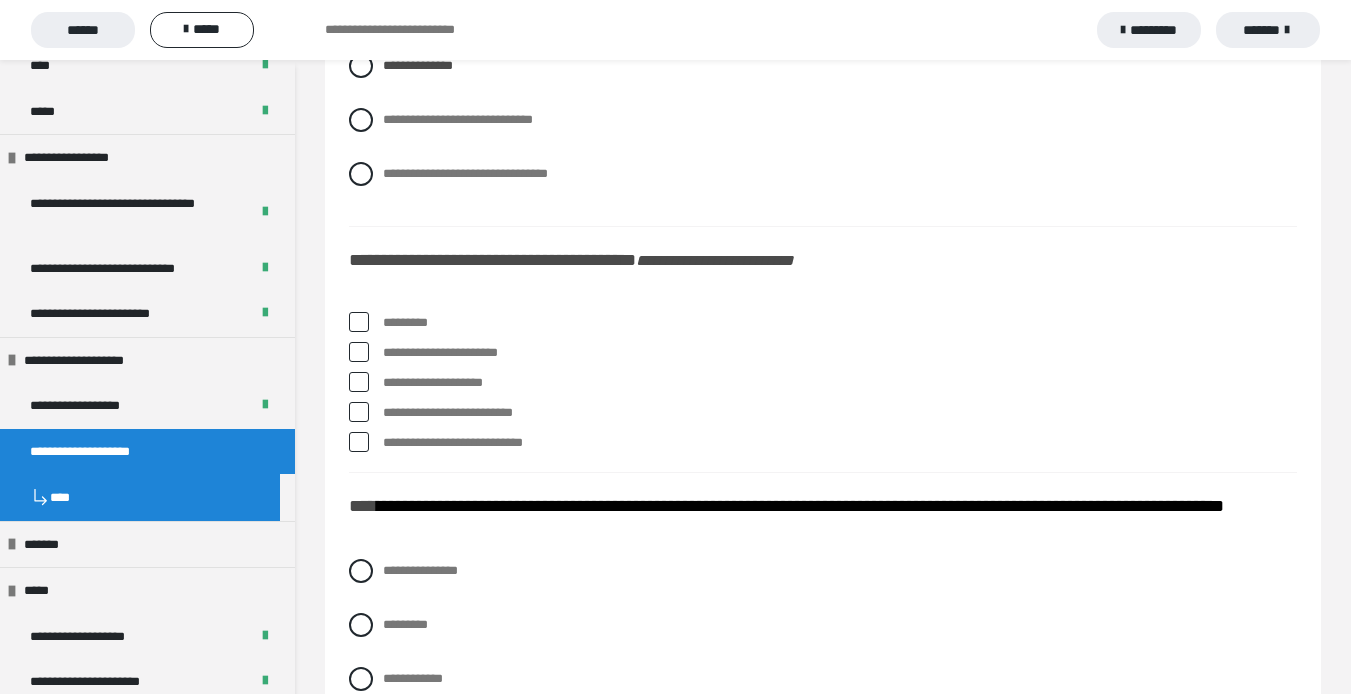 click at bounding box center [359, 322] 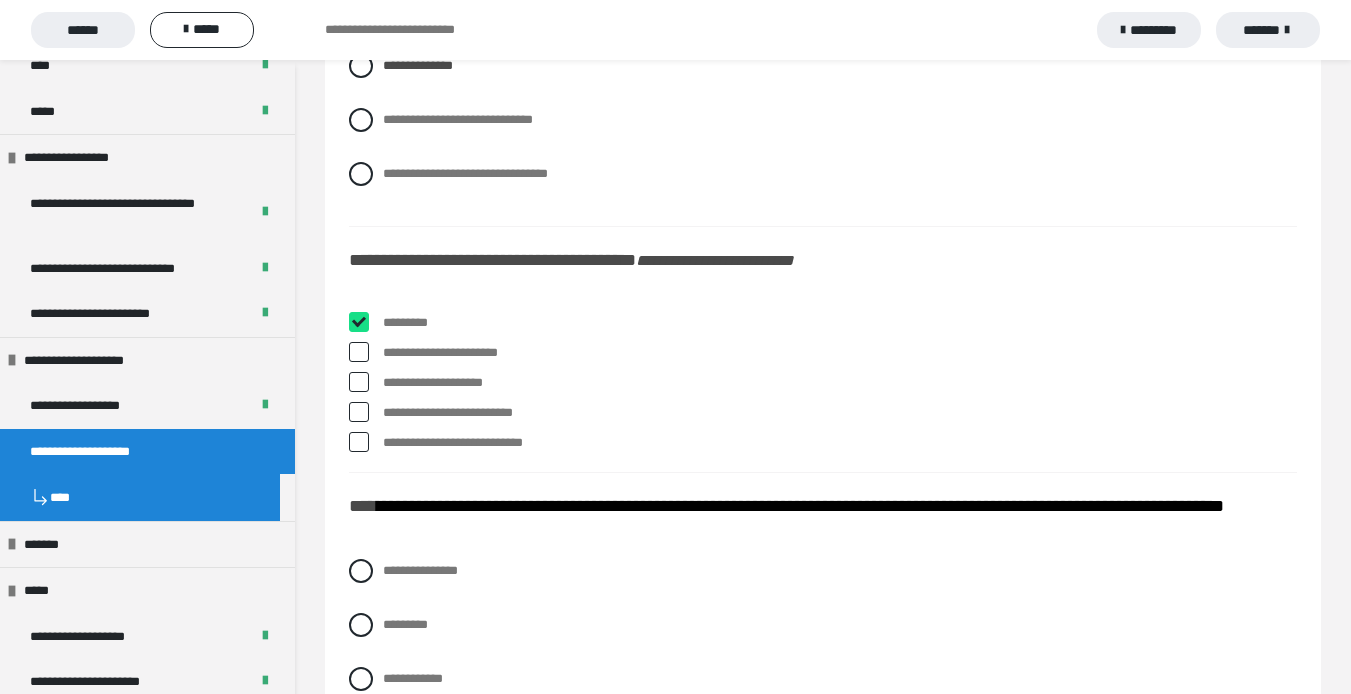 checkbox on "****" 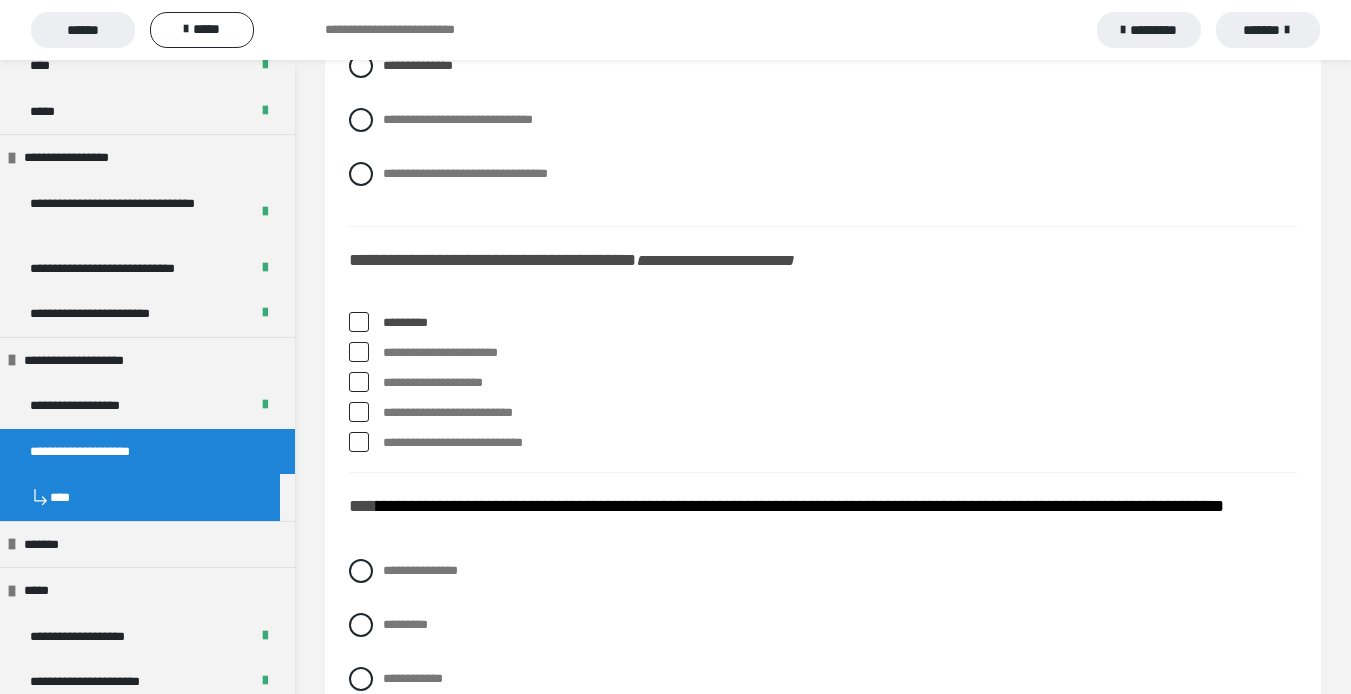 click at bounding box center (359, 352) 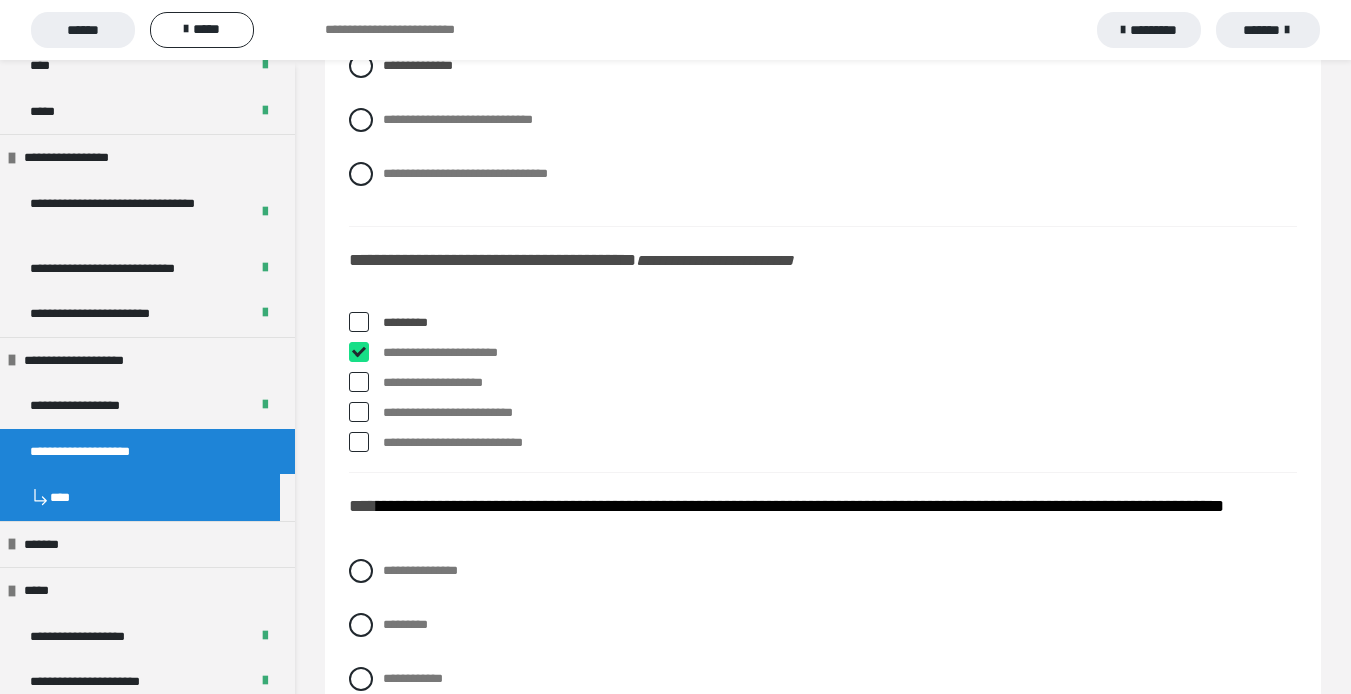 checkbox on "****" 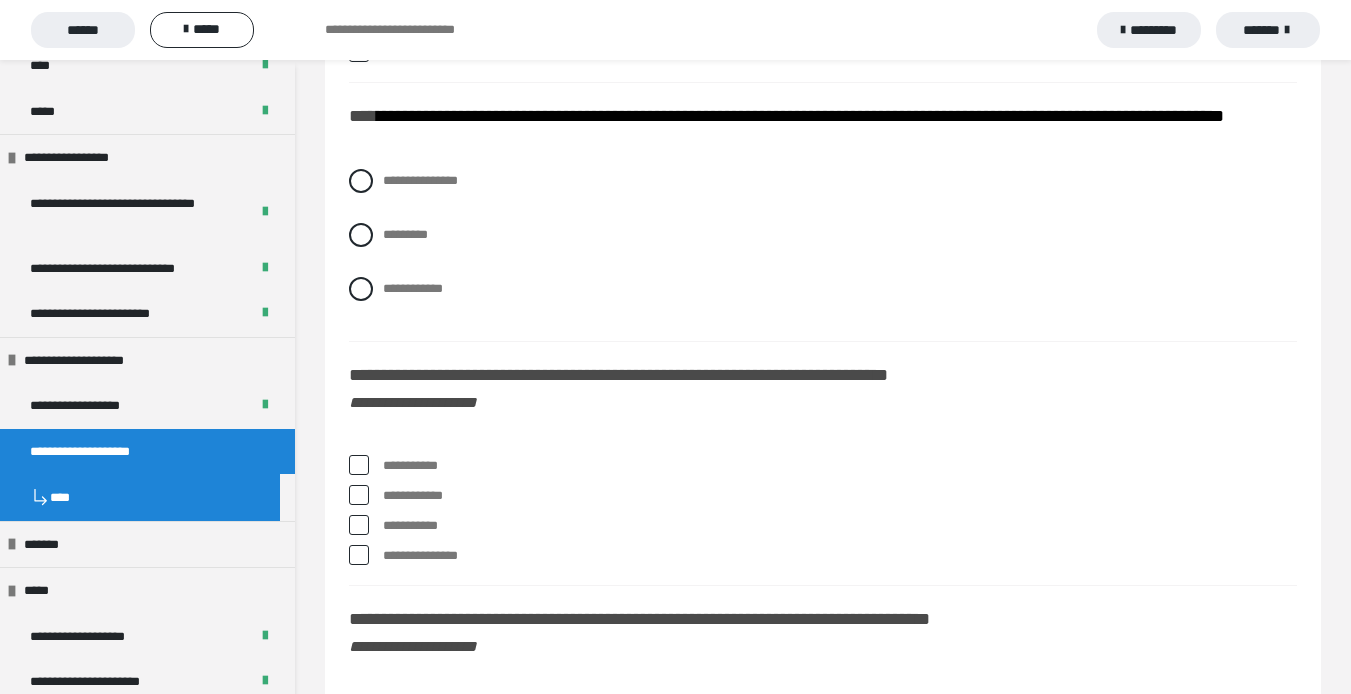 scroll, scrollTop: 7800, scrollLeft: 0, axis: vertical 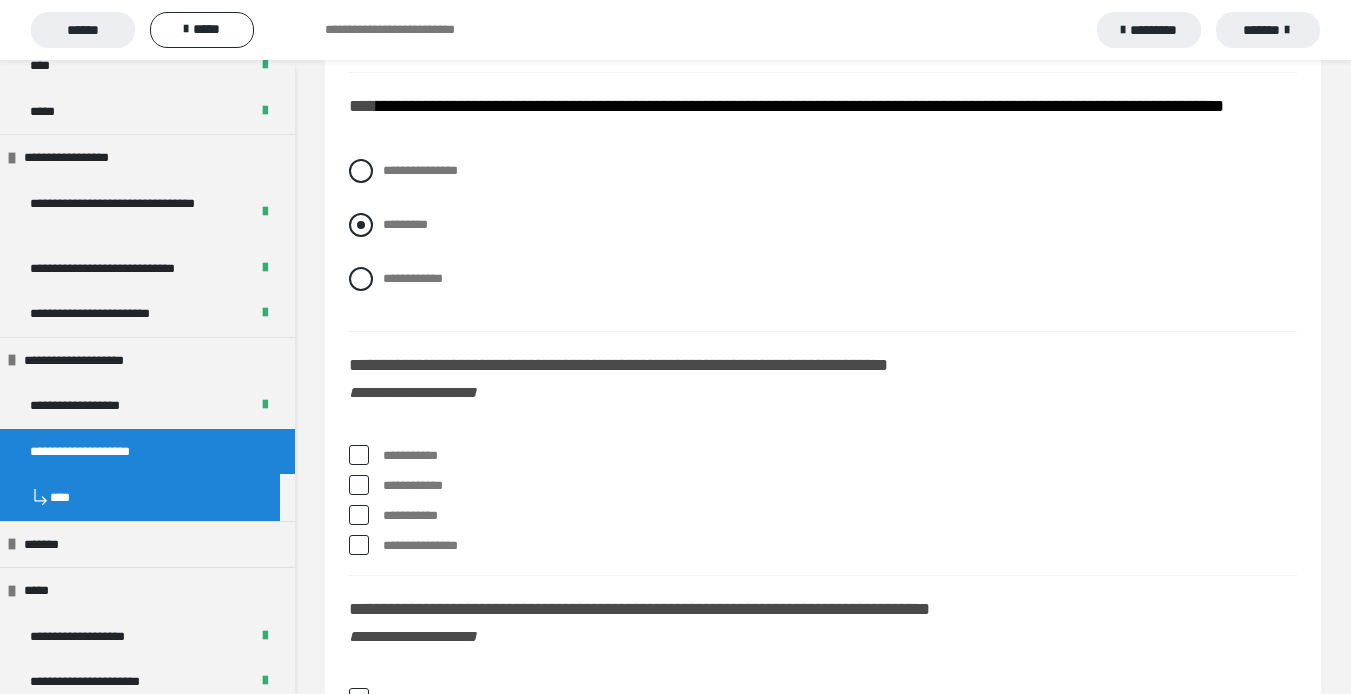 click at bounding box center (361, 225) 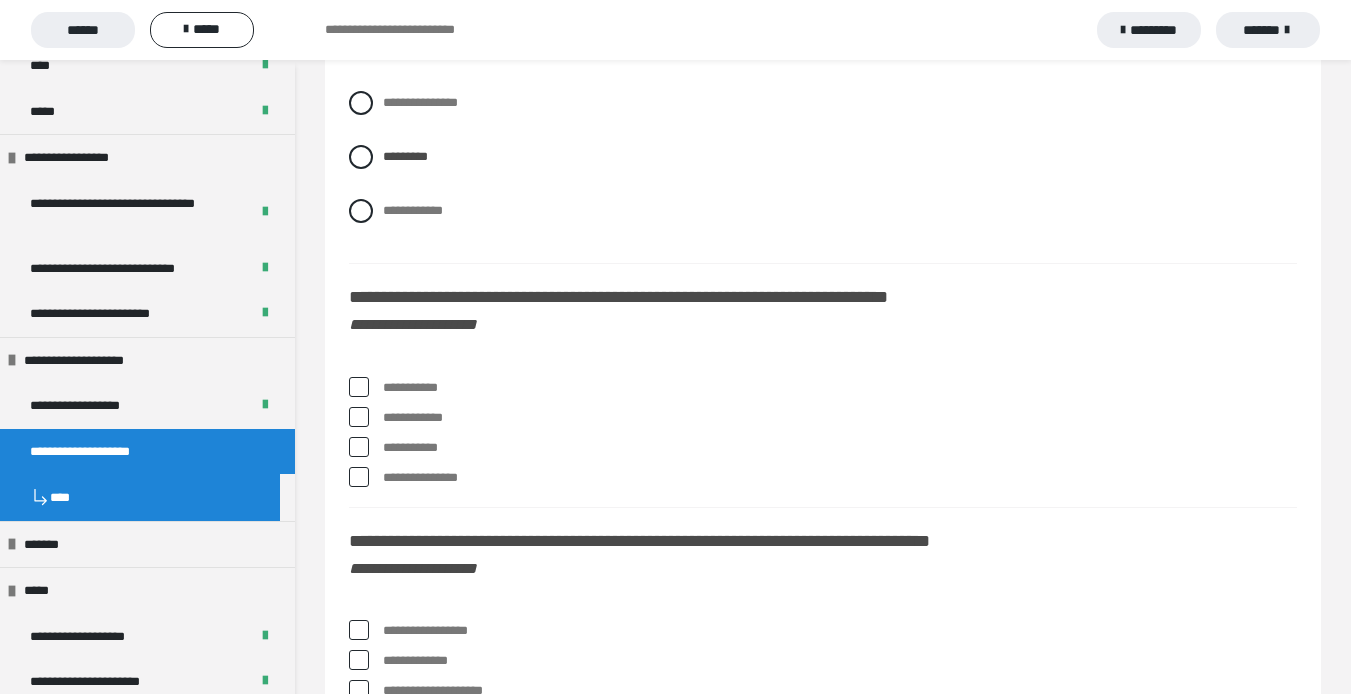 scroll, scrollTop: 7900, scrollLeft: 0, axis: vertical 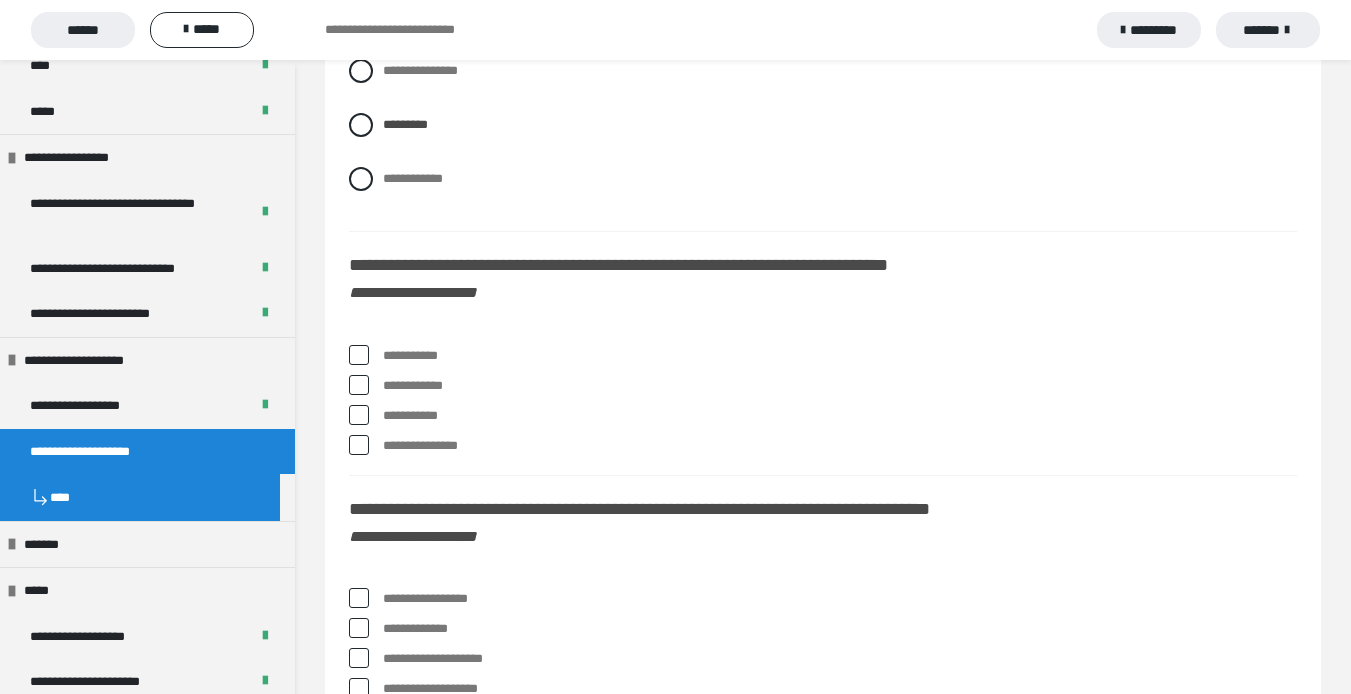 click at bounding box center [359, 355] 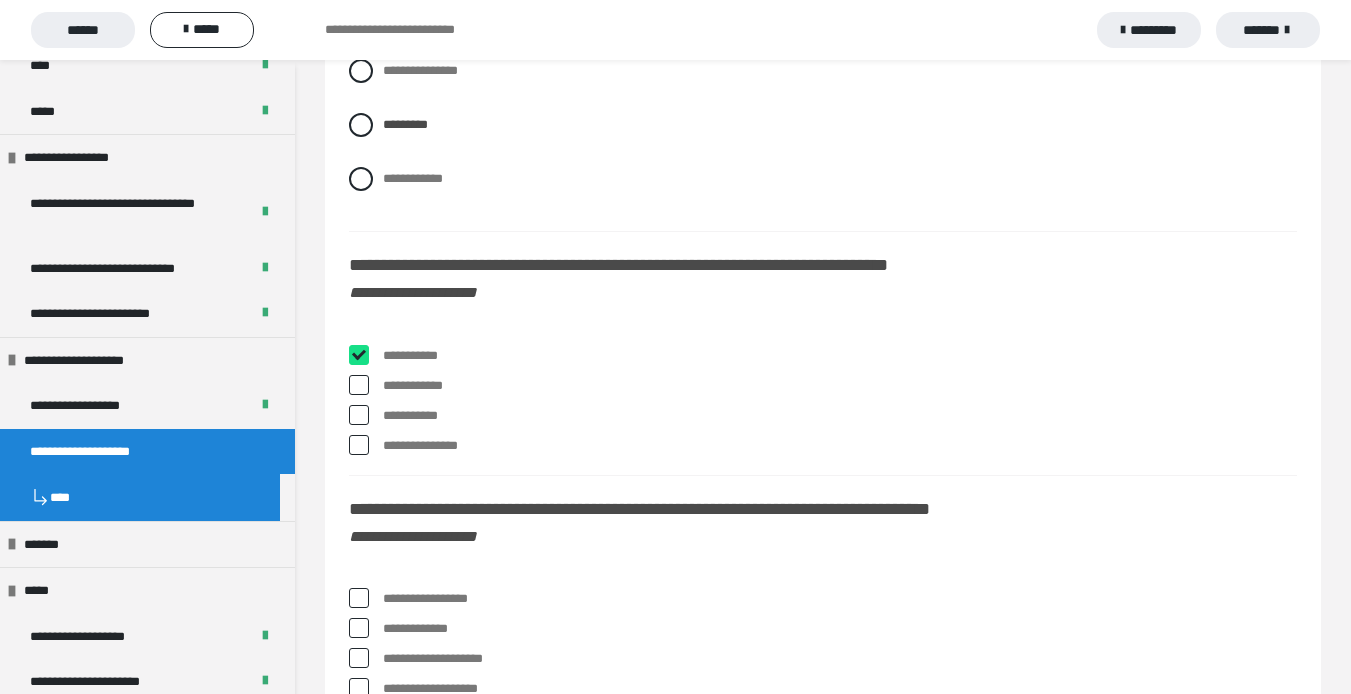 checkbox on "****" 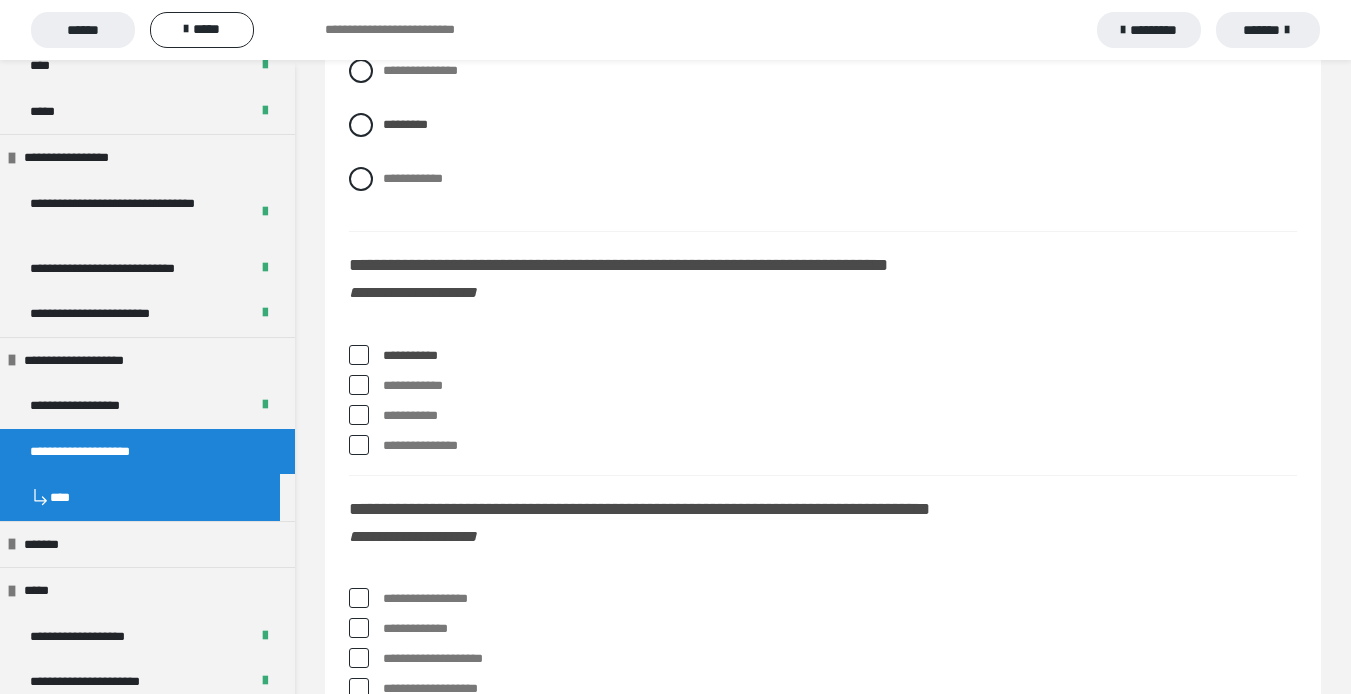 click at bounding box center [359, 415] 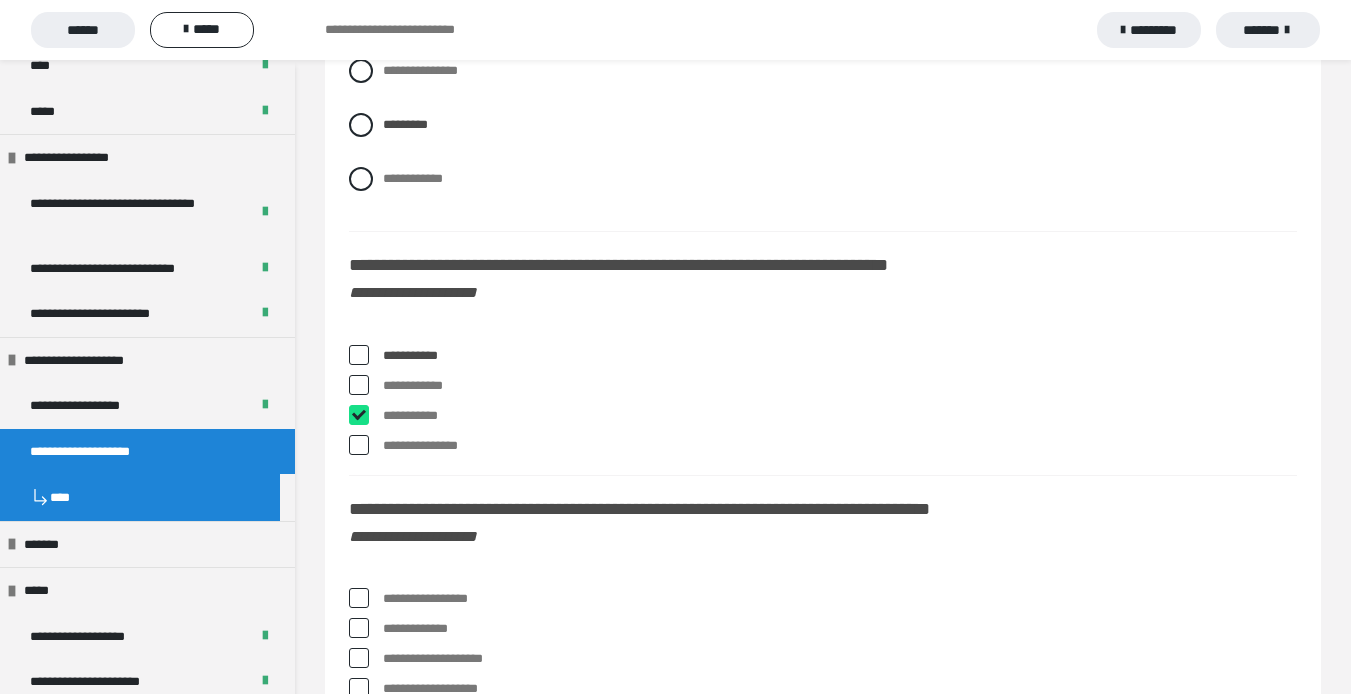 checkbox on "****" 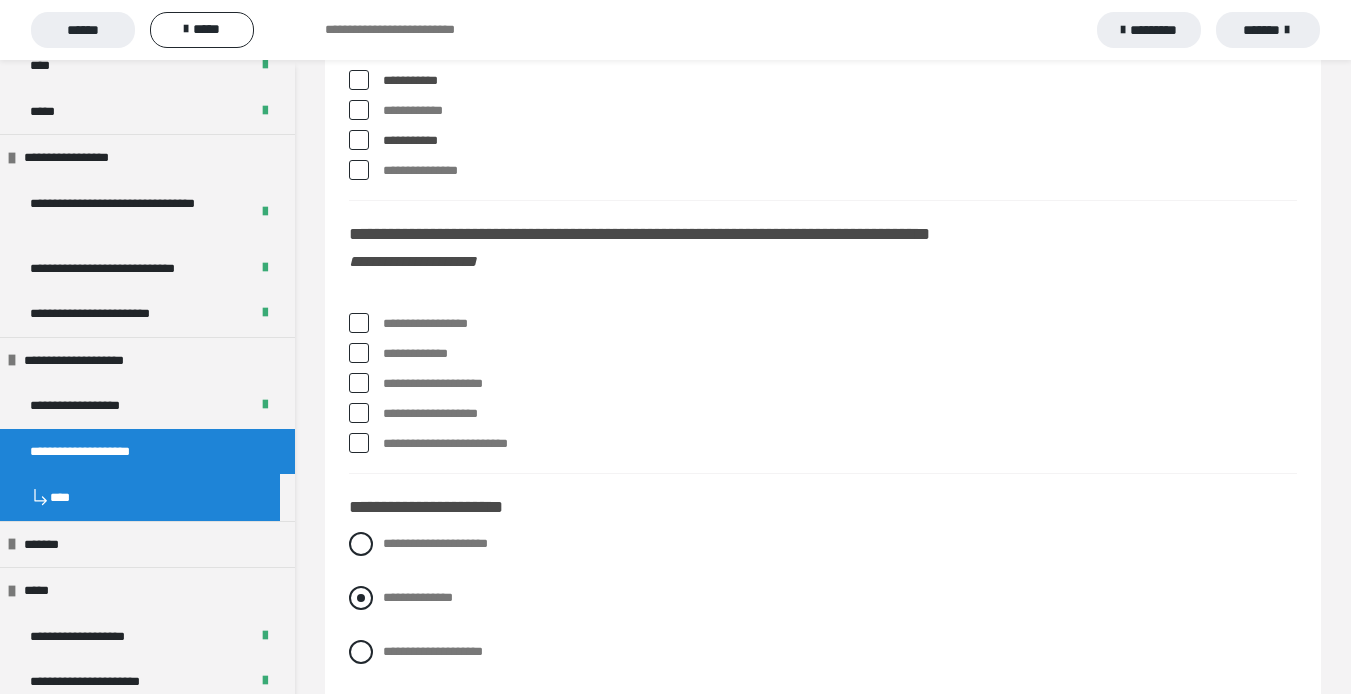 scroll, scrollTop: 8200, scrollLeft: 0, axis: vertical 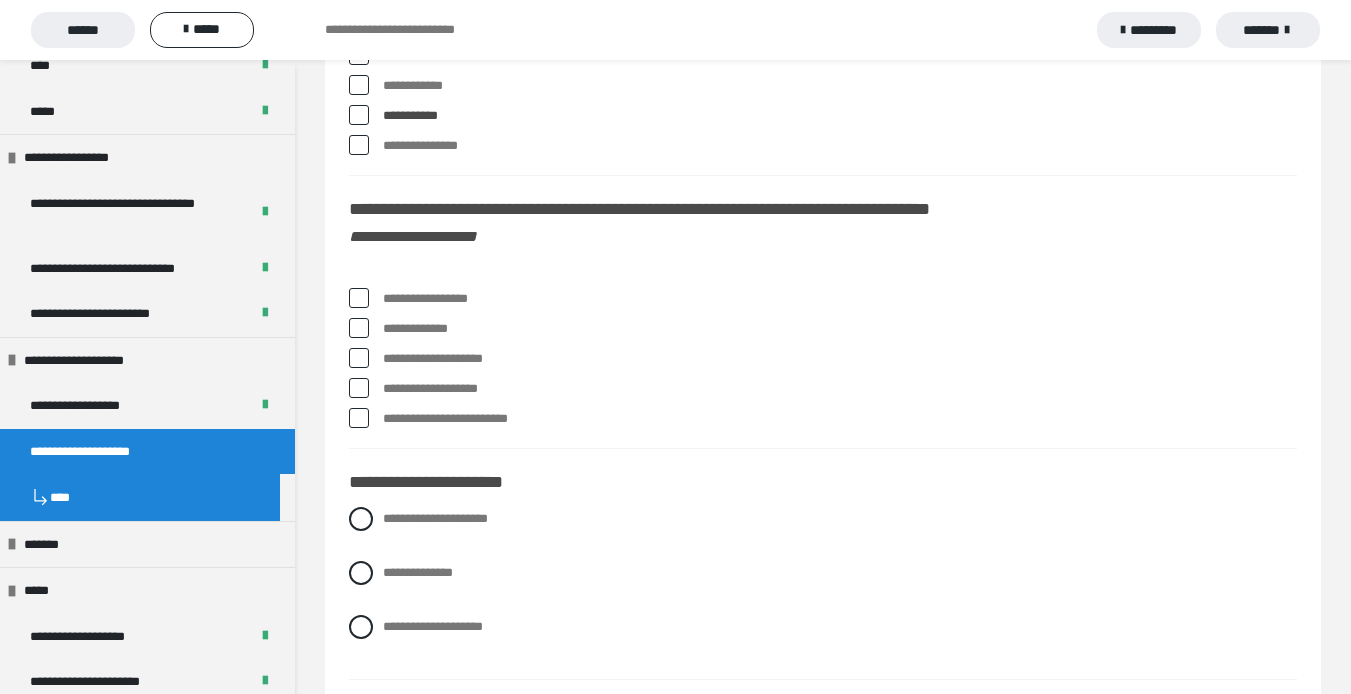 click at bounding box center (359, 298) 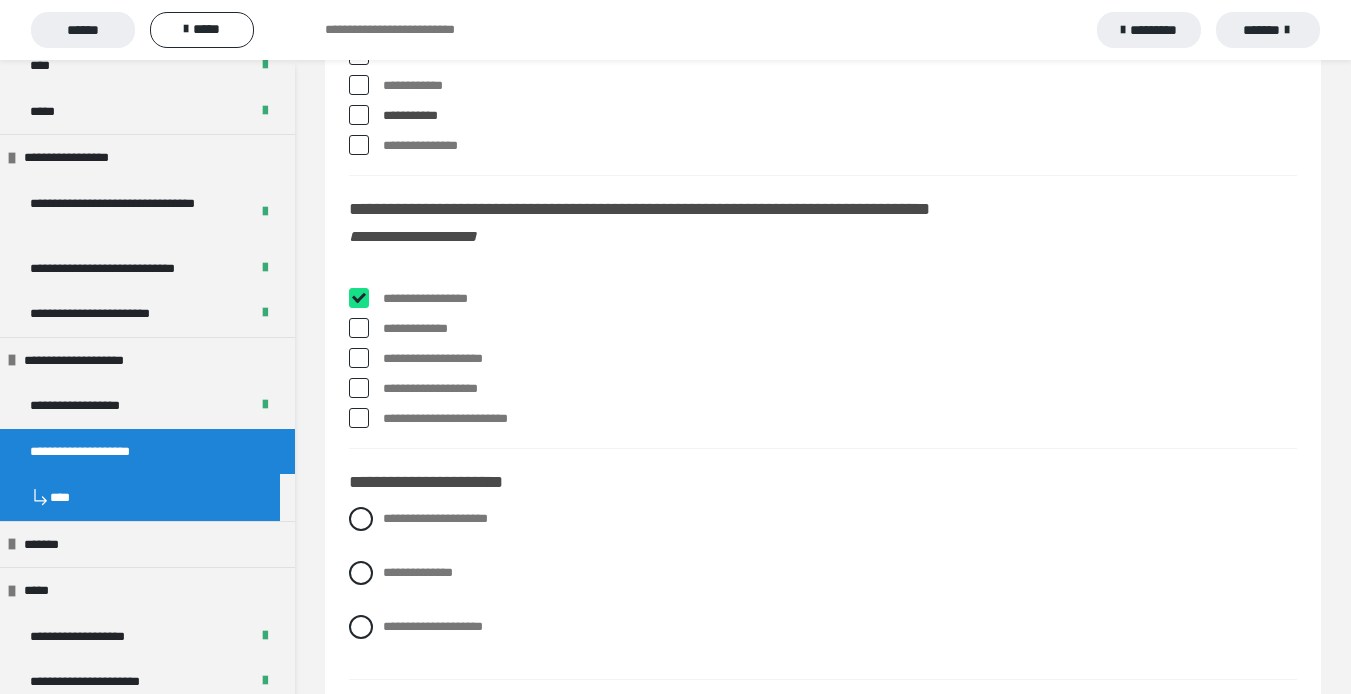 checkbox on "****" 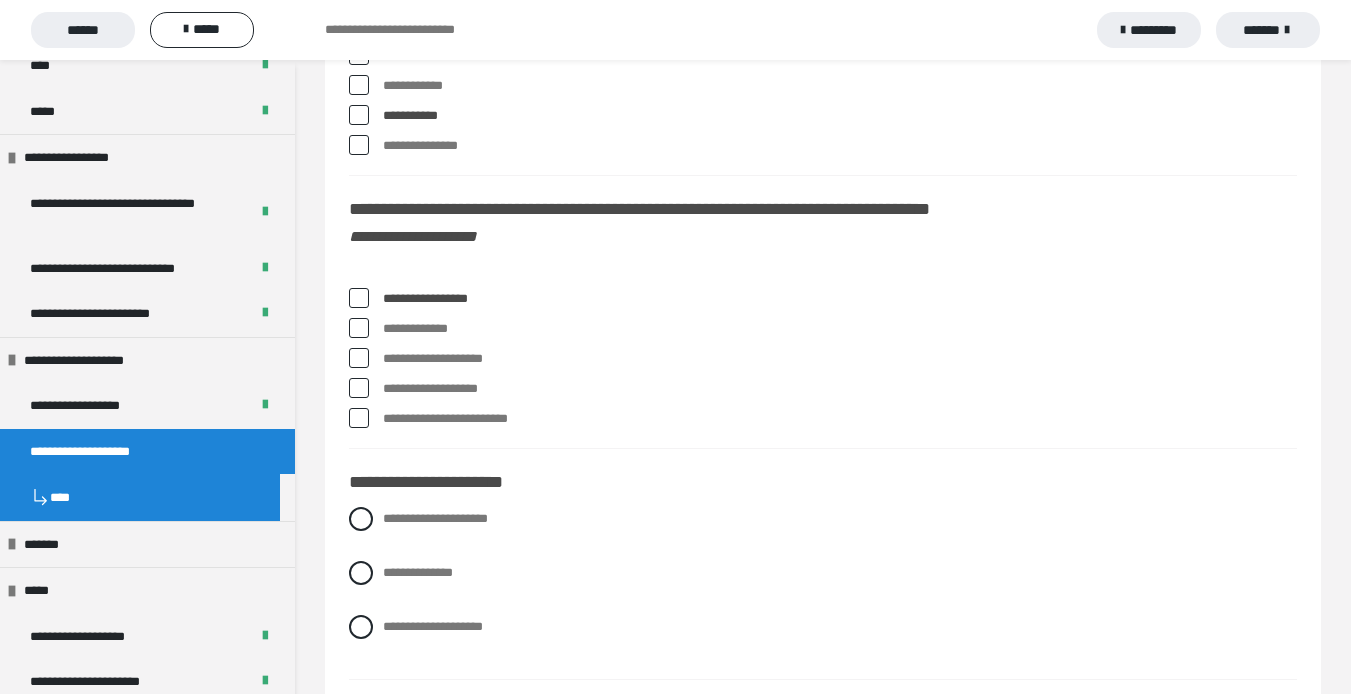 click at bounding box center (359, 358) 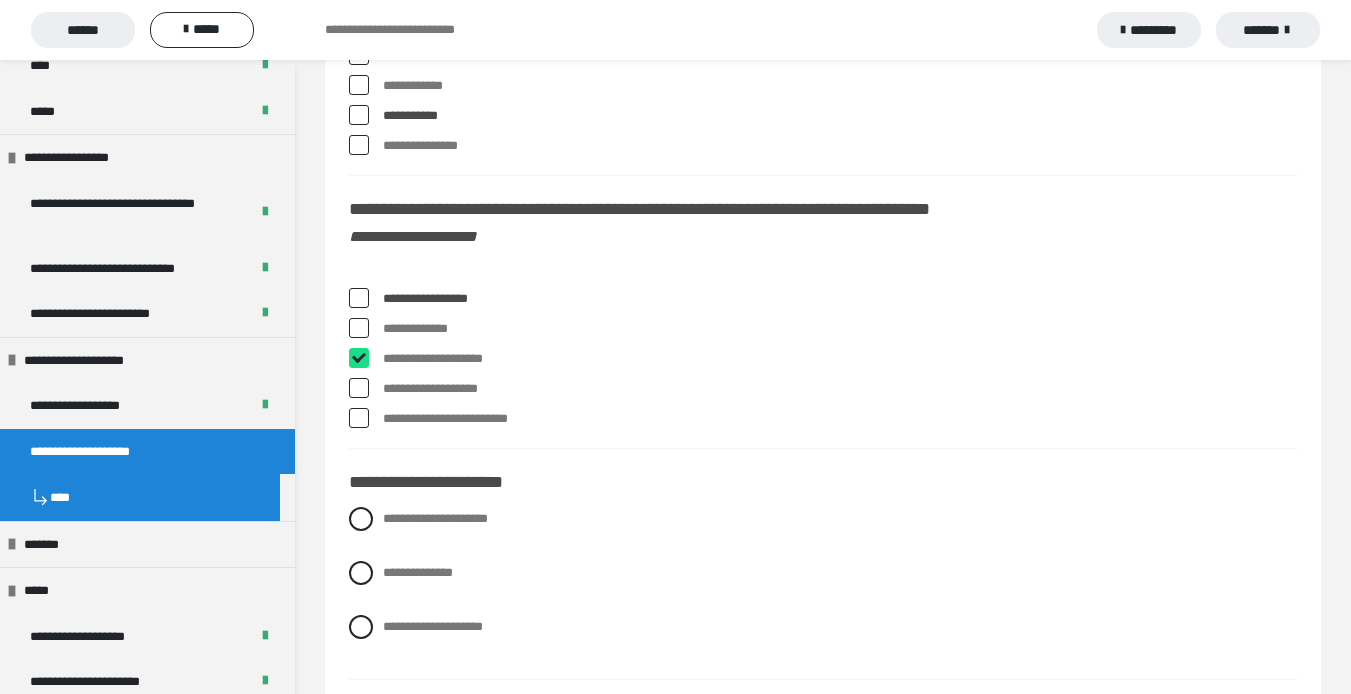 checkbox on "****" 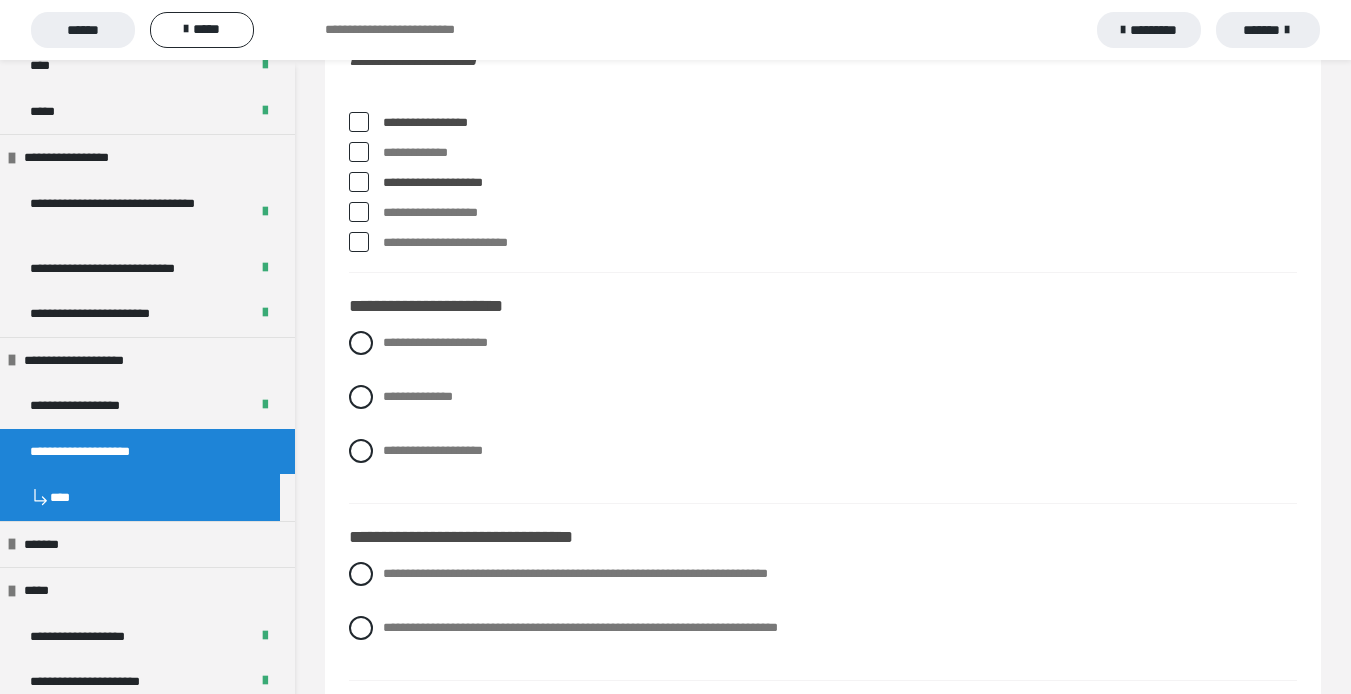 scroll, scrollTop: 8500, scrollLeft: 0, axis: vertical 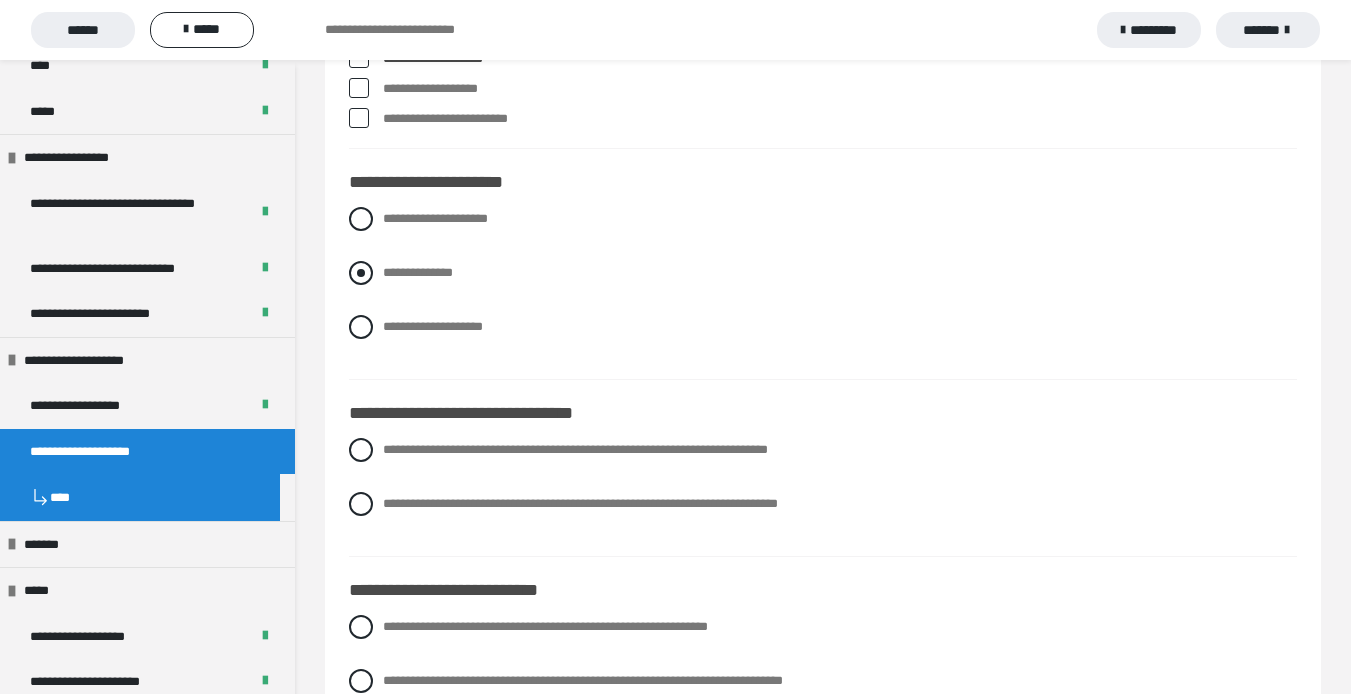 click at bounding box center [361, 273] 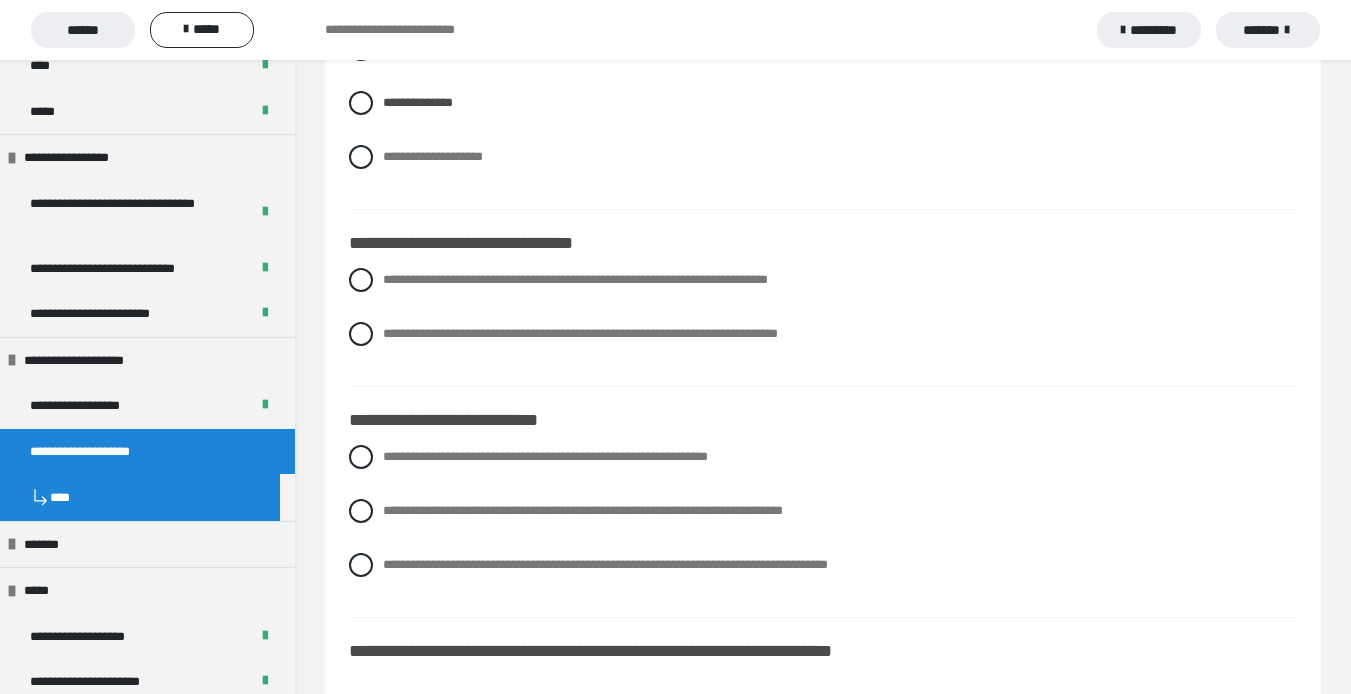 scroll, scrollTop: 8700, scrollLeft: 0, axis: vertical 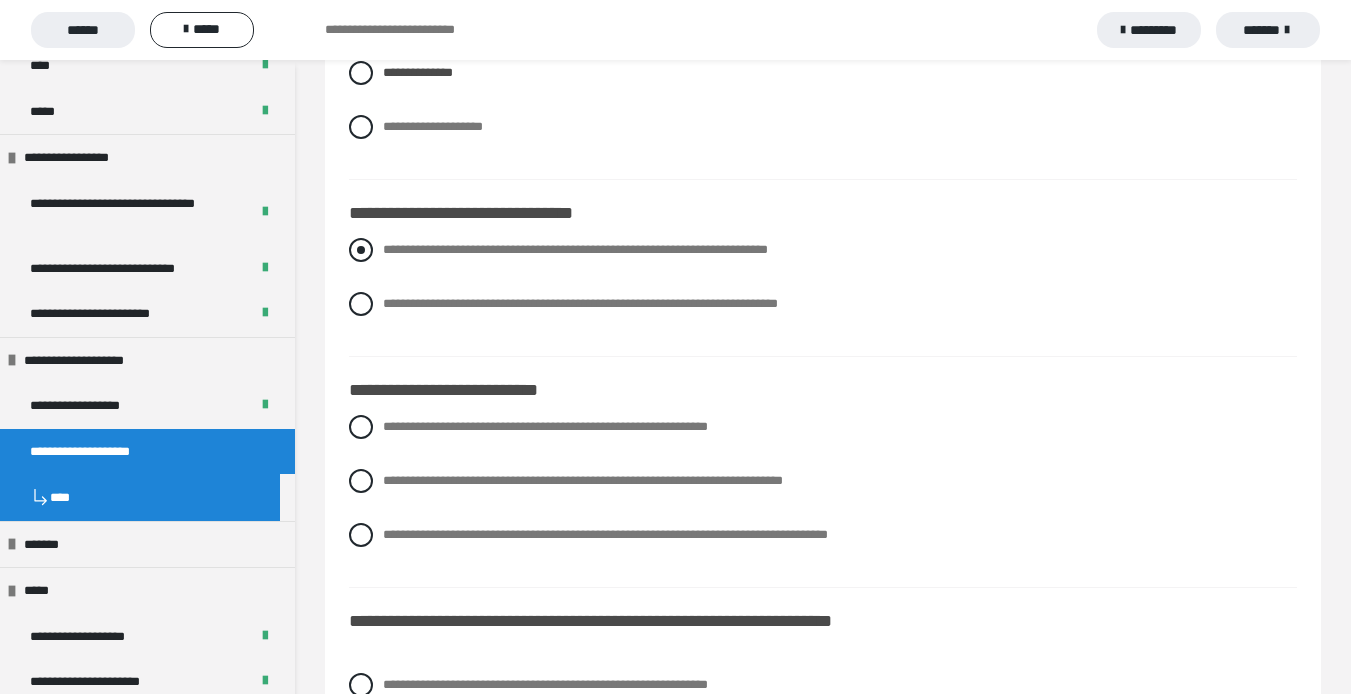 click at bounding box center (361, 250) 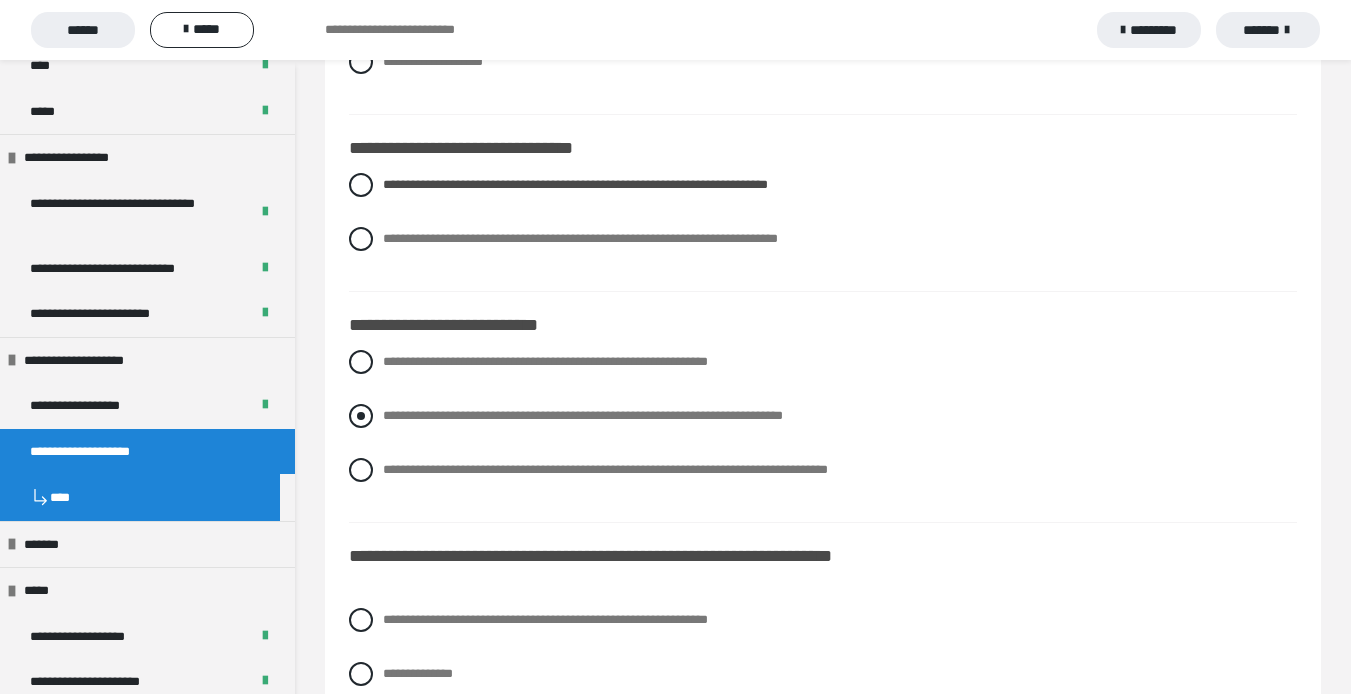 scroll, scrollTop: 8800, scrollLeft: 0, axis: vertical 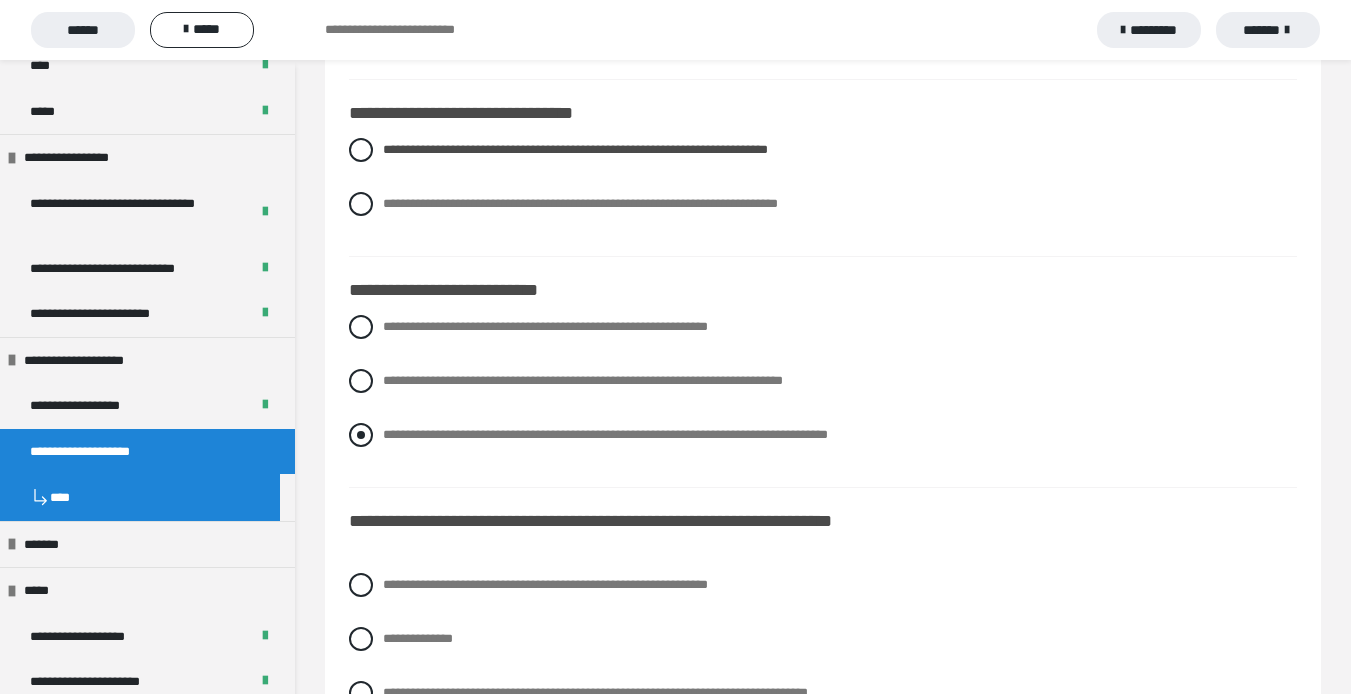 click at bounding box center [361, 435] 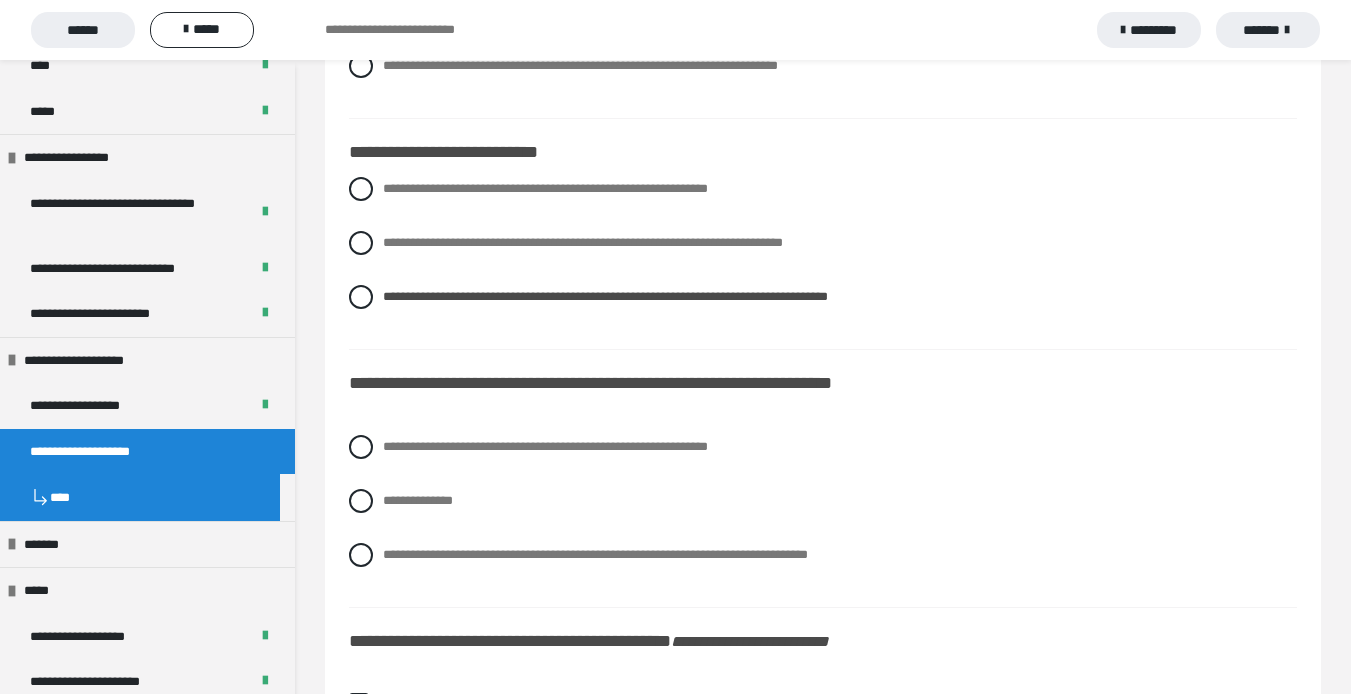 scroll, scrollTop: 9000, scrollLeft: 0, axis: vertical 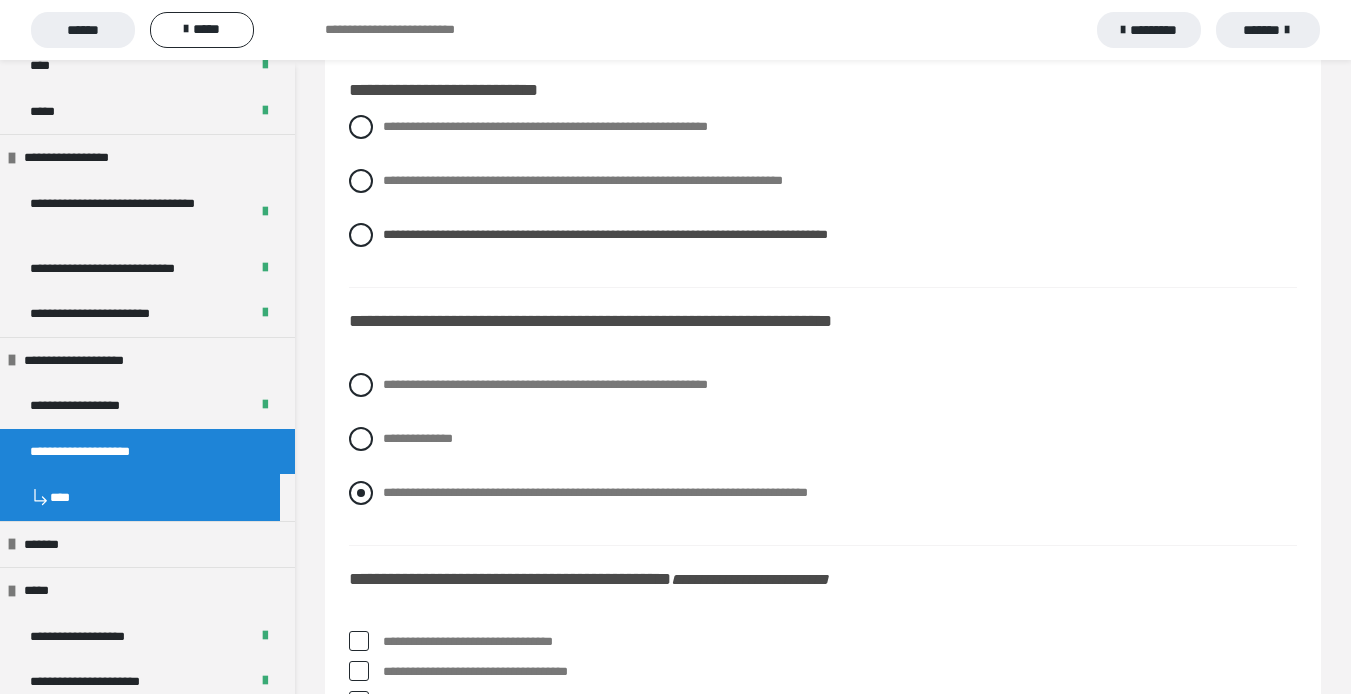 click at bounding box center (361, 493) 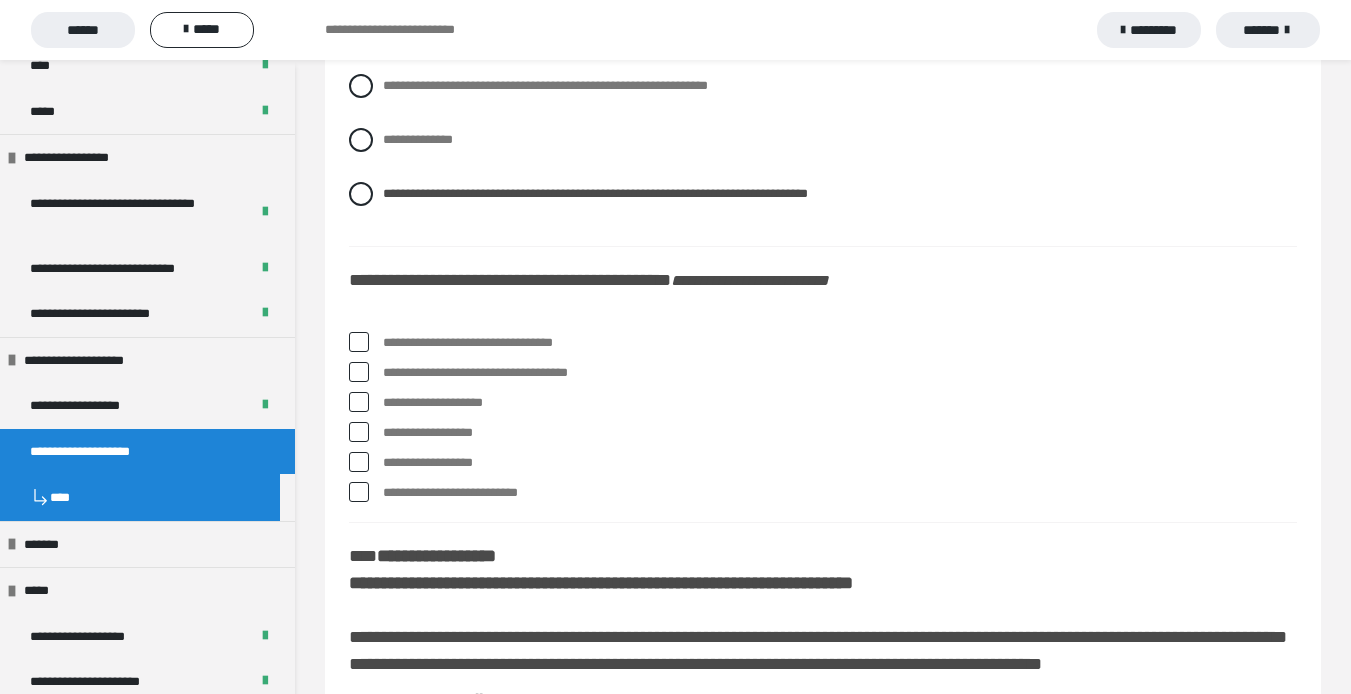 scroll, scrollTop: 9300, scrollLeft: 0, axis: vertical 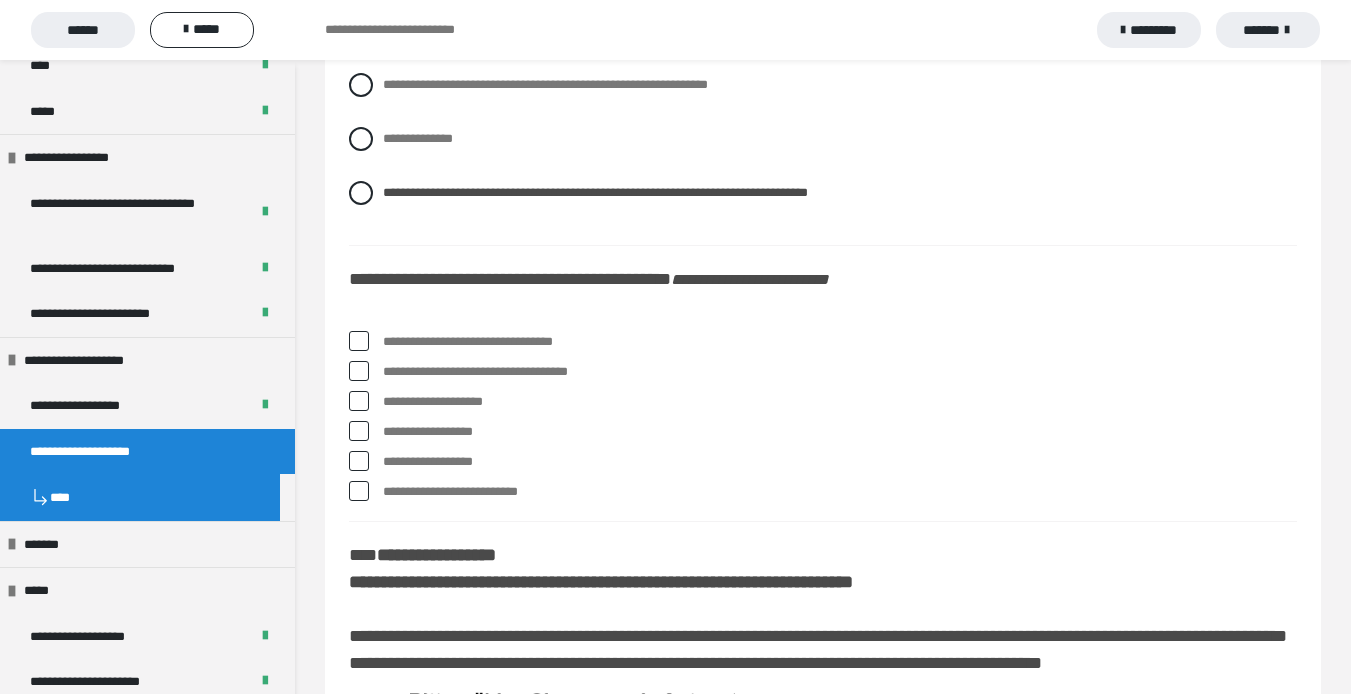 click at bounding box center (359, 341) 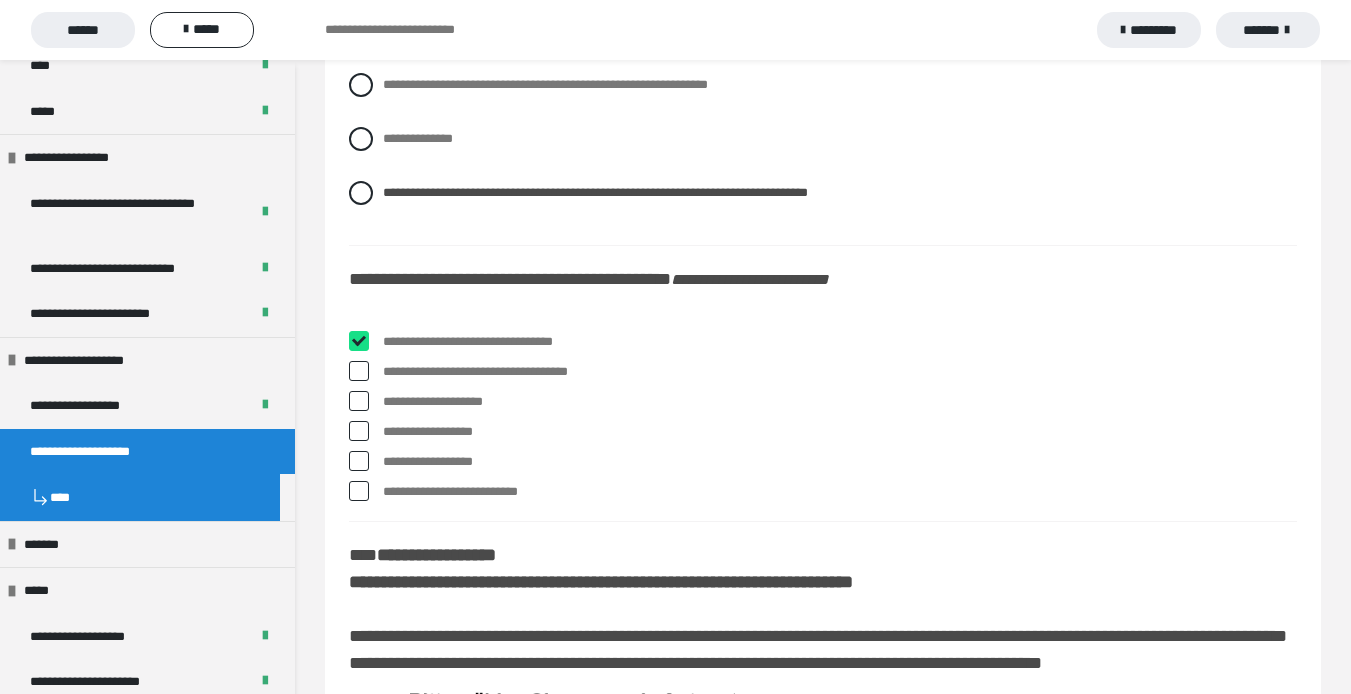 checkbox on "****" 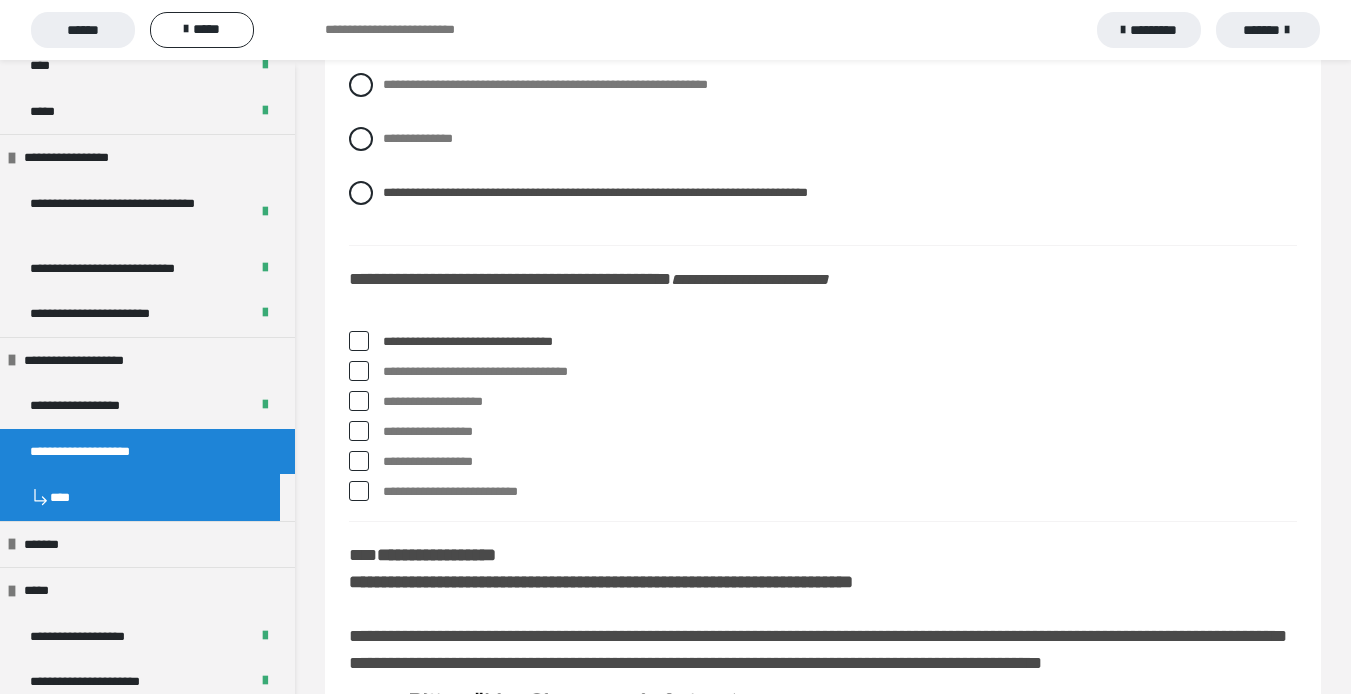 click at bounding box center (359, 371) 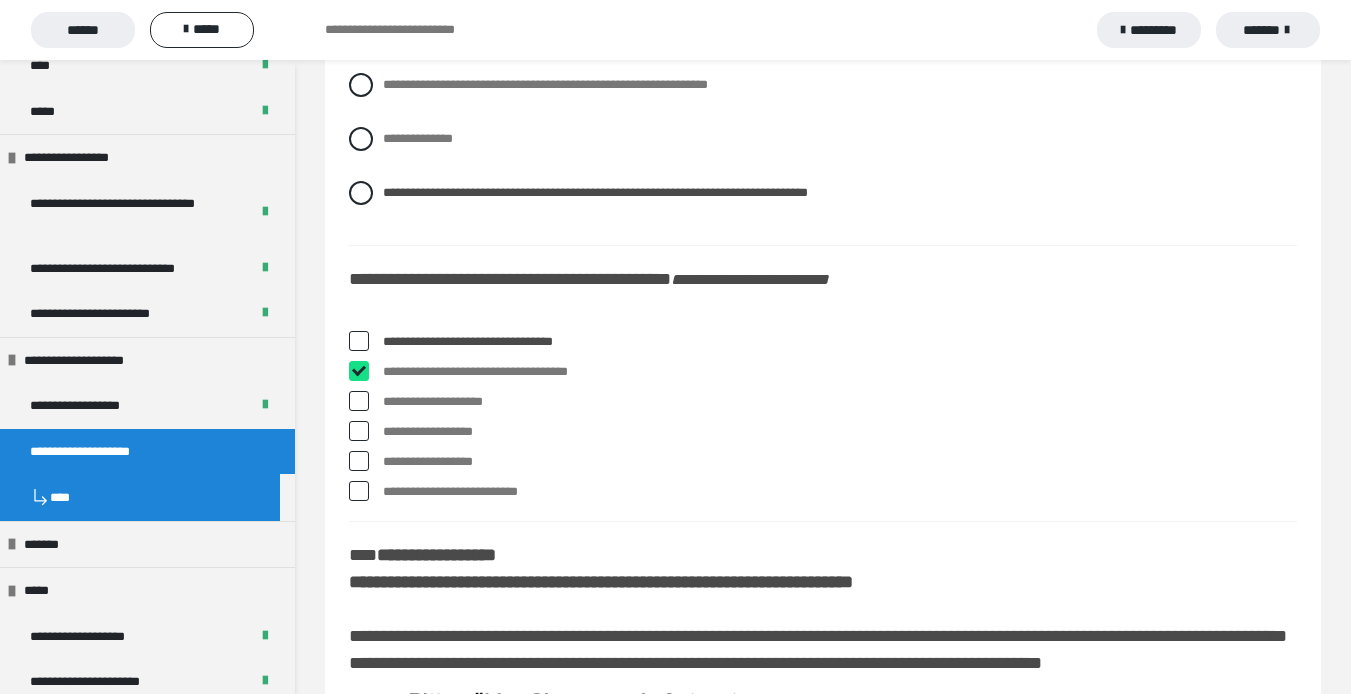 checkbox on "****" 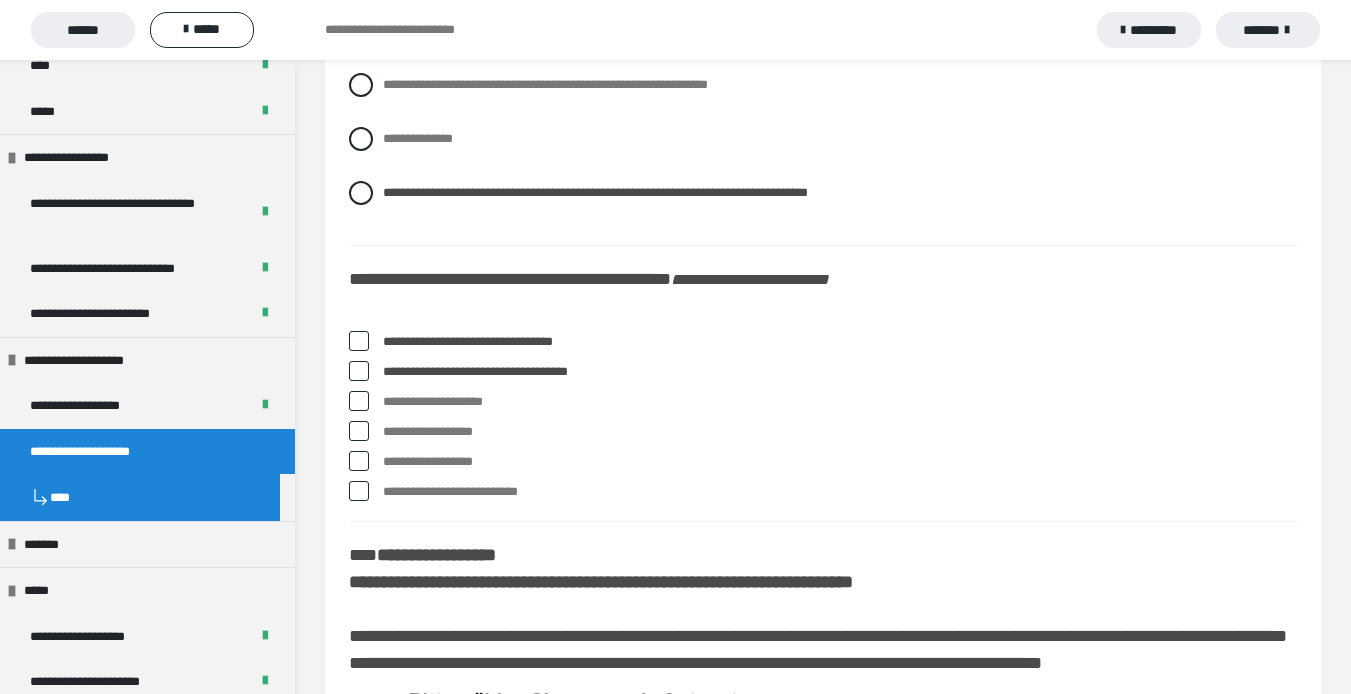 click at bounding box center (359, 461) 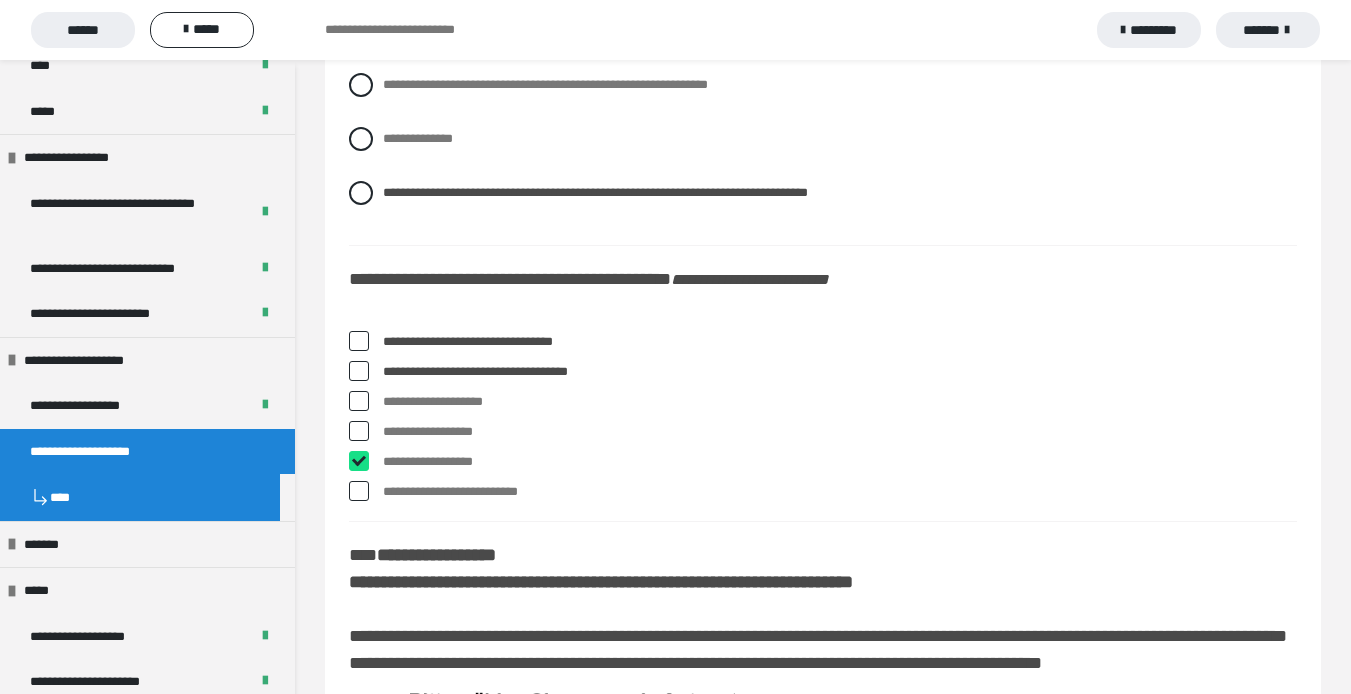 checkbox on "****" 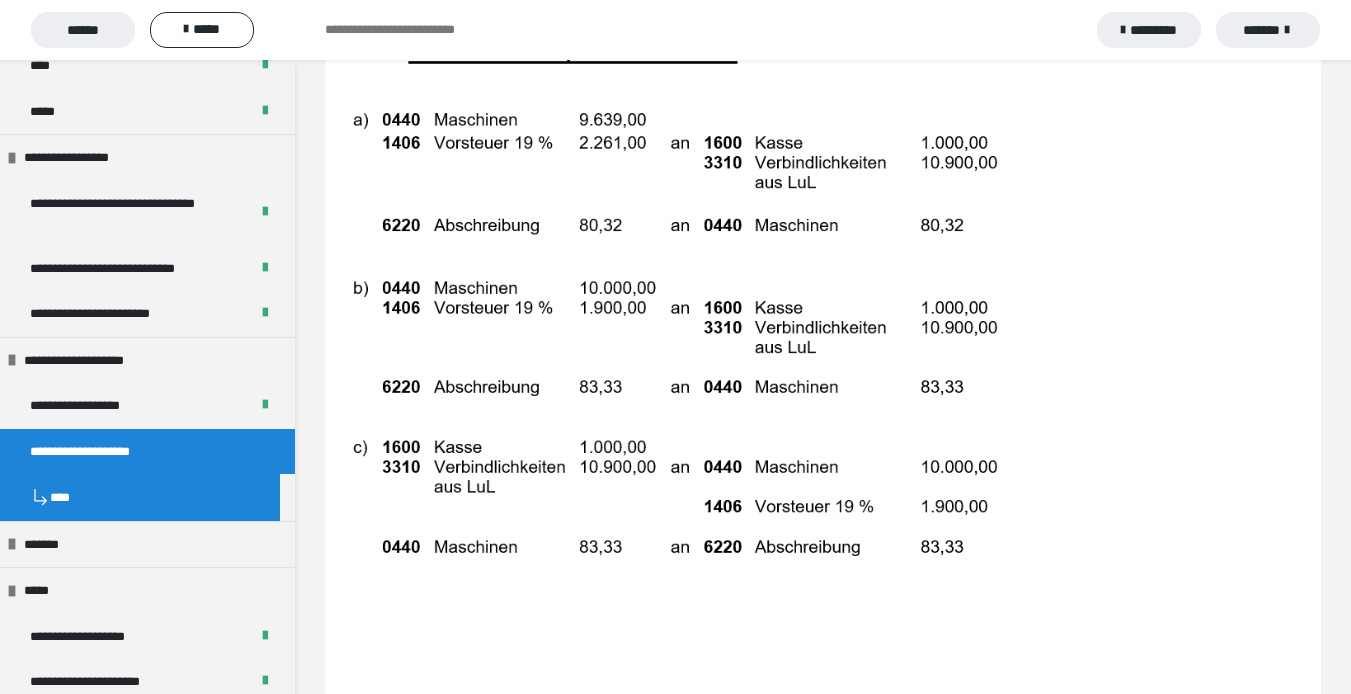 scroll, scrollTop: 9900, scrollLeft: 0, axis: vertical 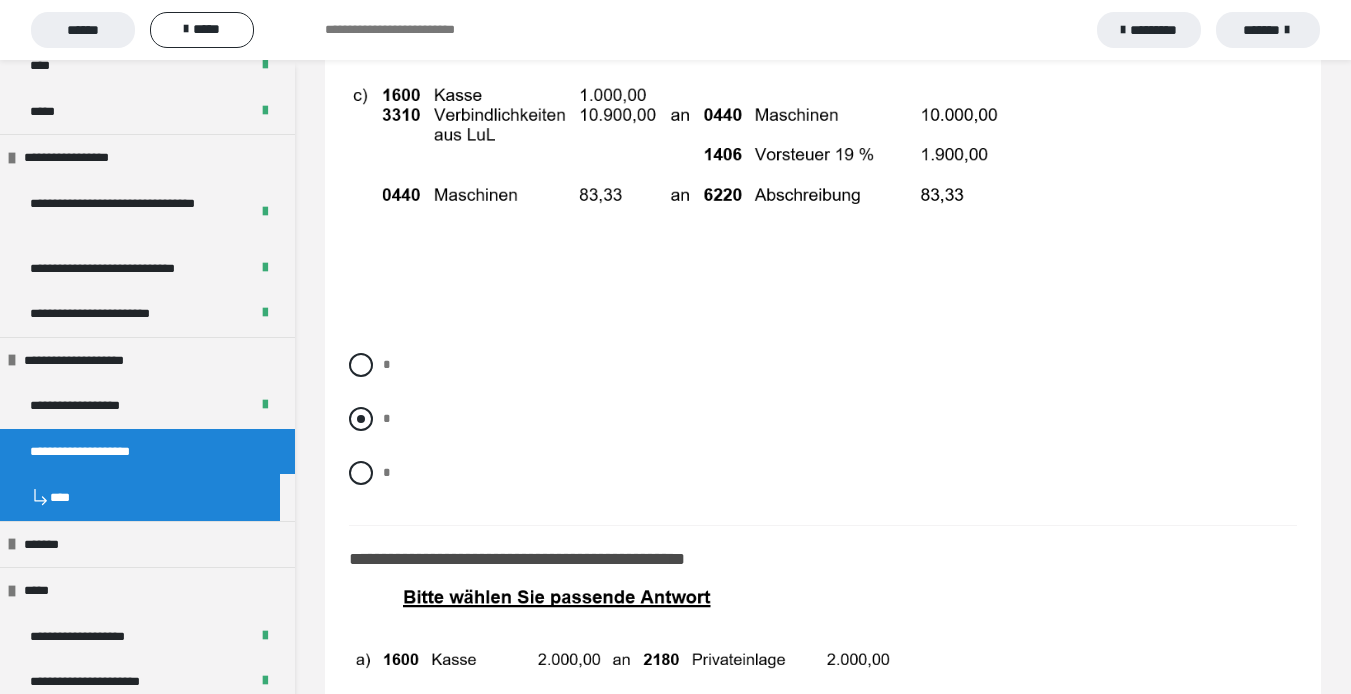click at bounding box center [361, 419] 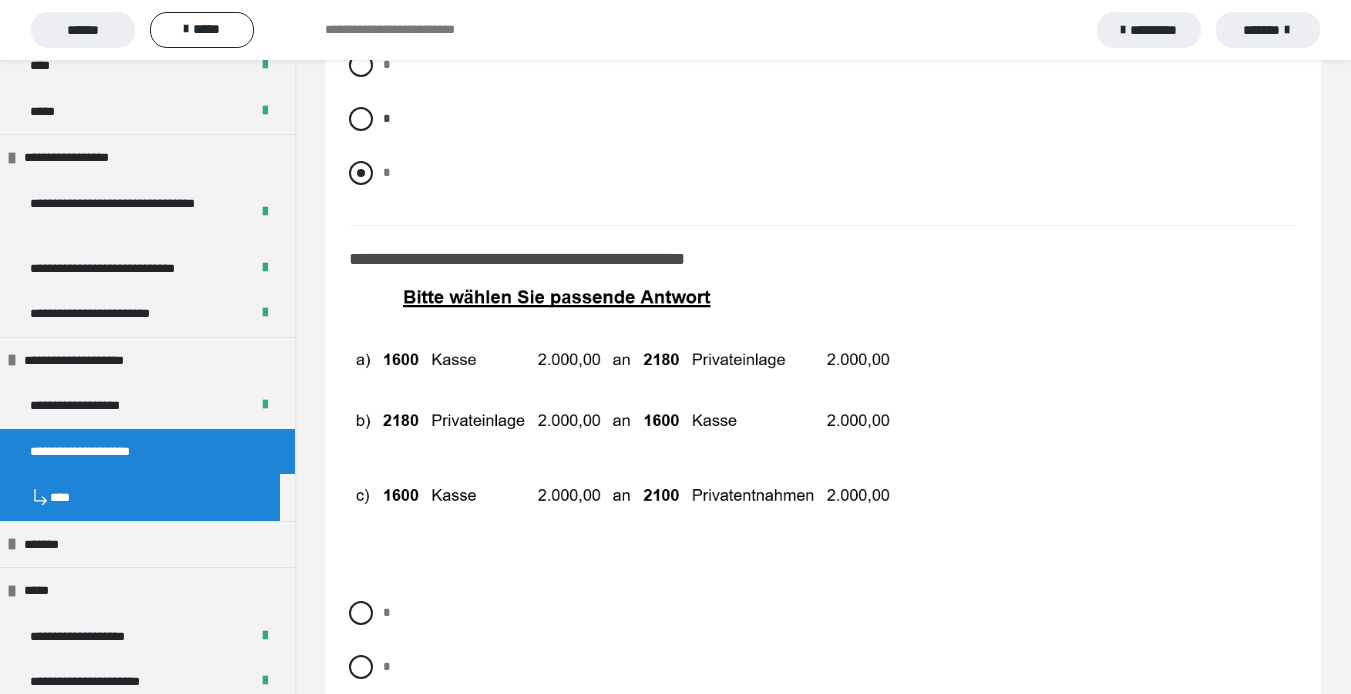 scroll, scrollTop: 10700, scrollLeft: 0, axis: vertical 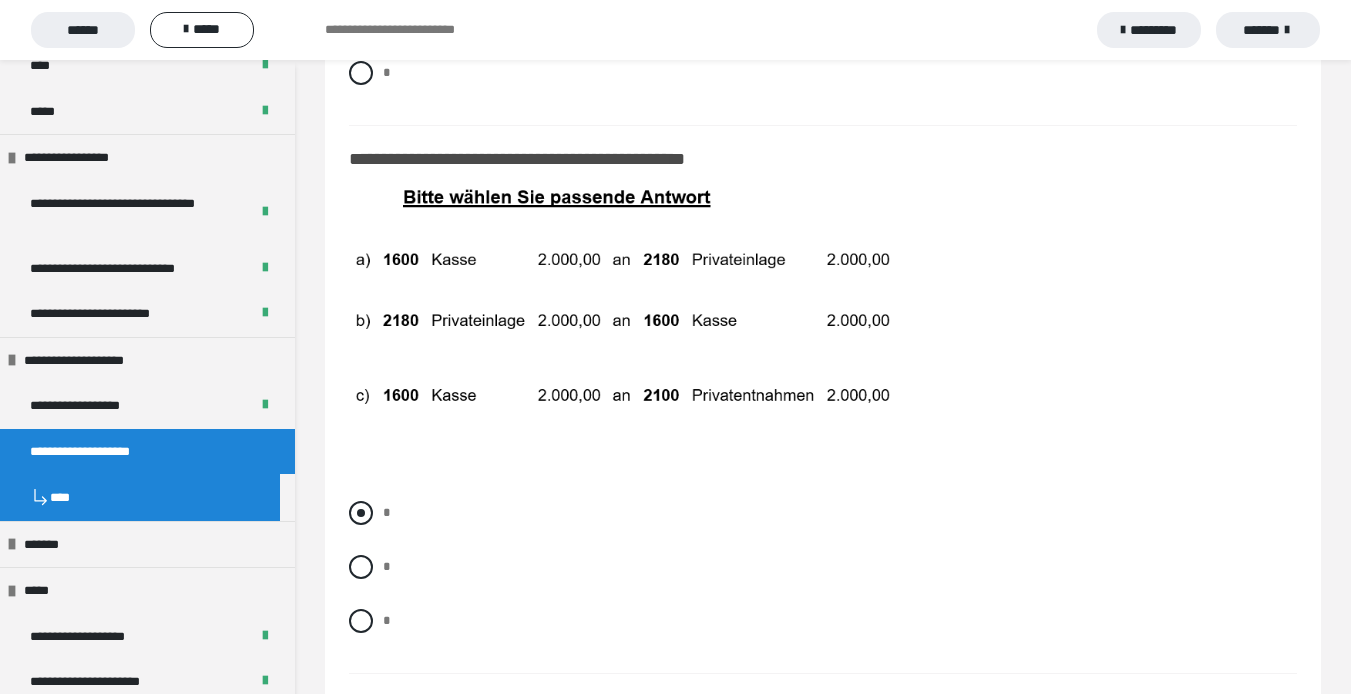 click at bounding box center [361, 513] 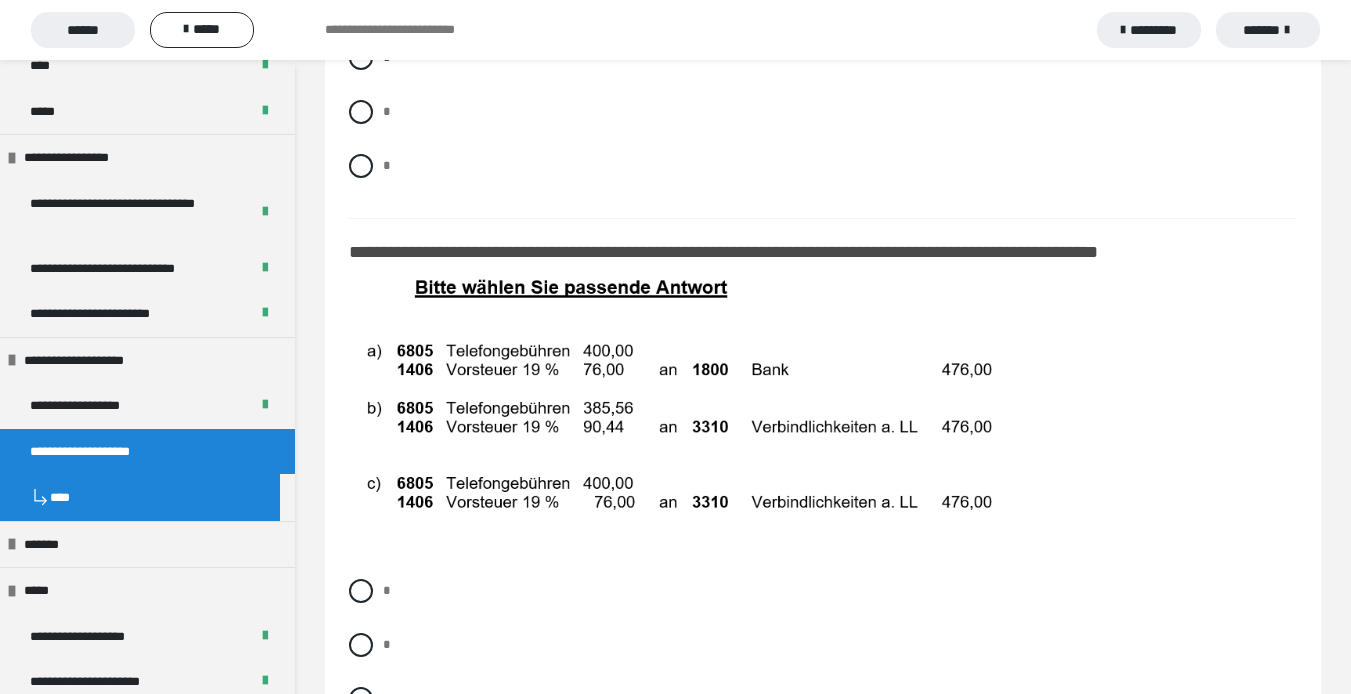 scroll, scrollTop: 11200, scrollLeft: 0, axis: vertical 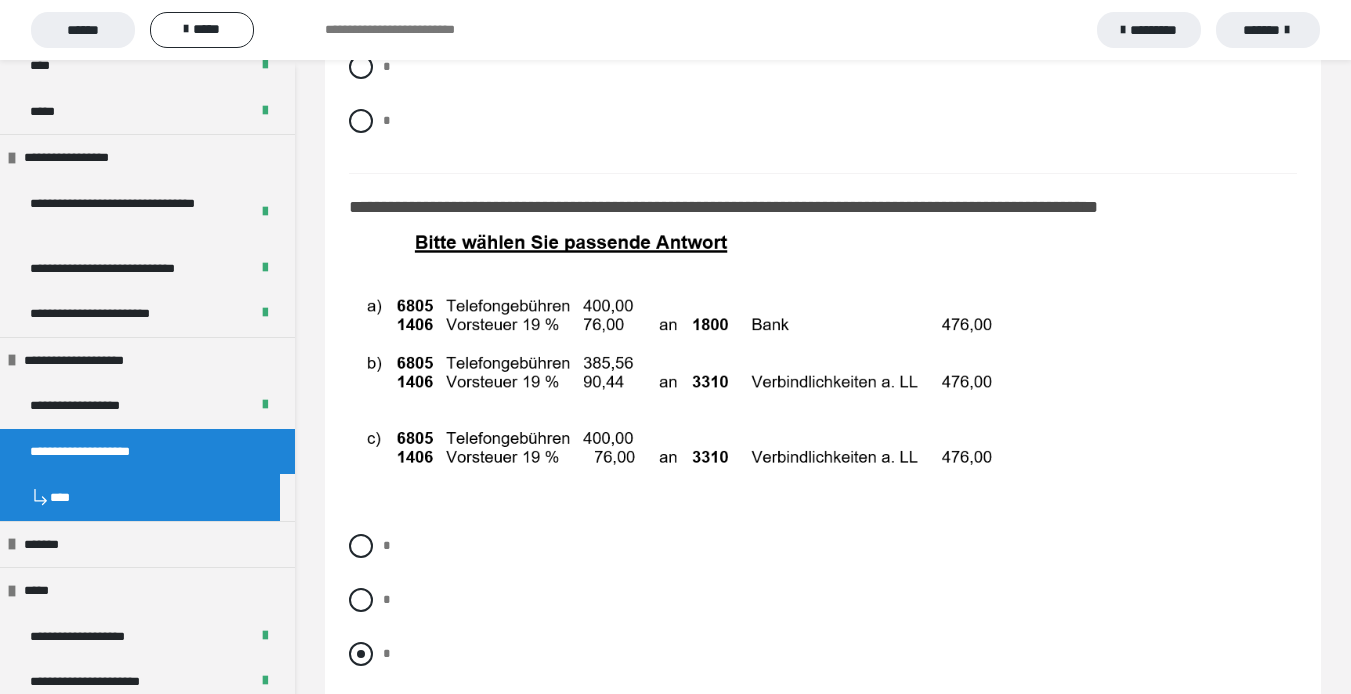 click at bounding box center (361, 654) 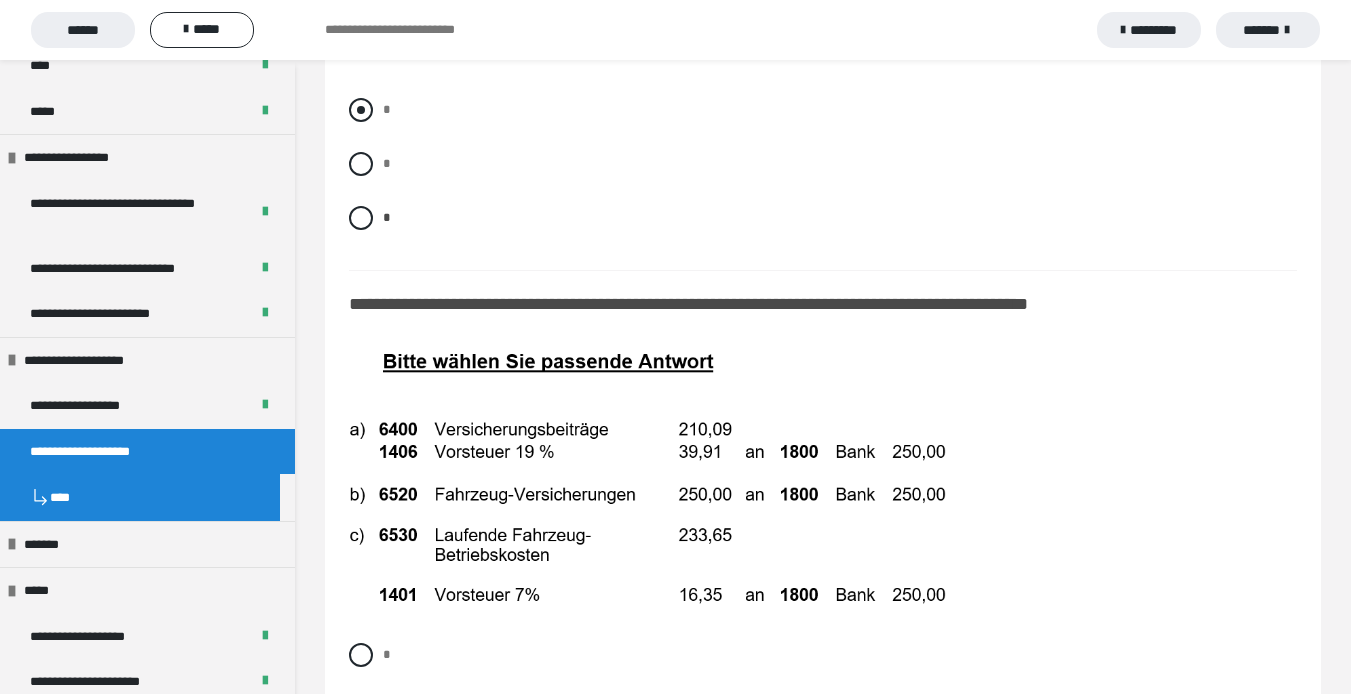 scroll, scrollTop: 11700, scrollLeft: 0, axis: vertical 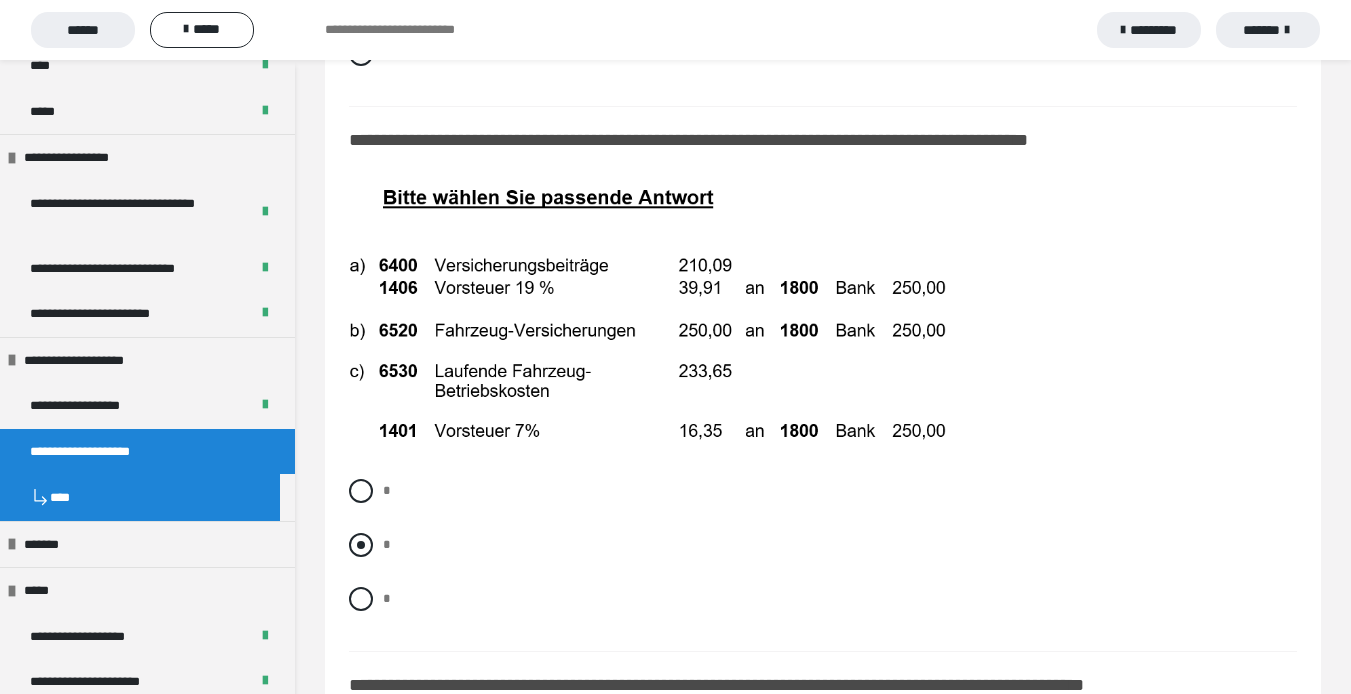 click at bounding box center (361, 545) 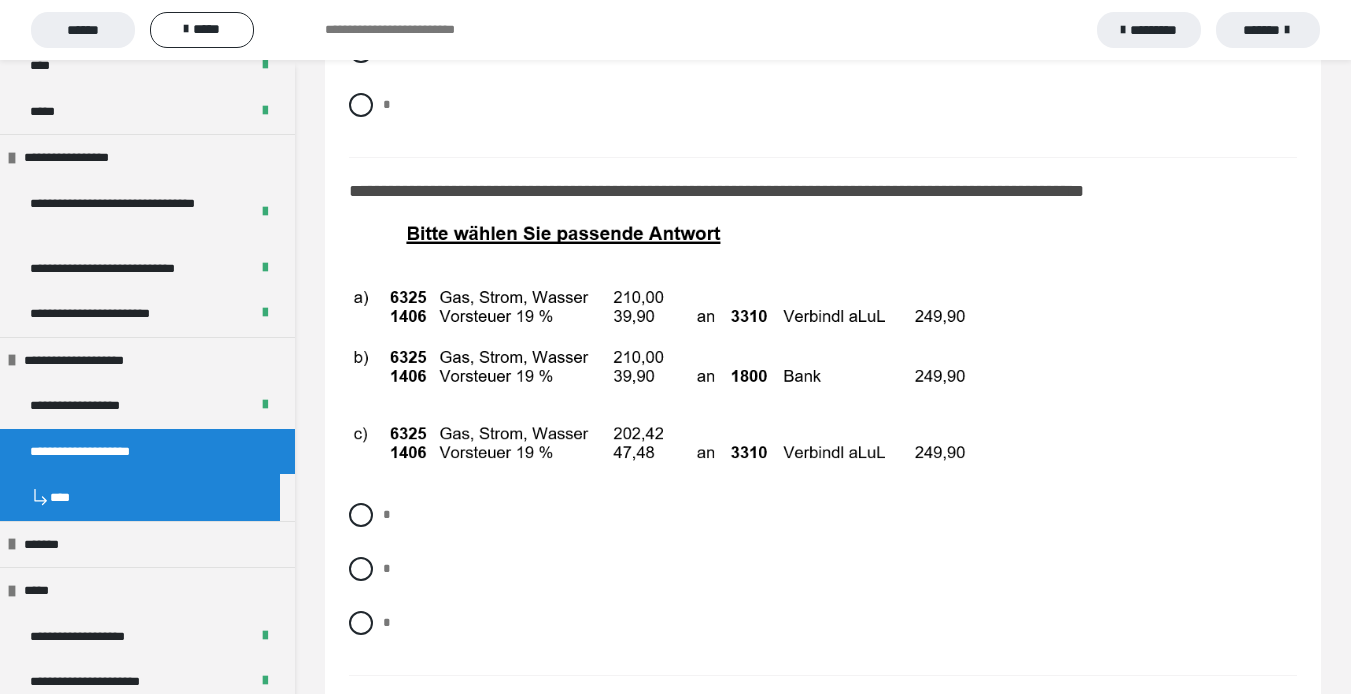 scroll, scrollTop: 12300, scrollLeft: 0, axis: vertical 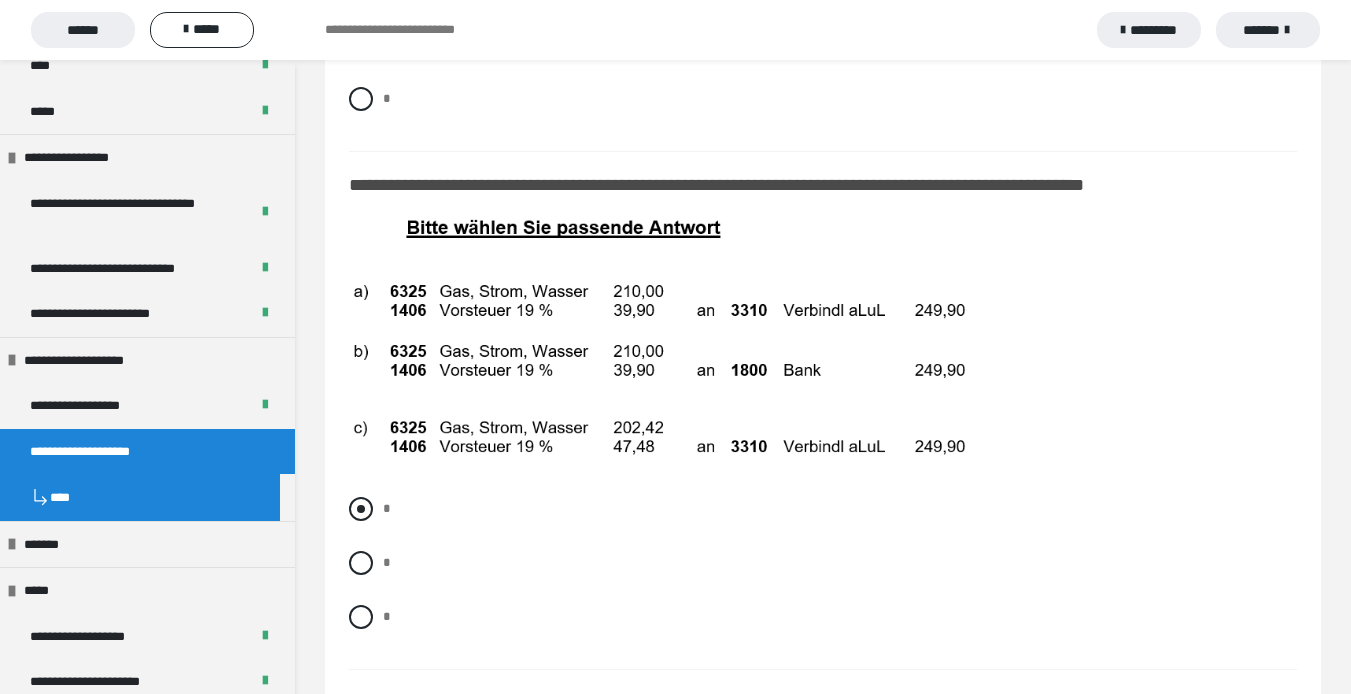 click at bounding box center (361, 509) 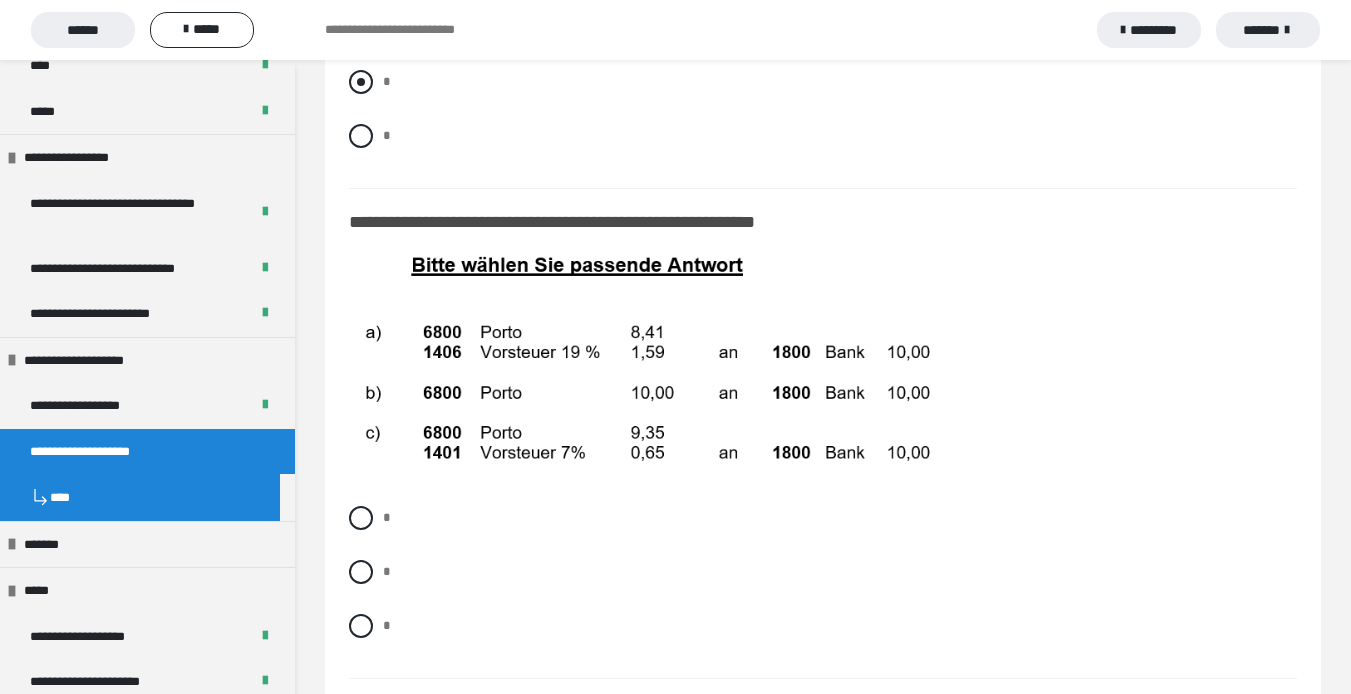 scroll, scrollTop: 12800, scrollLeft: 0, axis: vertical 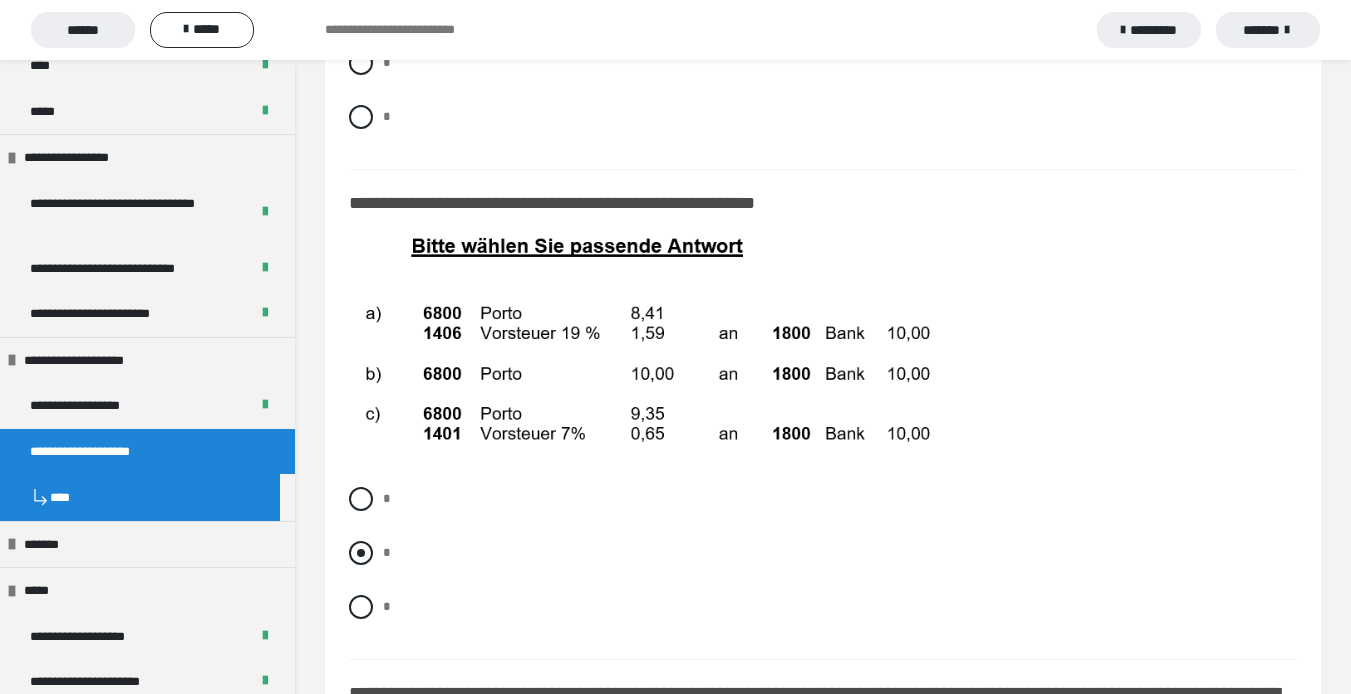 click at bounding box center [361, 553] 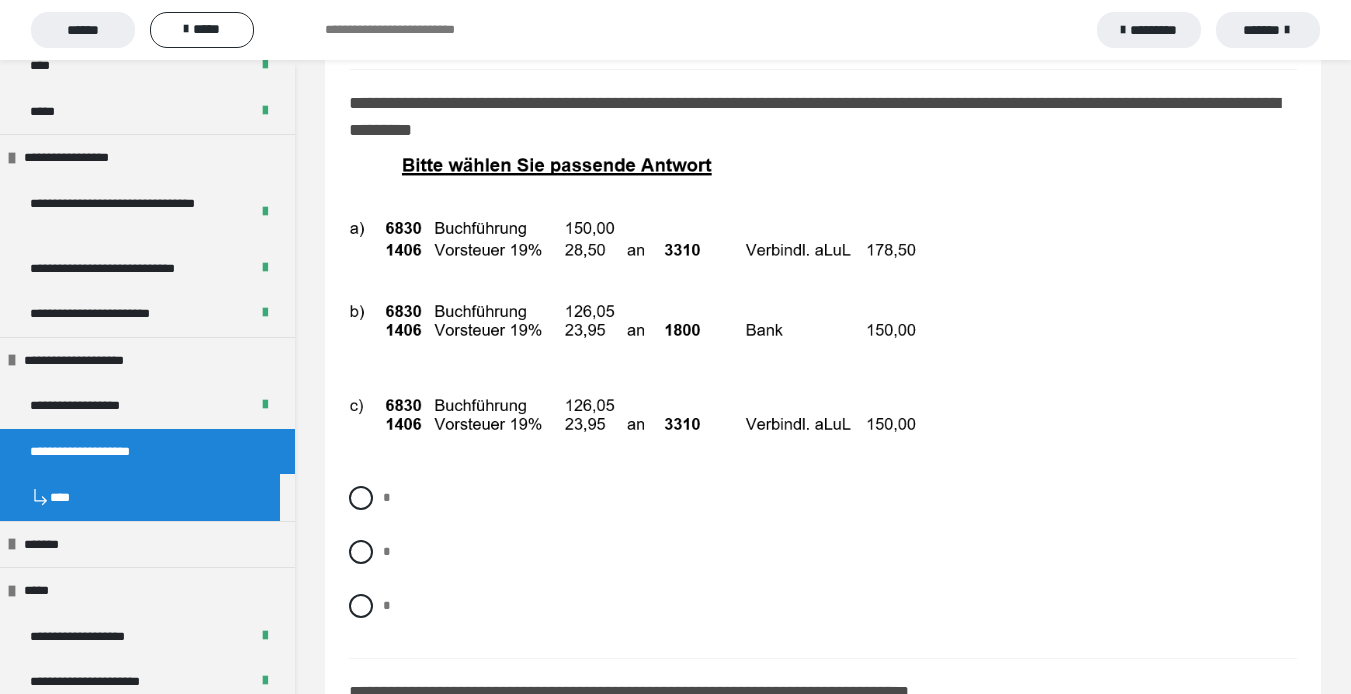 scroll, scrollTop: 13400, scrollLeft: 0, axis: vertical 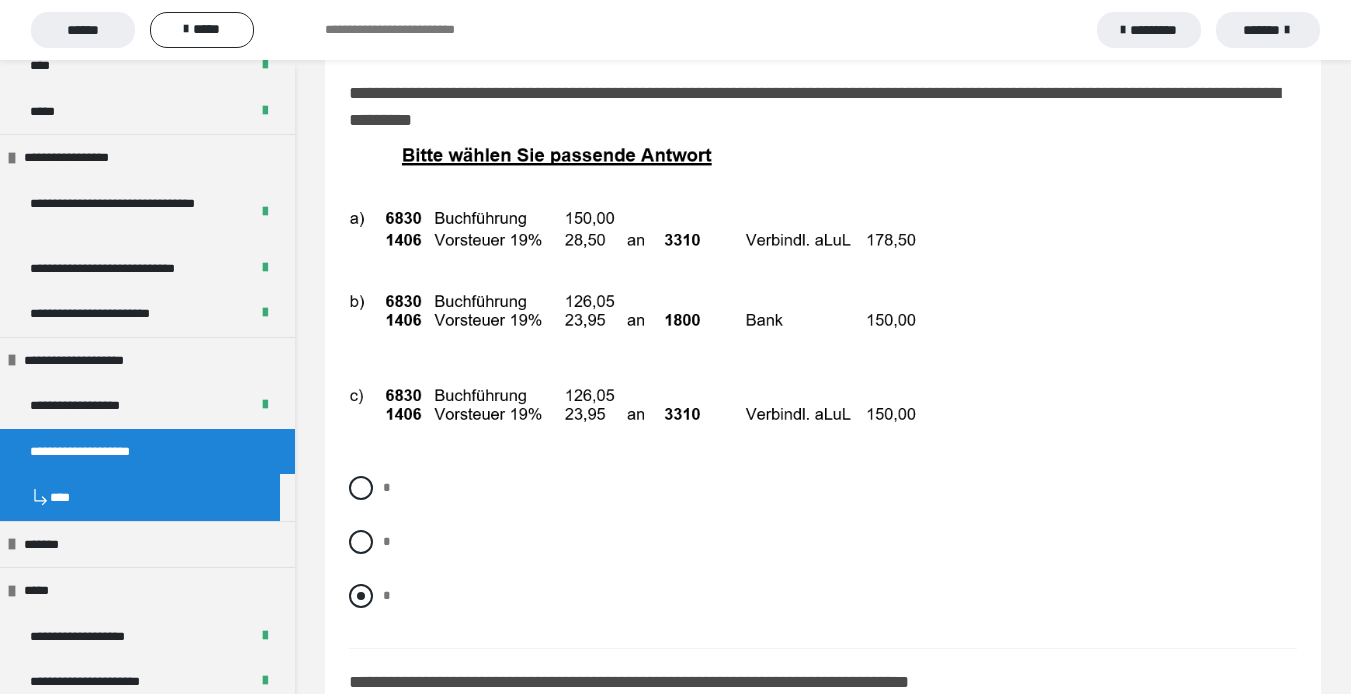 click at bounding box center [361, 596] 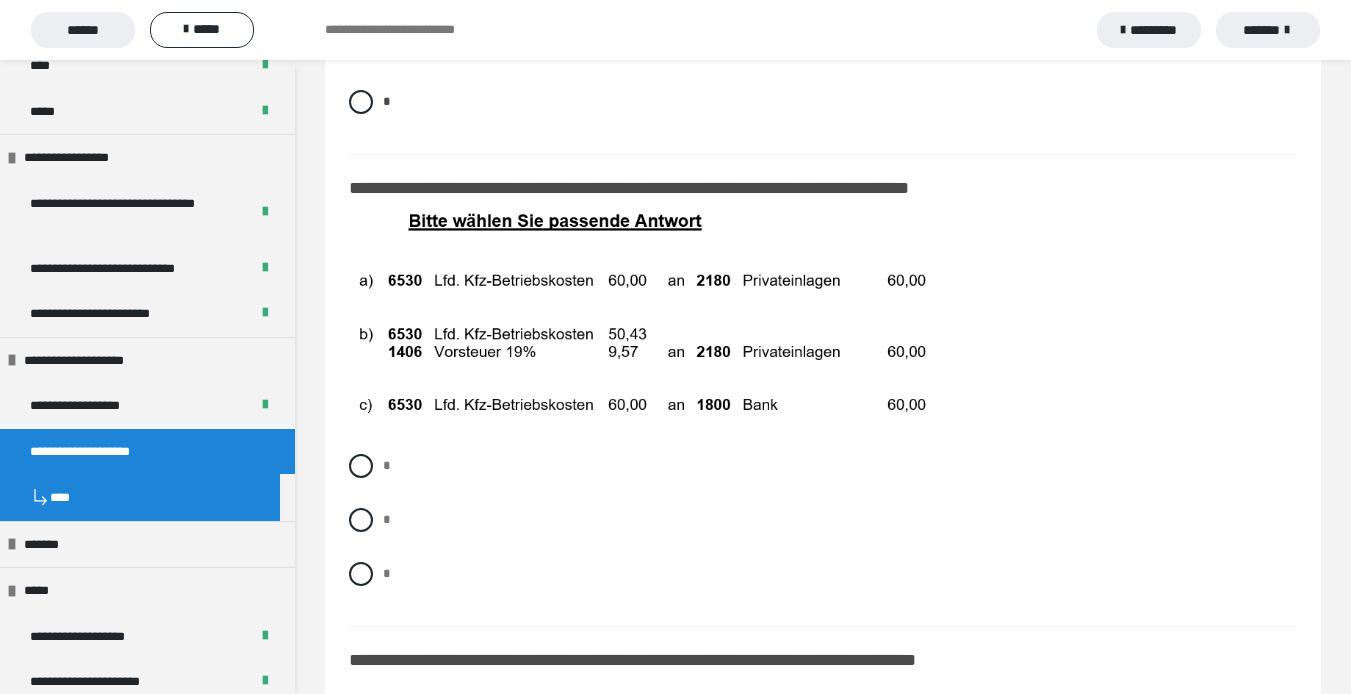 scroll, scrollTop: 13900, scrollLeft: 0, axis: vertical 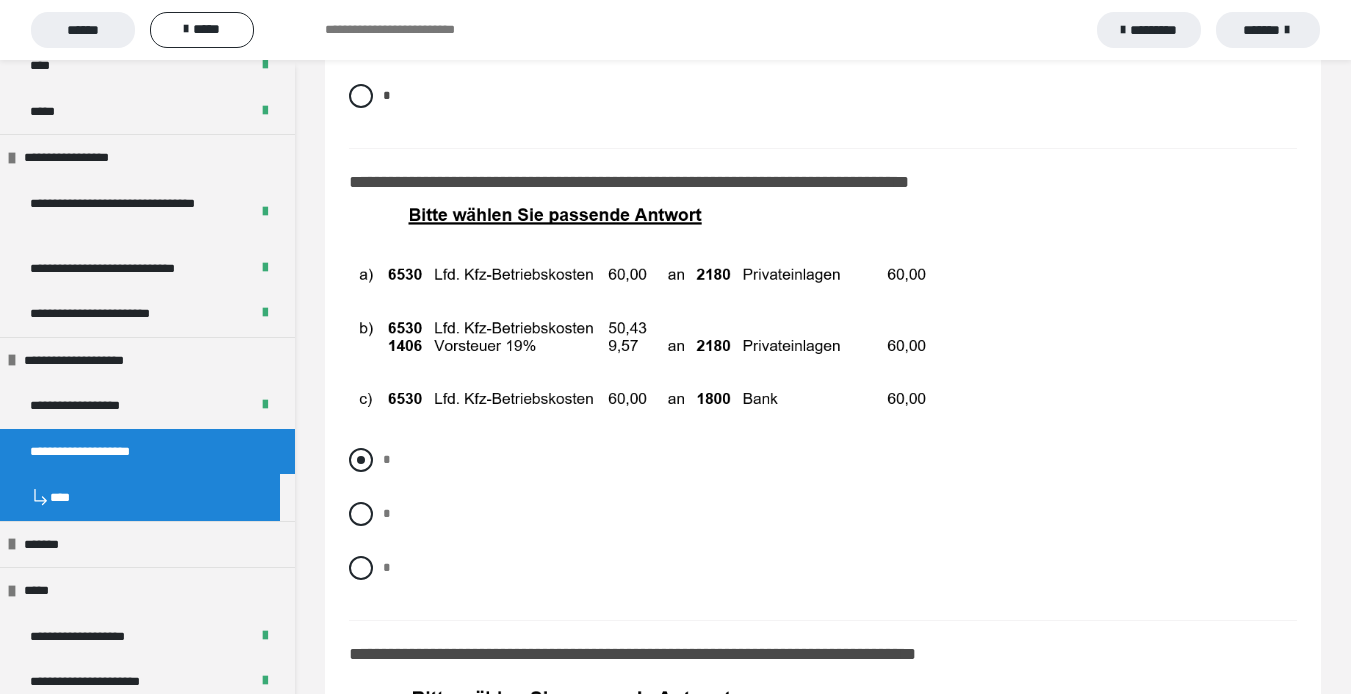 click at bounding box center (361, 460) 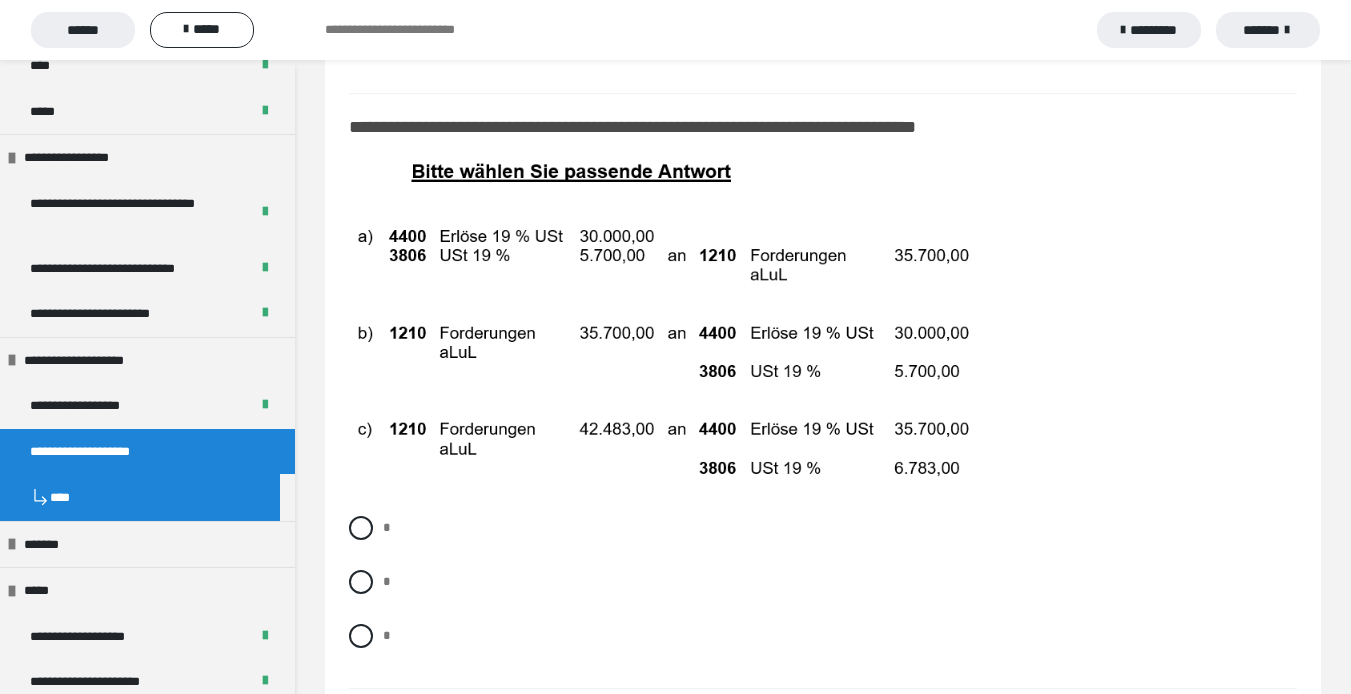 scroll, scrollTop: 14500, scrollLeft: 0, axis: vertical 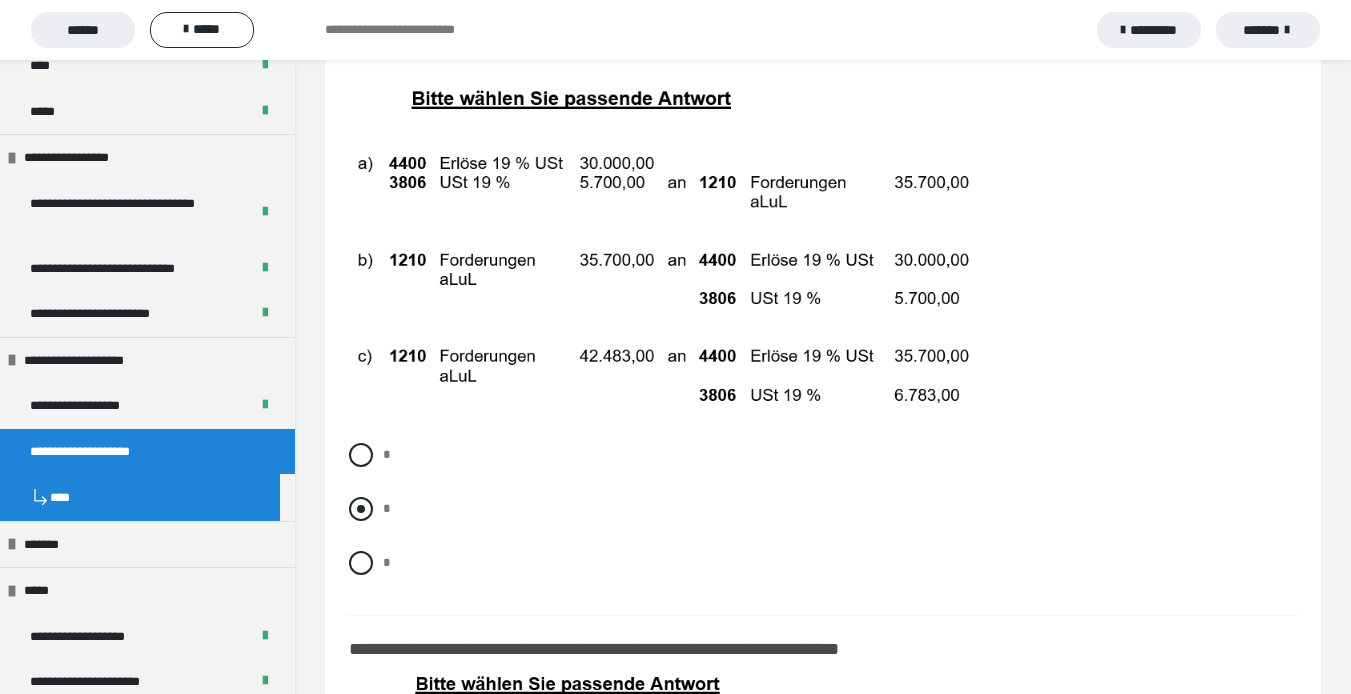 click at bounding box center (361, 509) 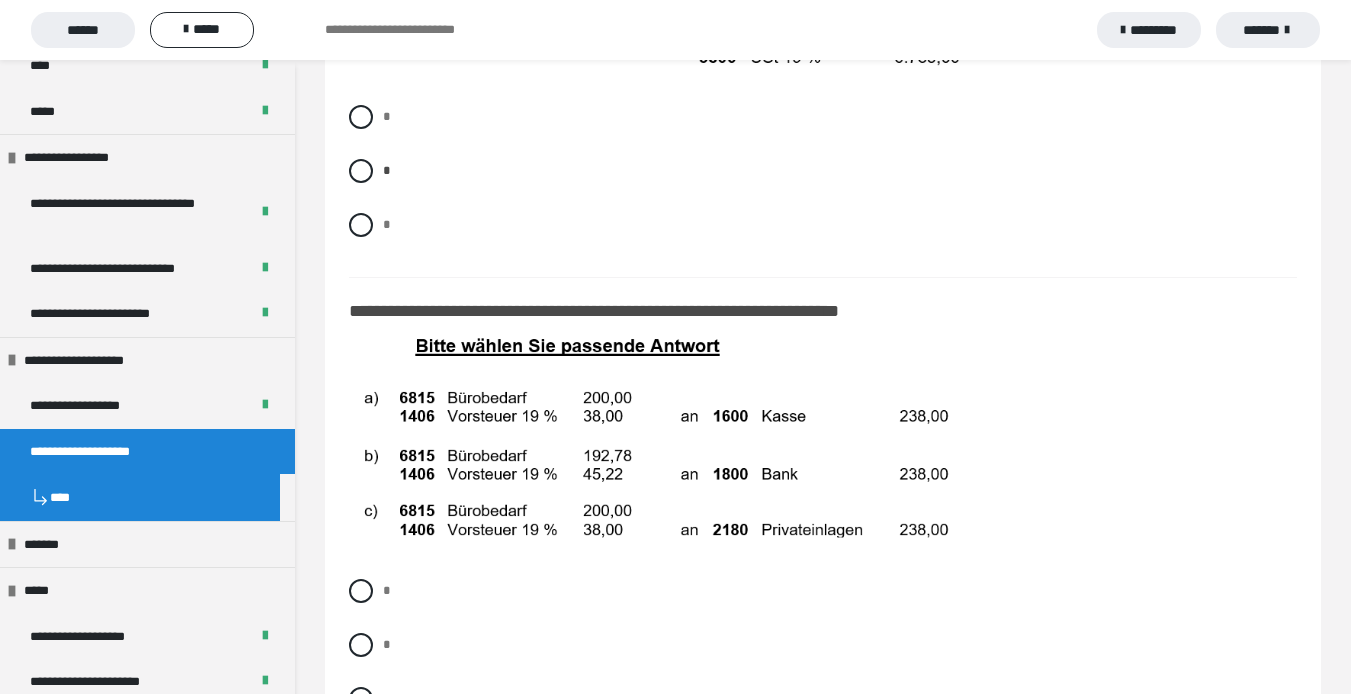 scroll, scrollTop: 14900, scrollLeft: 0, axis: vertical 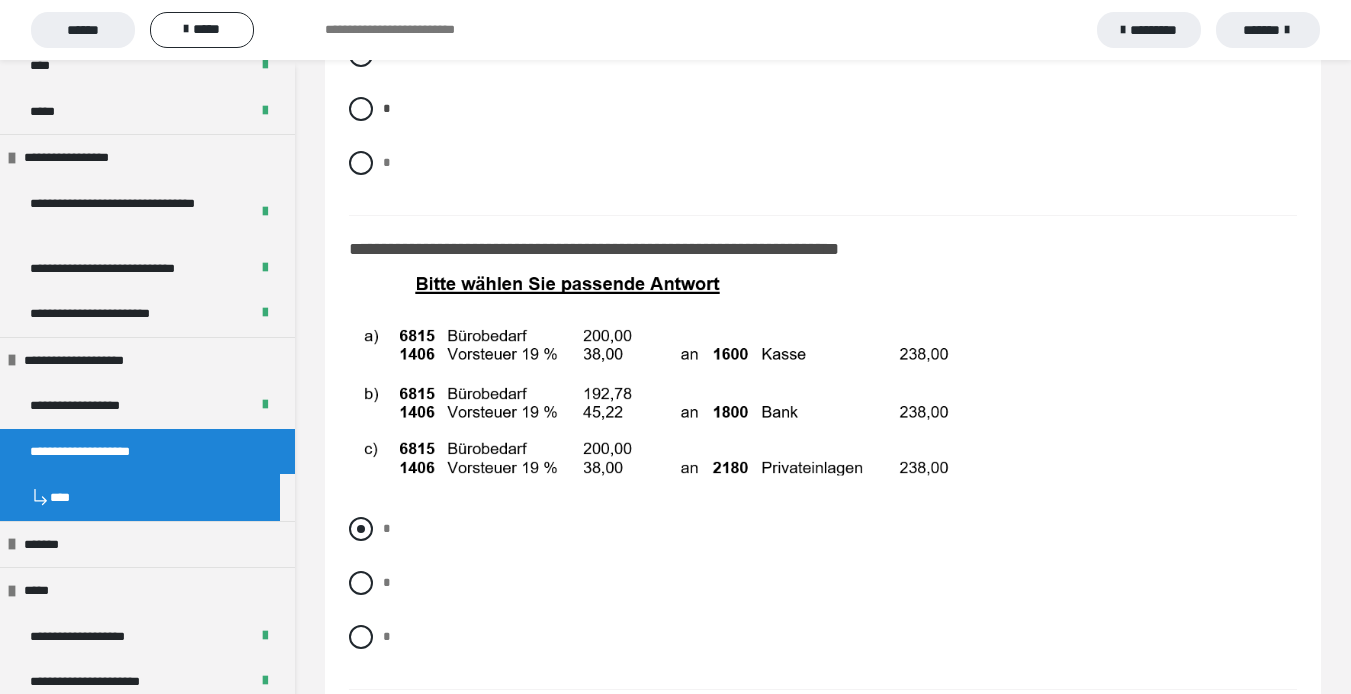 click at bounding box center [361, 529] 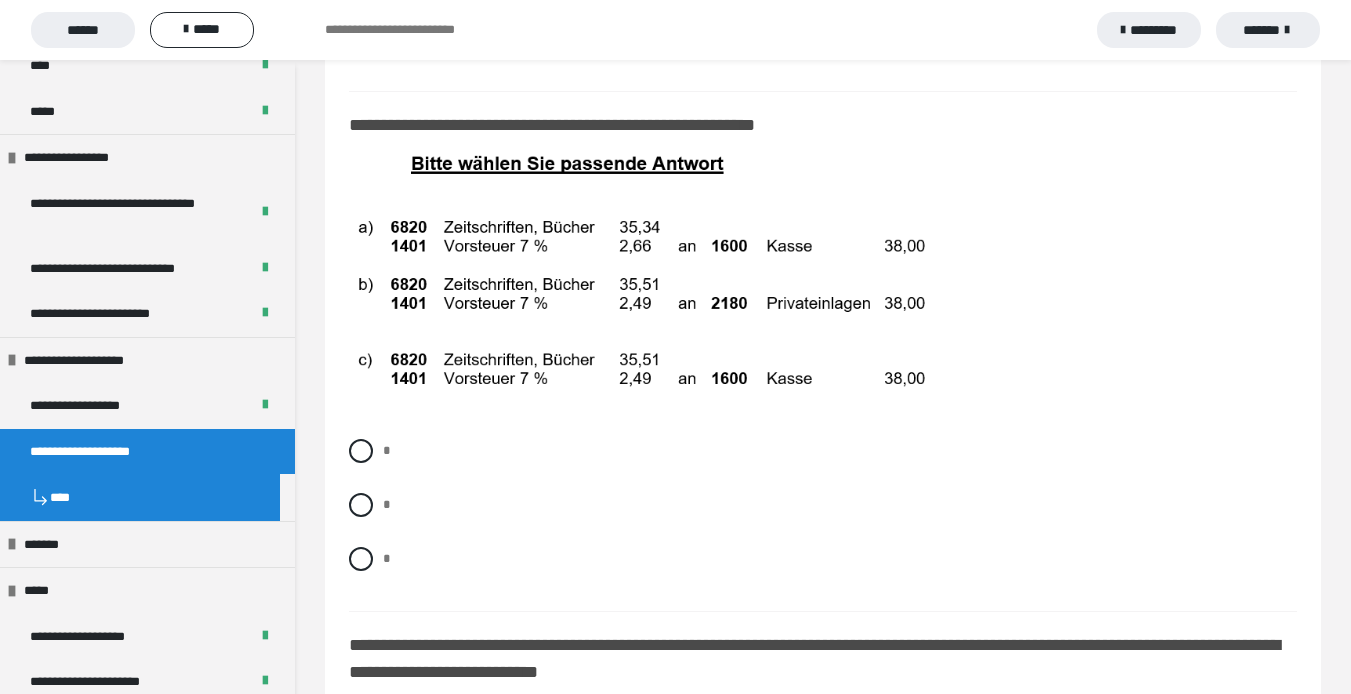 scroll, scrollTop: 15500, scrollLeft: 0, axis: vertical 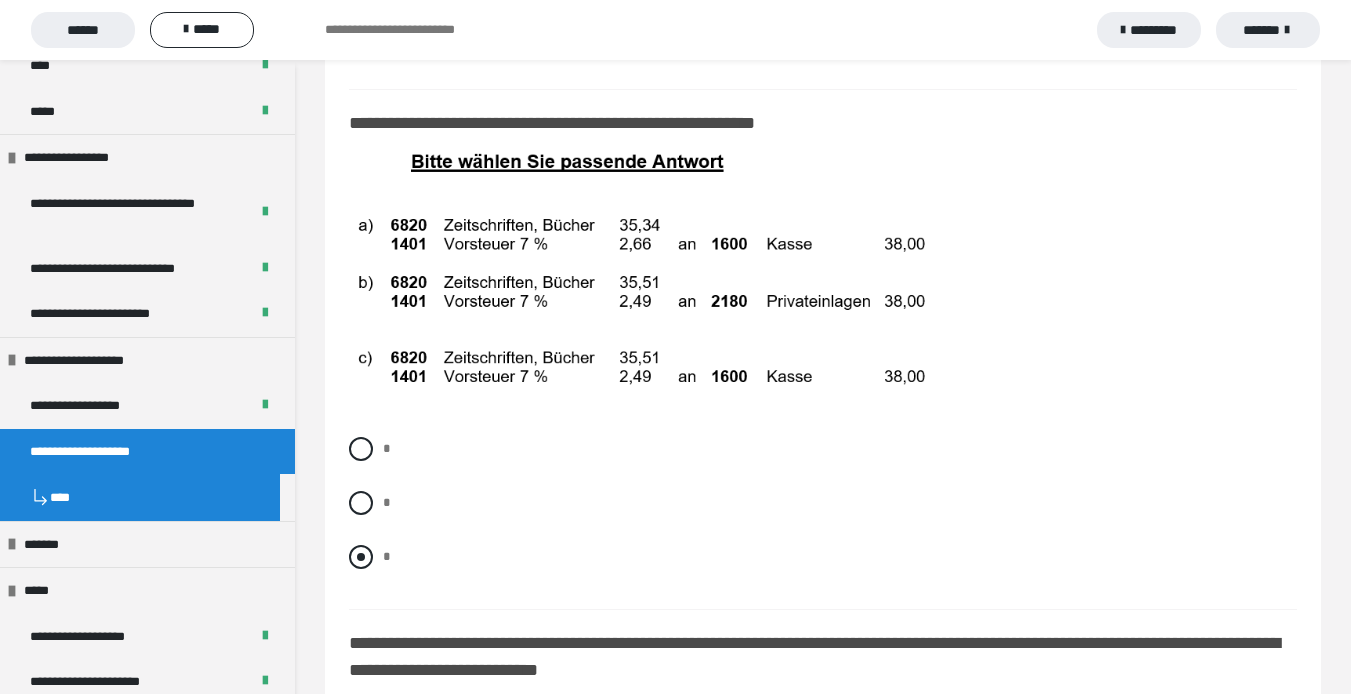 click at bounding box center (361, 557) 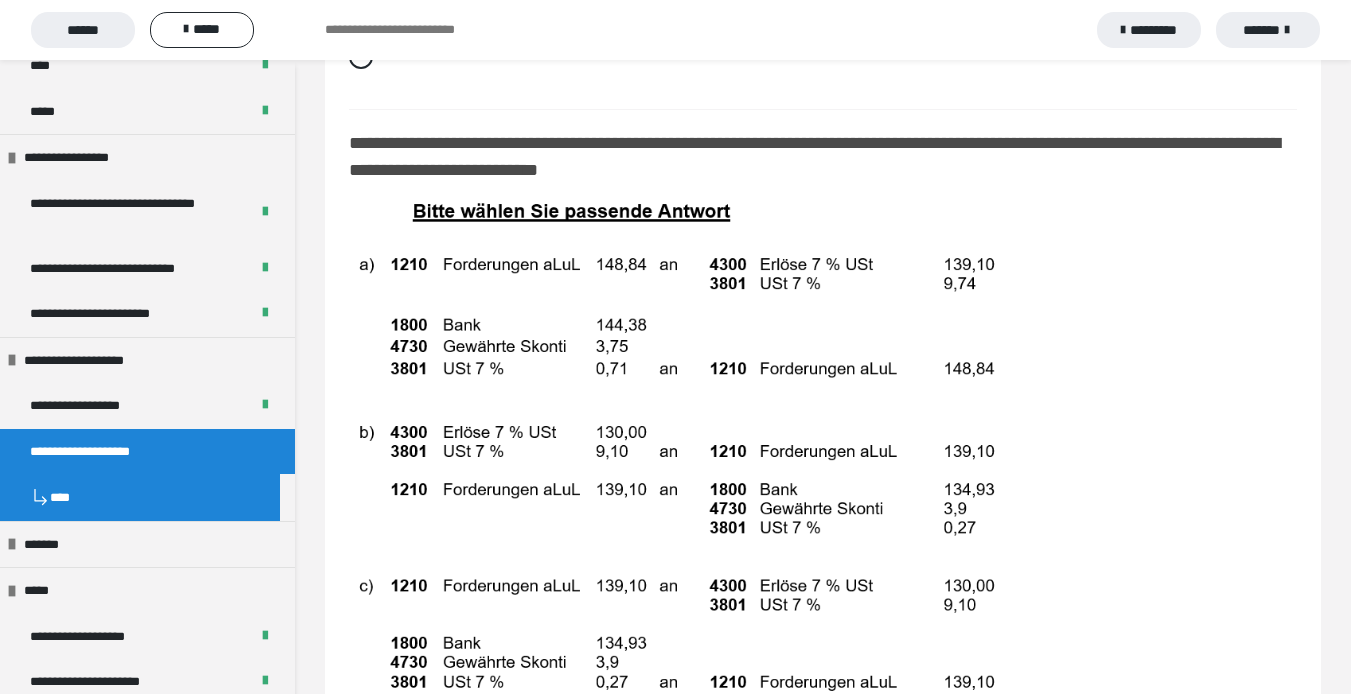 scroll, scrollTop: 16100, scrollLeft: 0, axis: vertical 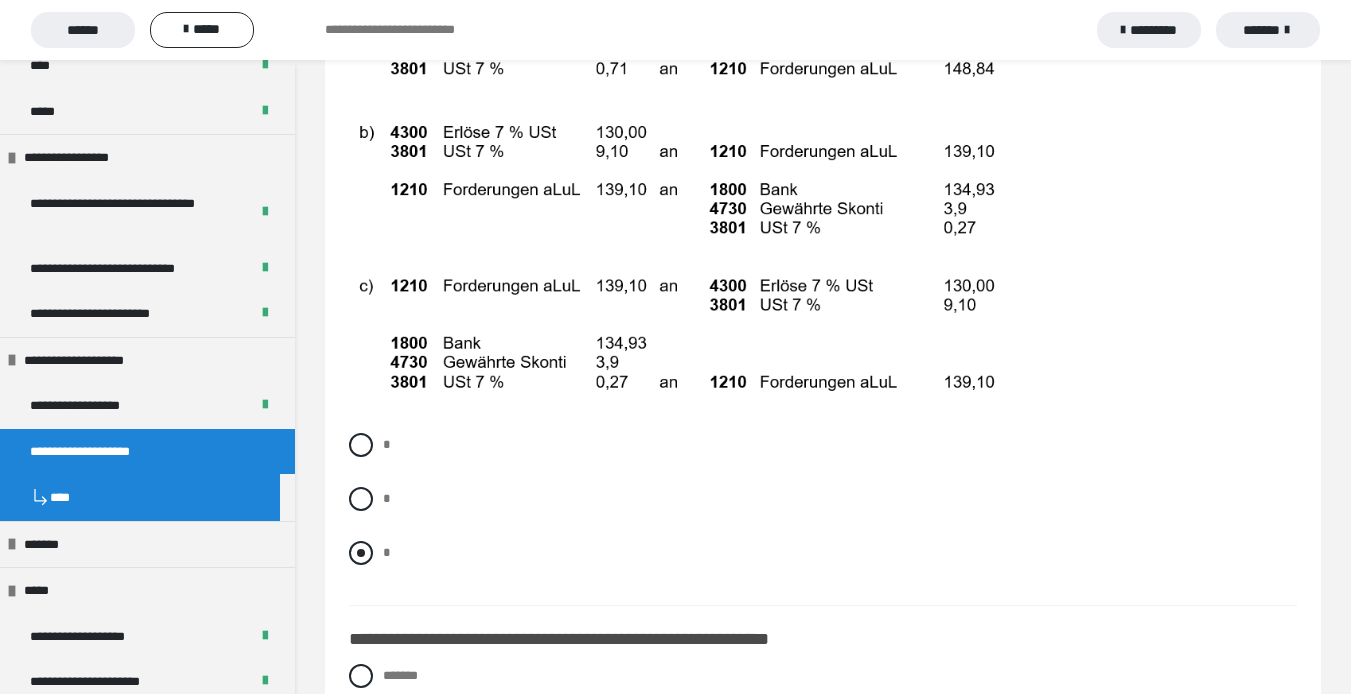 click at bounding box center (361, 553) 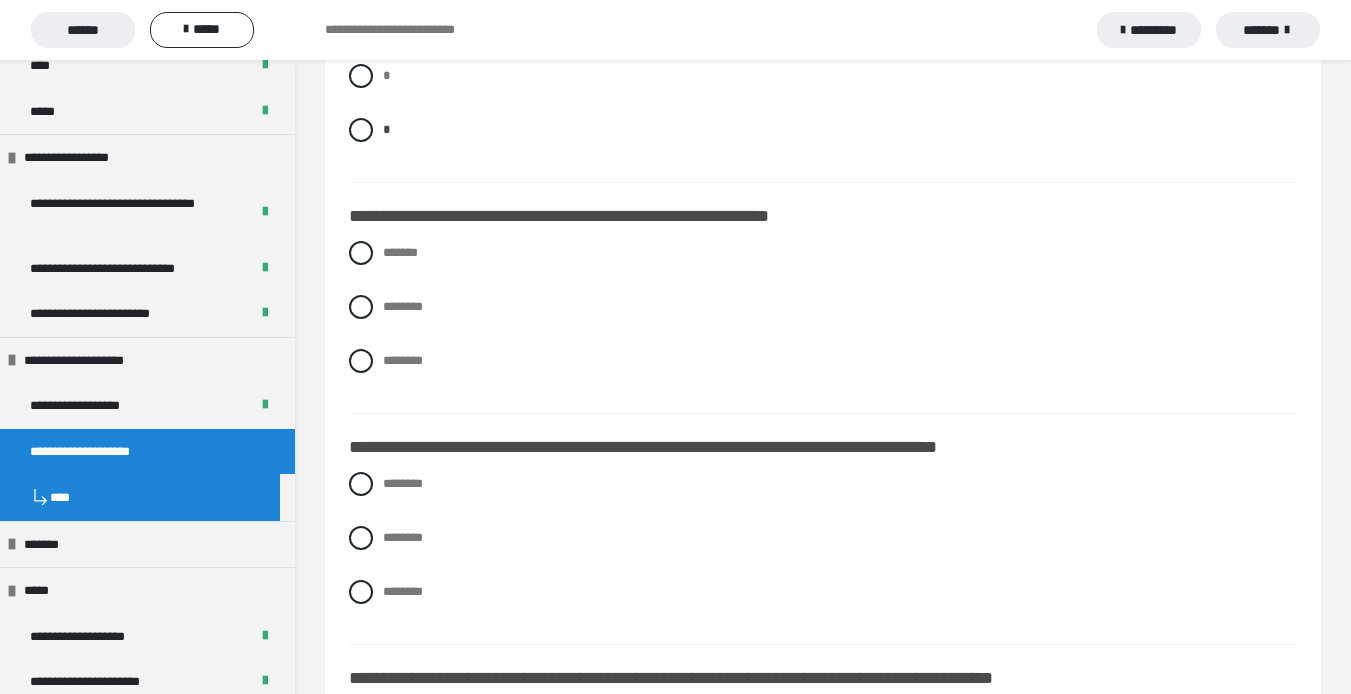 scroll, scrollTop: 16800, scrollLeft: 0, axis: vertical 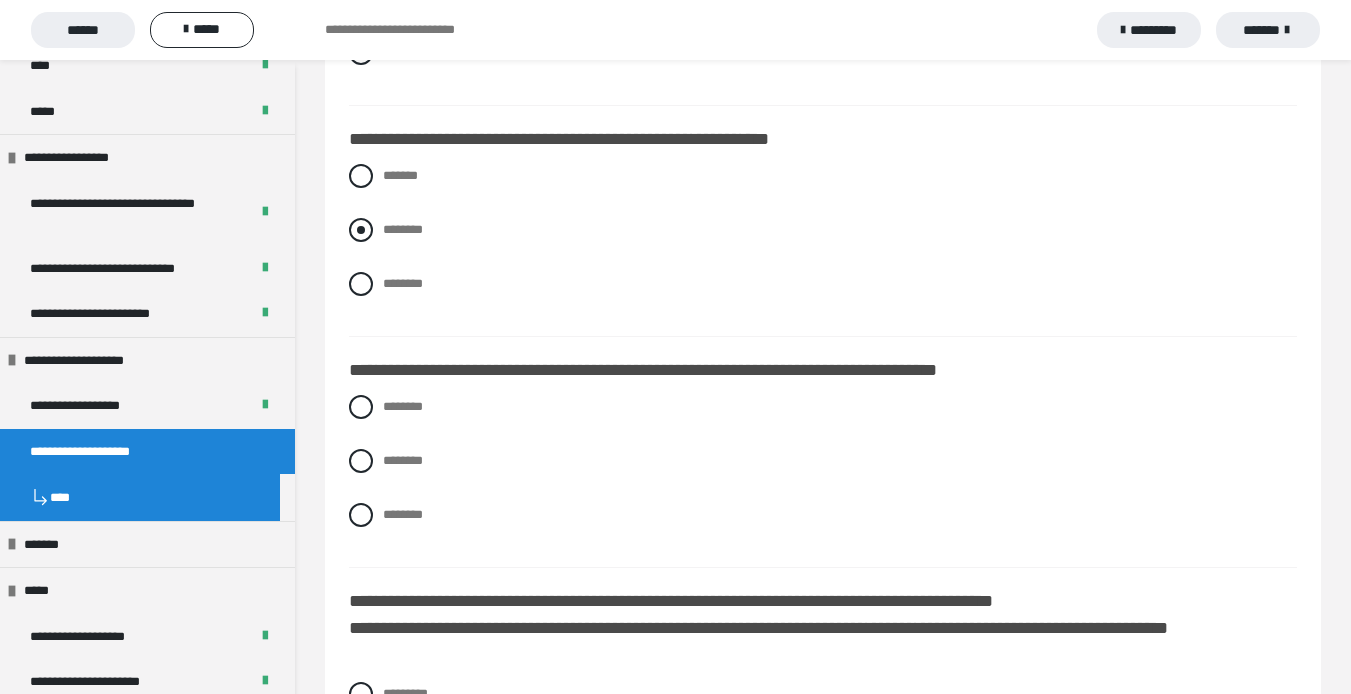 click at bounding box center [361, 230] 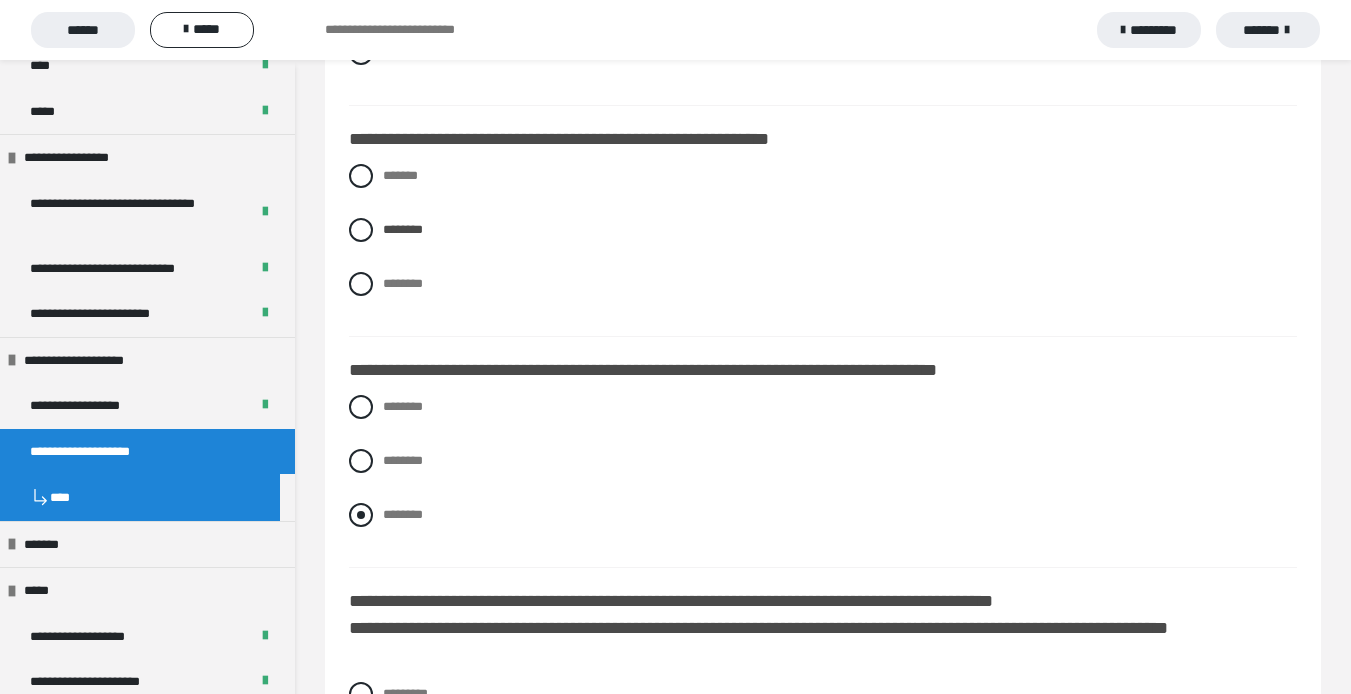 click at bounding box center [361, 515] 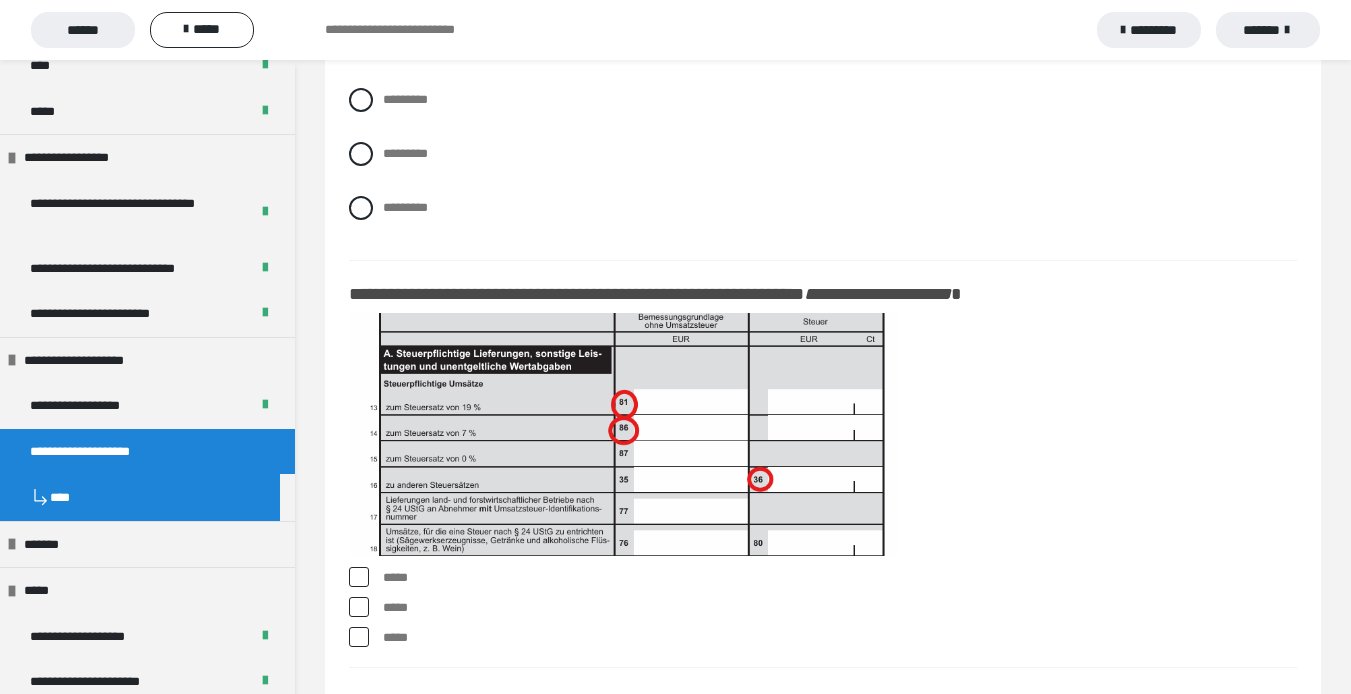 scroll, scrollTop: 17400, scrollLeft: 0, axis: vertical 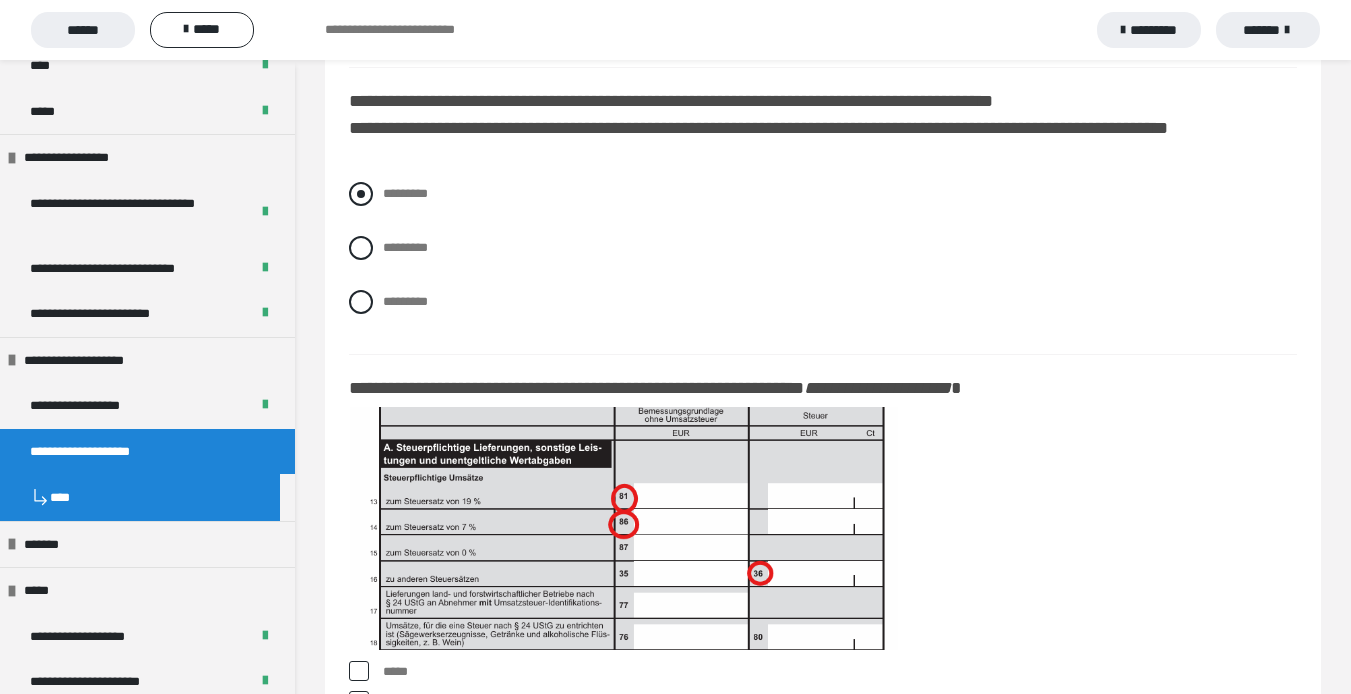 click at bounding box center [361, 194] 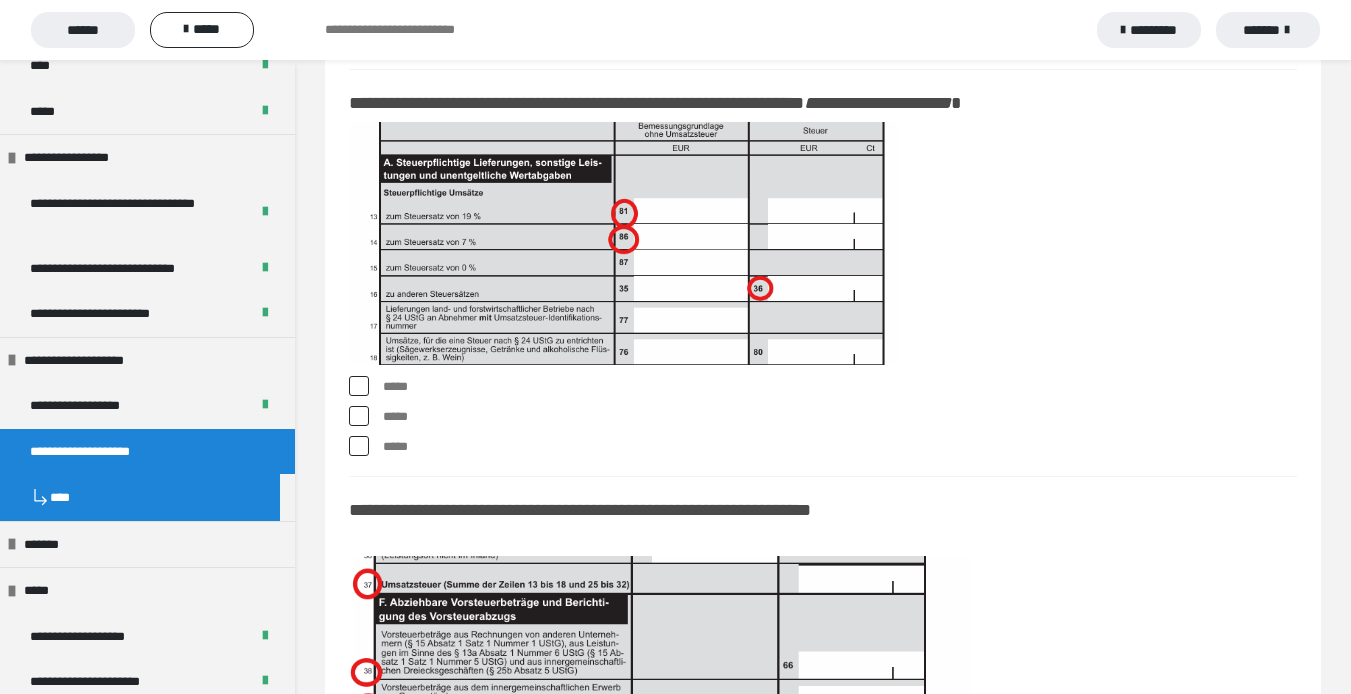 scroll, scrollTop: 17600, scrollLeft: 0, axis: vertical 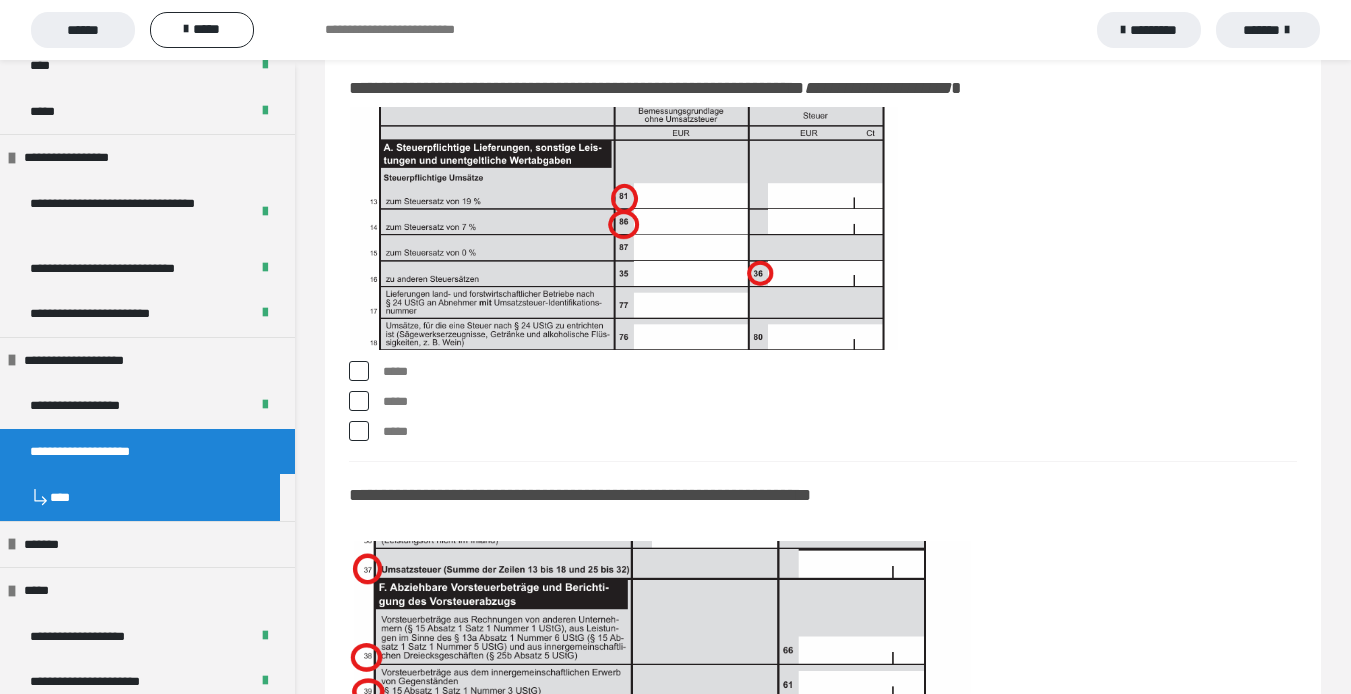 click at bounding box center (359, 371) 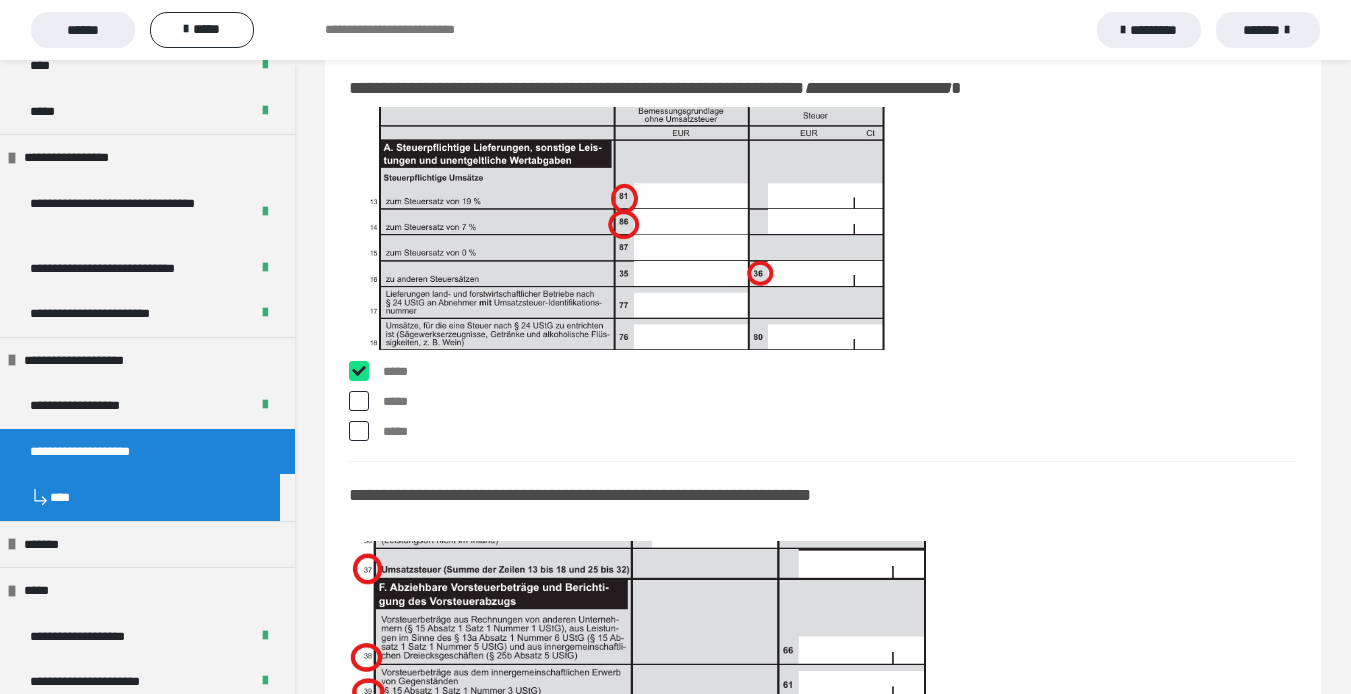 checkbox on "****" 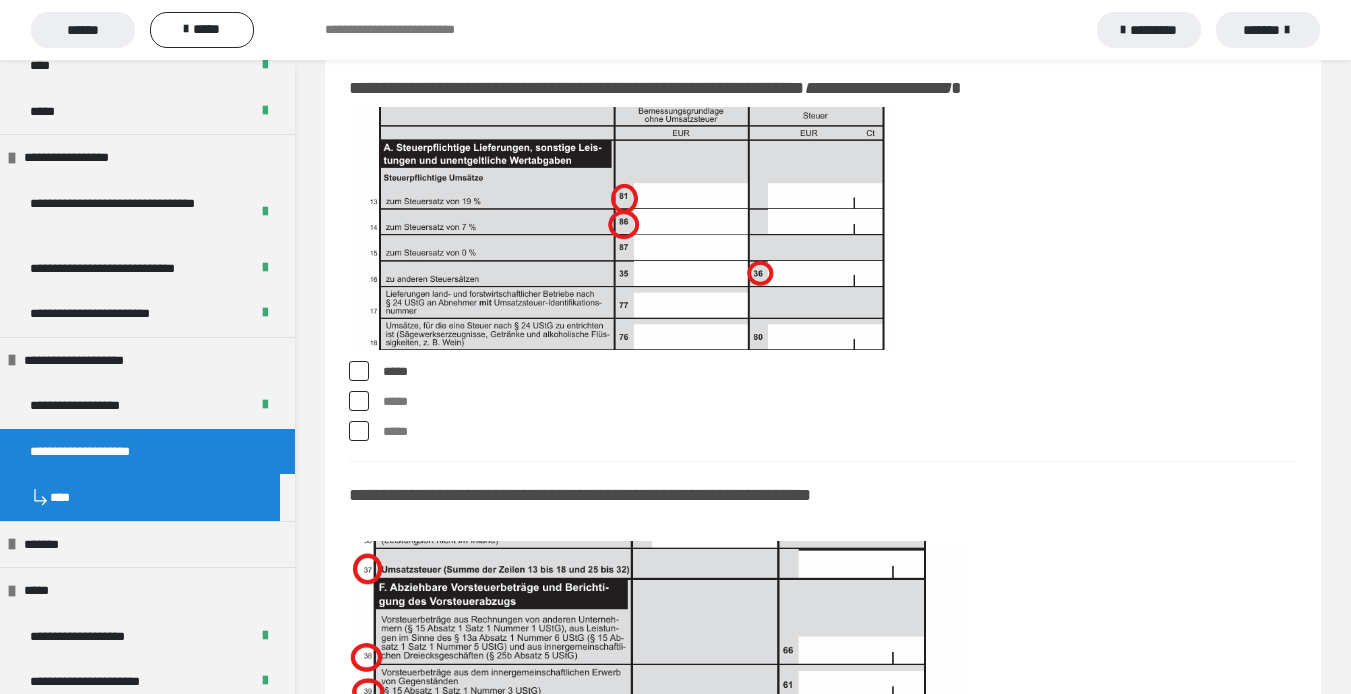 click at bounding box center [359, 401] 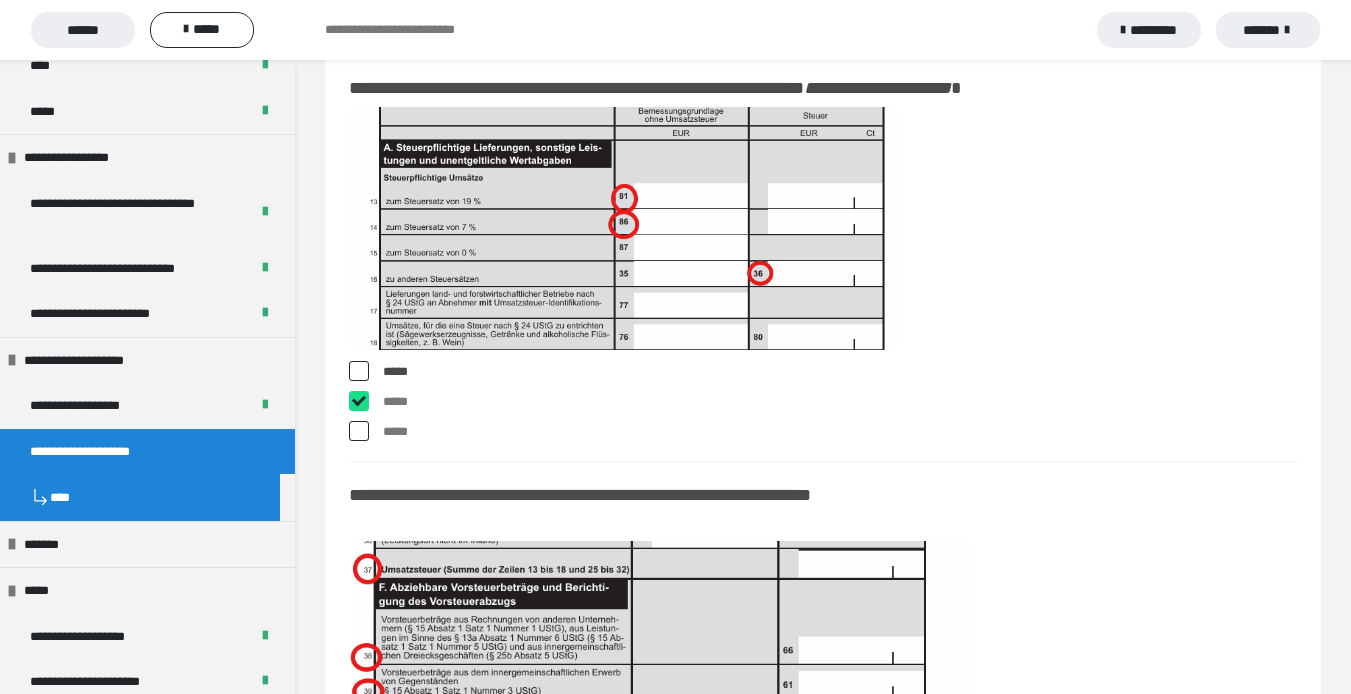 checkbox on "****" 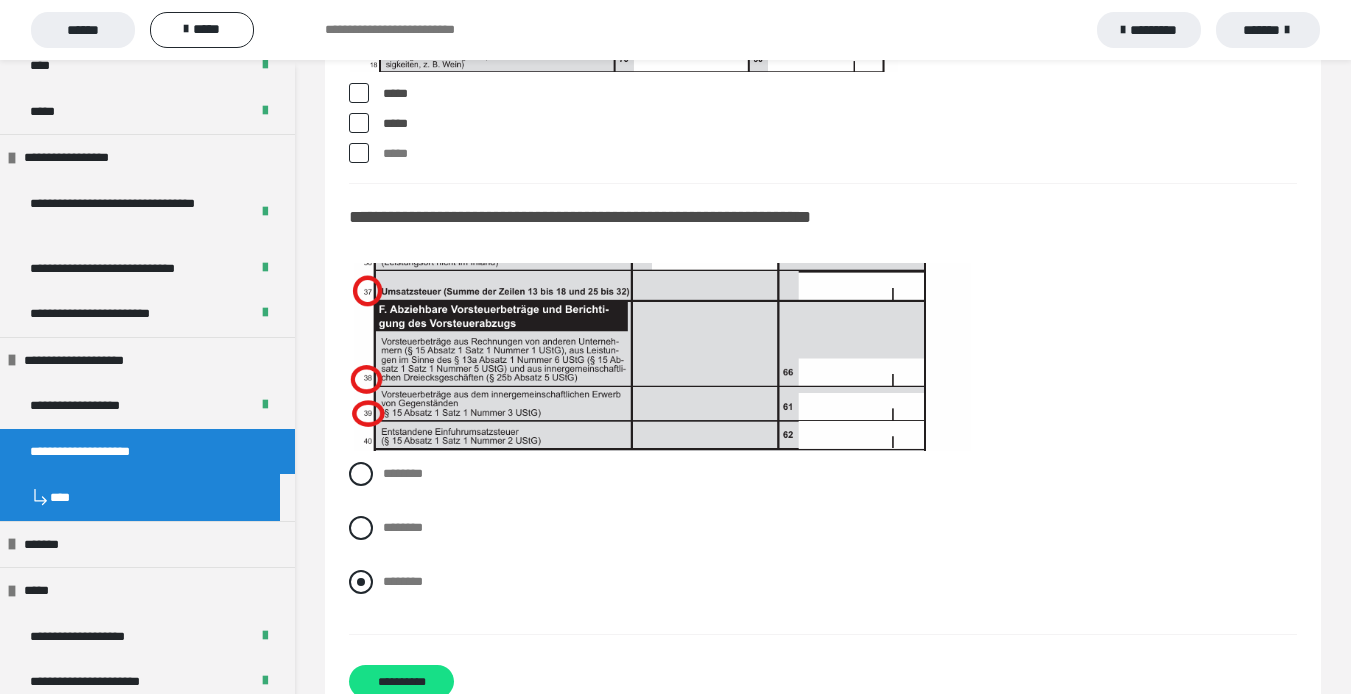 scroll, scrollTop: 17900, scrollLeft: 0, axis: vertical 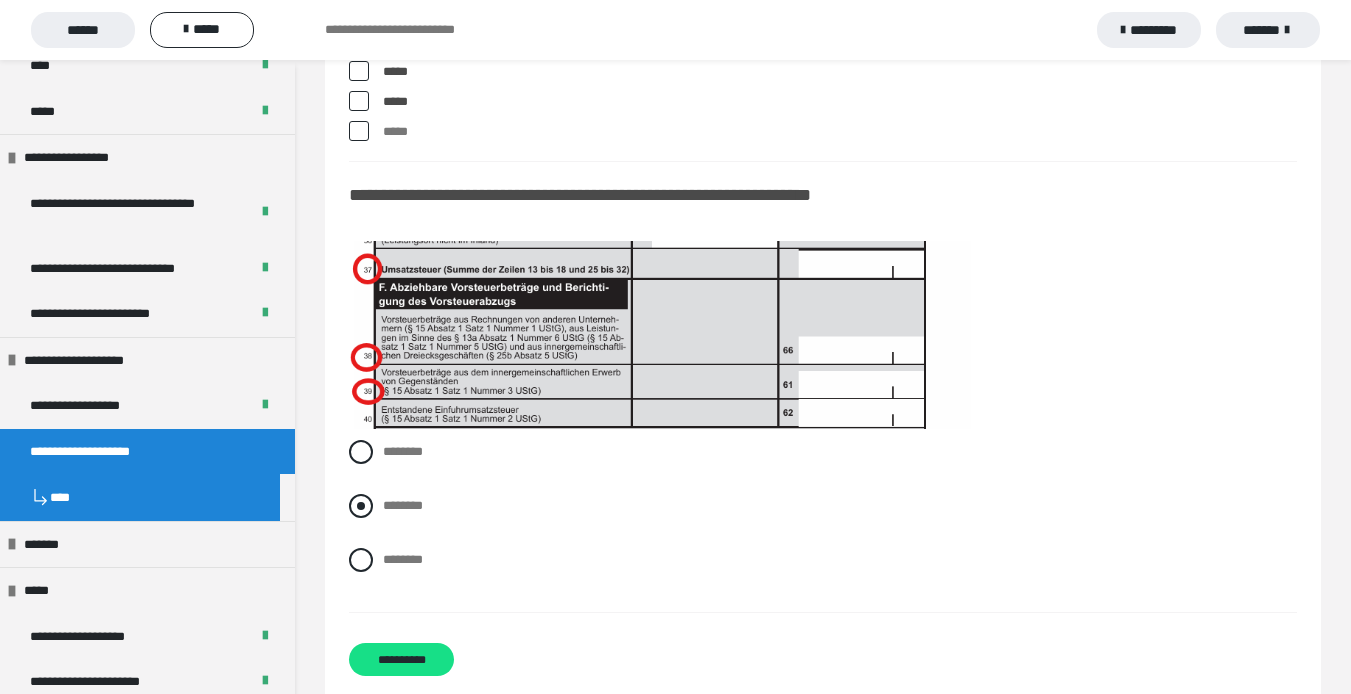 click at bounding box center [361, 506] 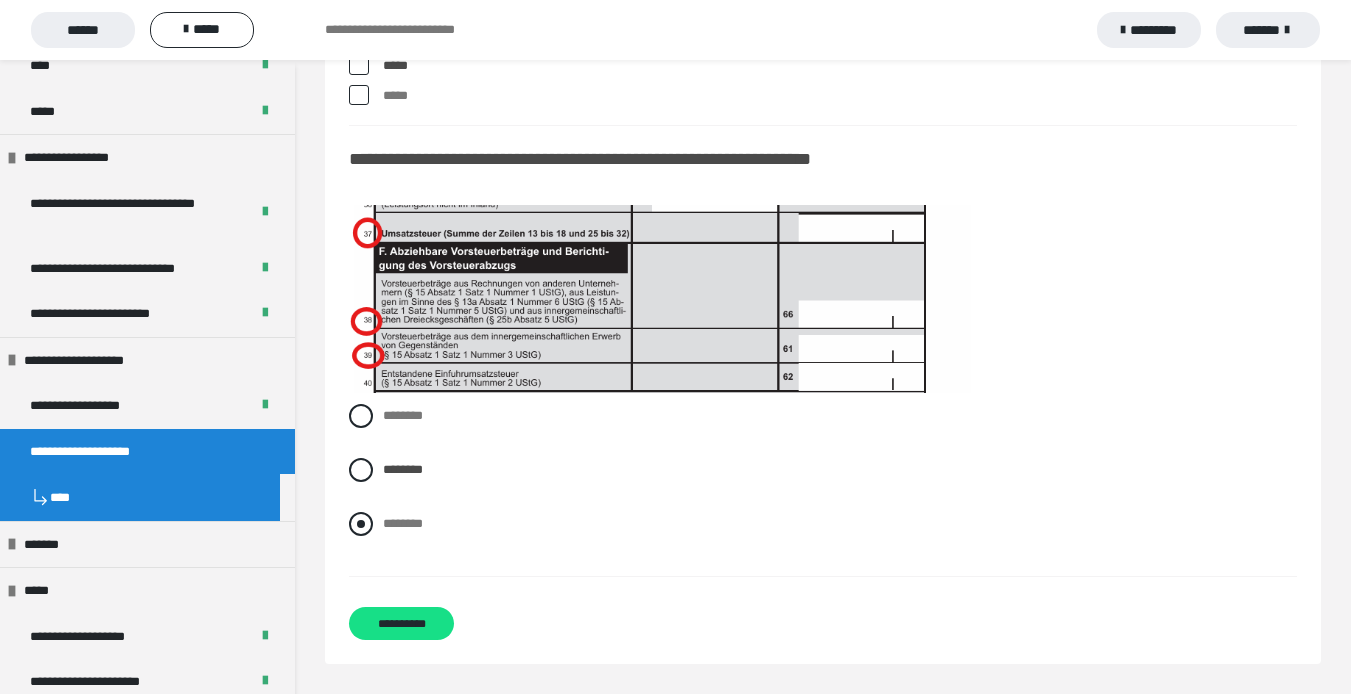 scroll, scrollTop: 17996, scrollLeft: 0, axis: vertical 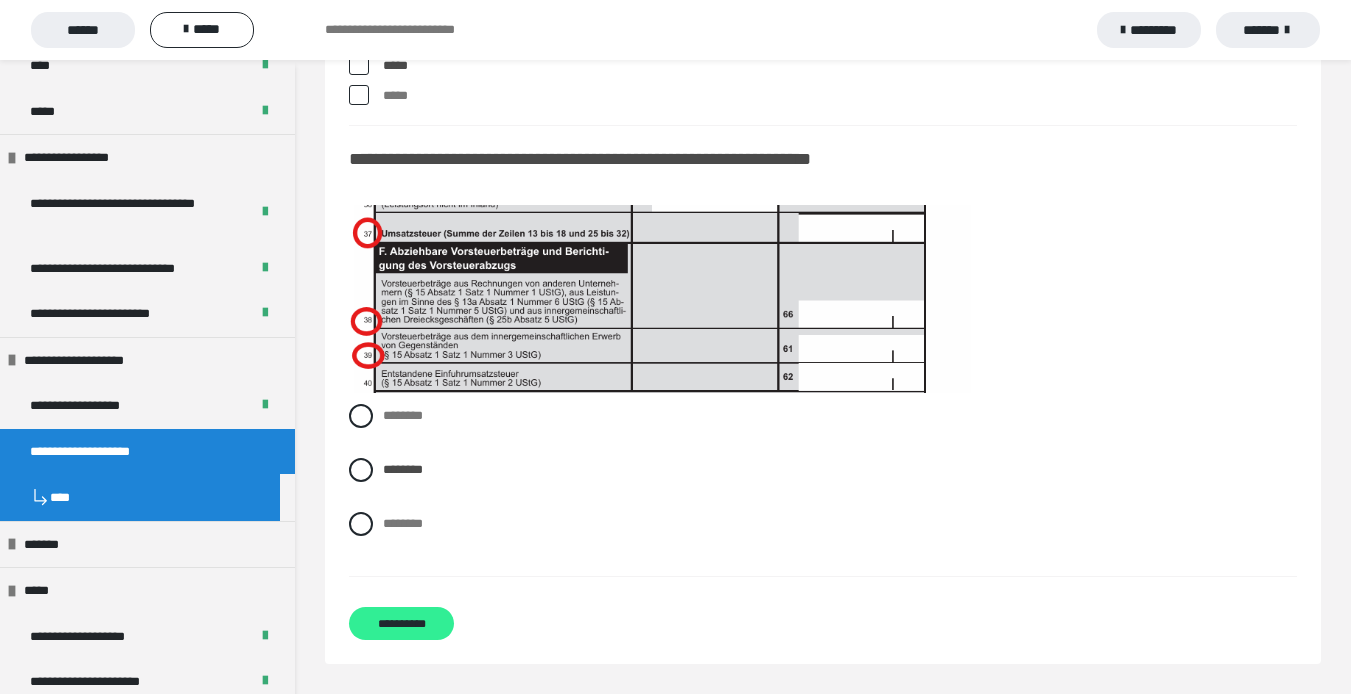 click on "**********" at bounding box center [401, 623] 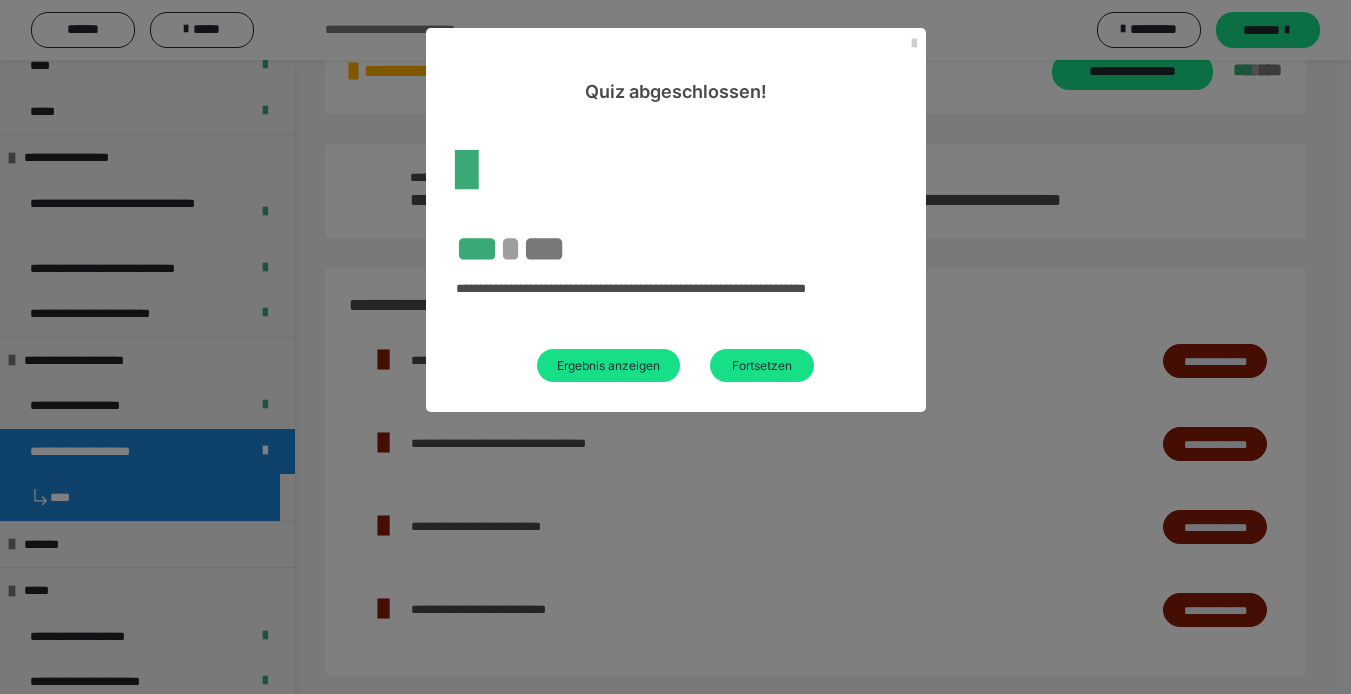 scroll, scrollTop: 71, scrollLeft: 0, axis: vertical 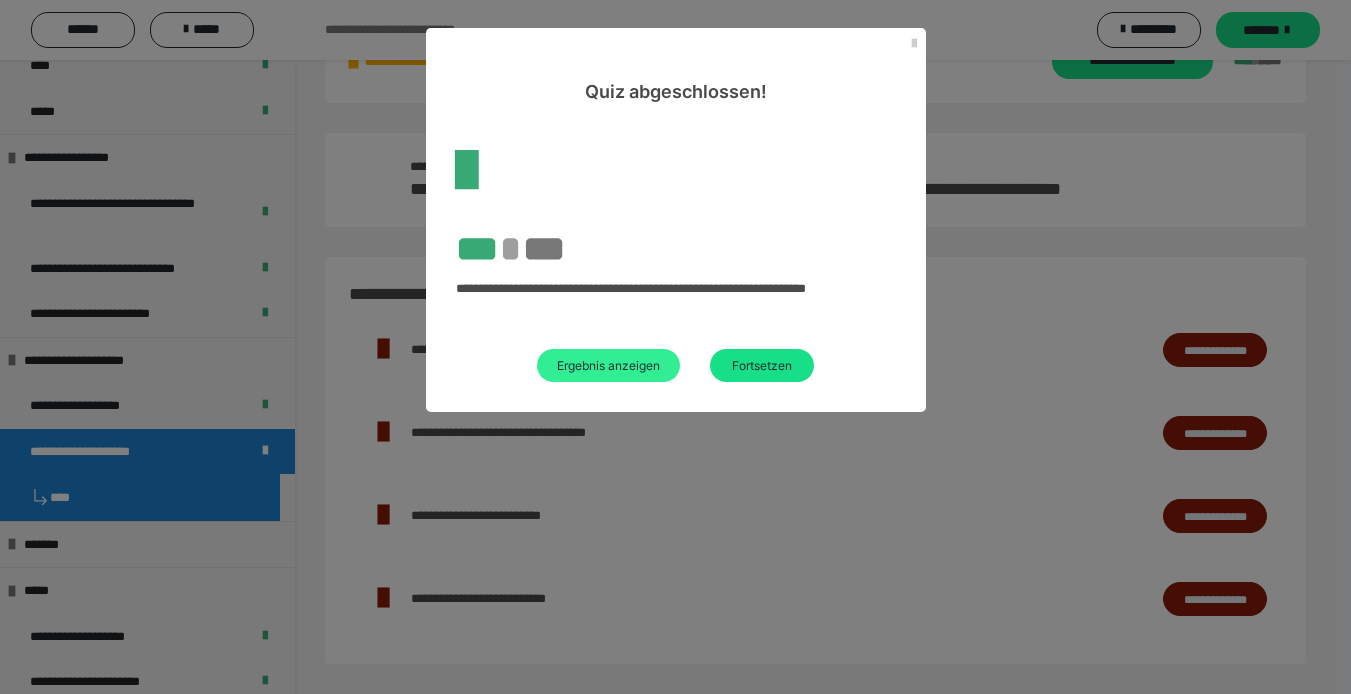 click on "Ergebnis anzeigen" at bounding box center [608, 365] 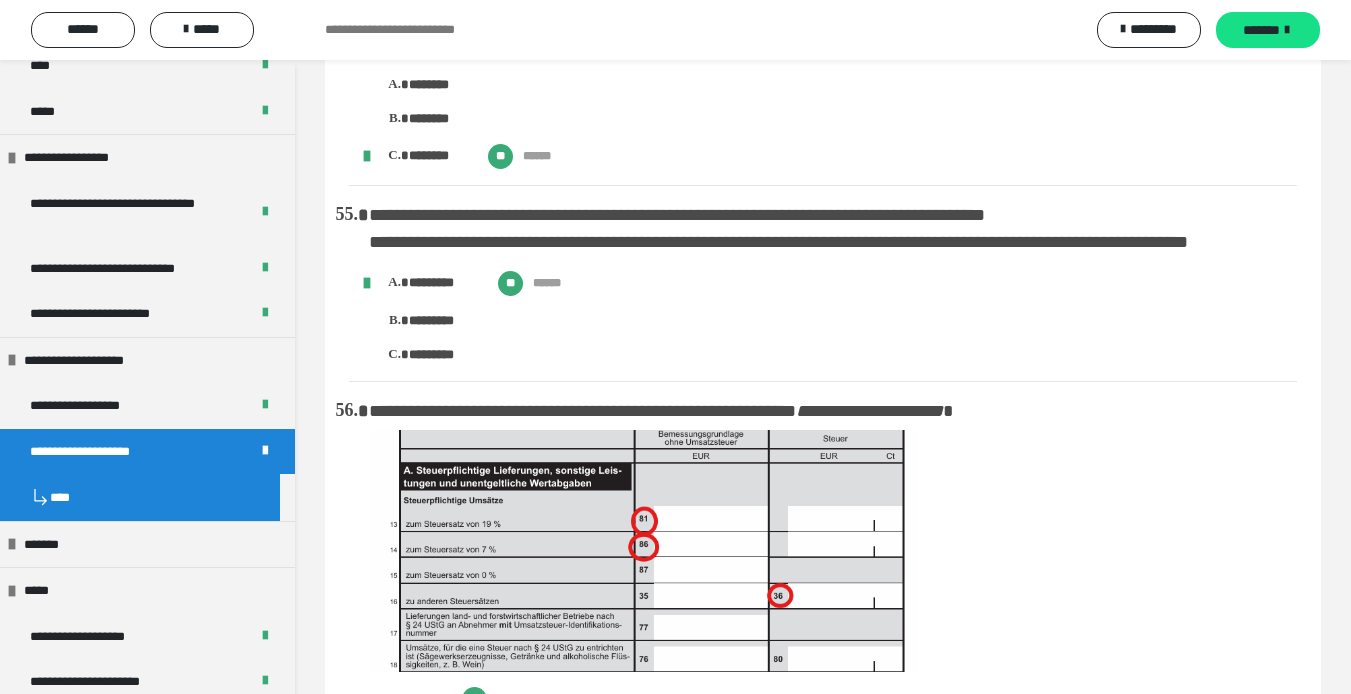 scroll, scrollTop: 14558, scrollLeft: 0, axis: vertical 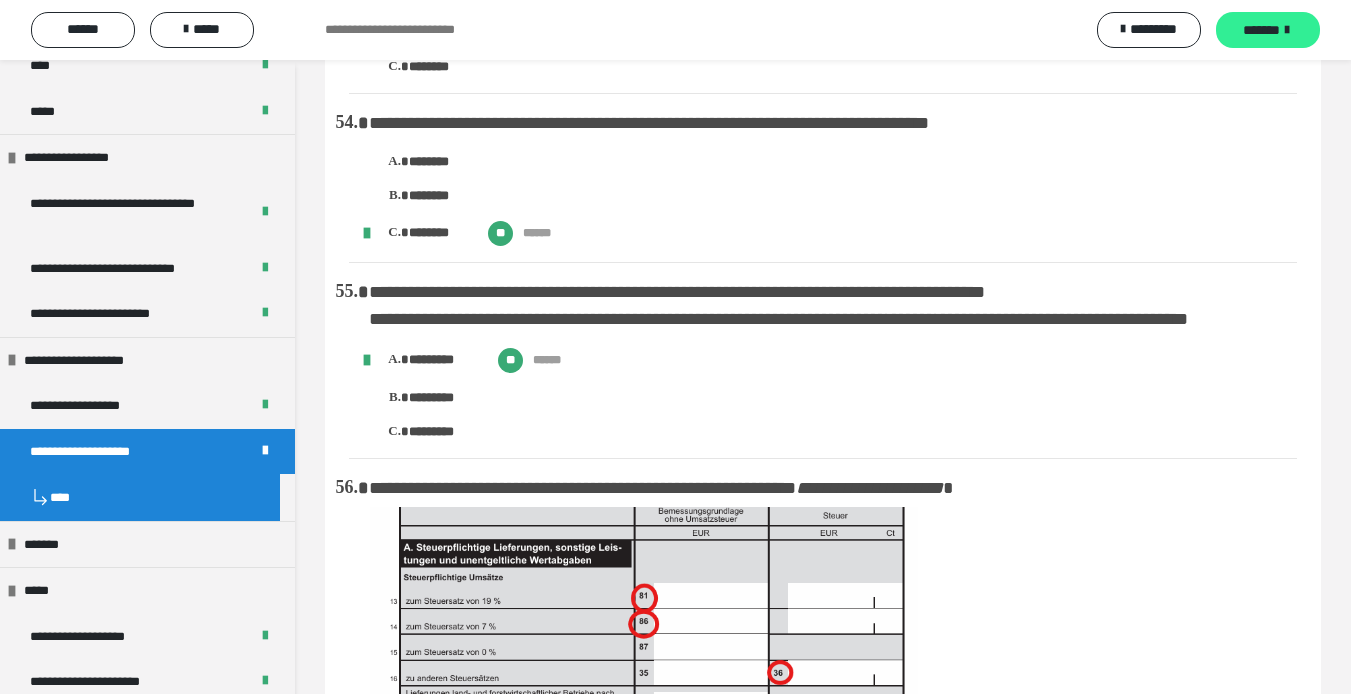 click on "*******" at bounding box center (1261, 30) 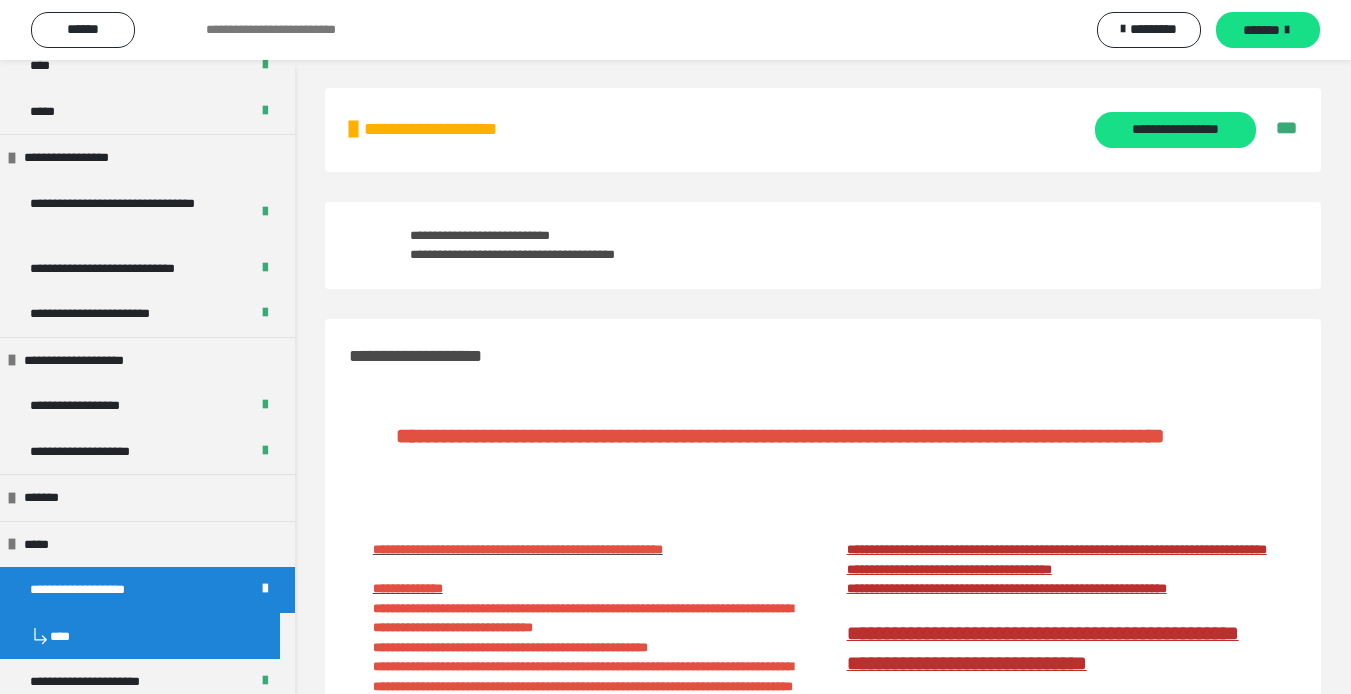 scroll, scrollTop: 0, scrollLeft: 0, axis: both 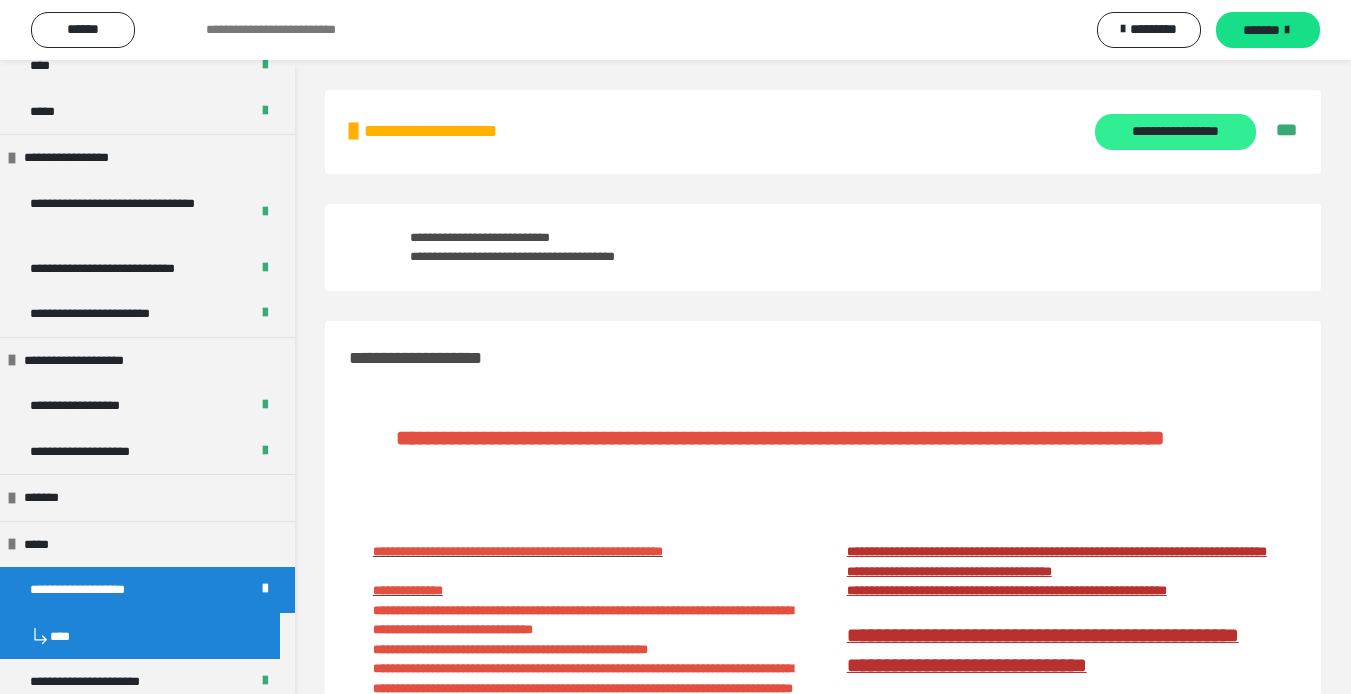 click on "**********" at bounding box center [1175, 132] 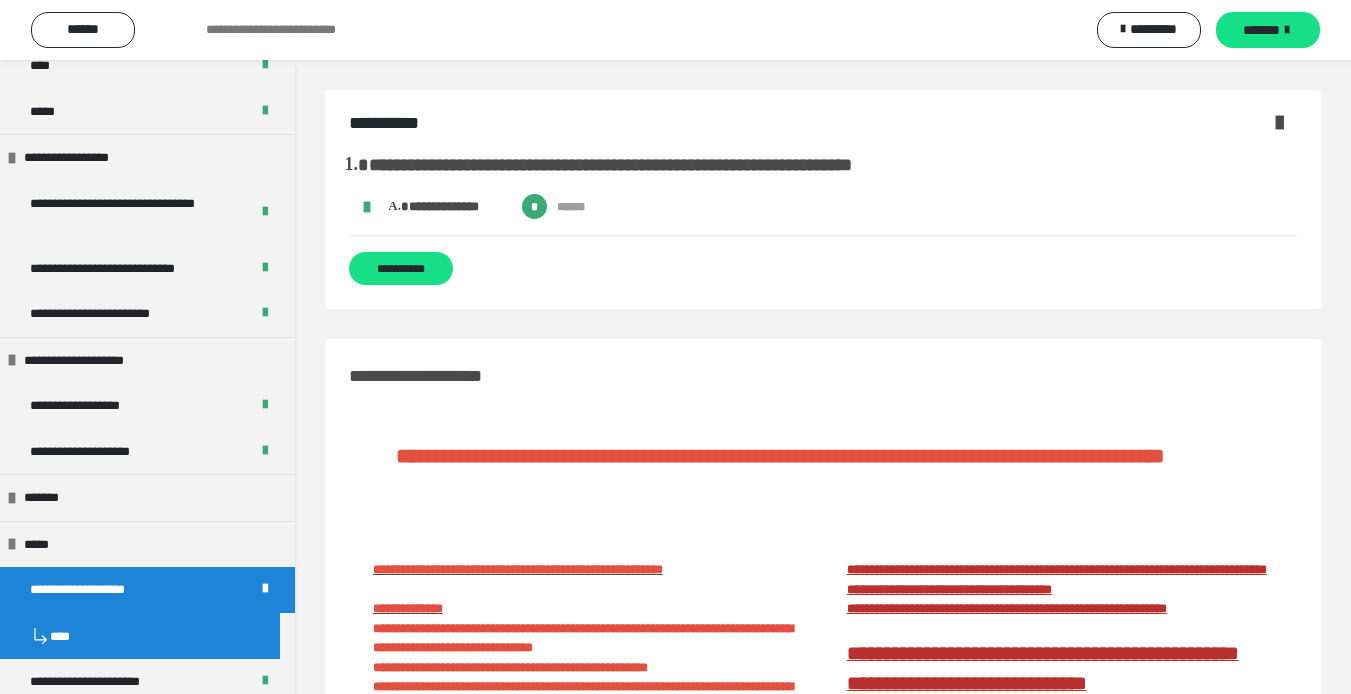 click at bounding box center [1279, 122] 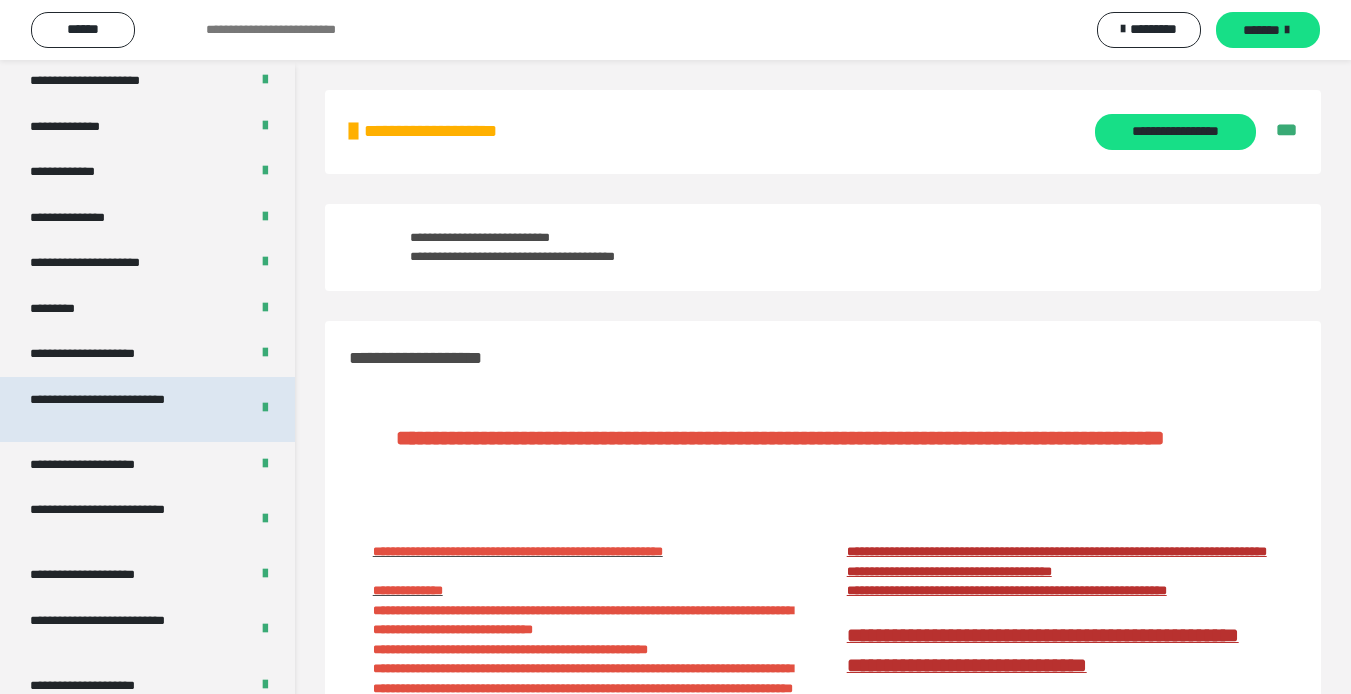 scroll, scrollTop: 2607, scrollLeft: 0, axis: vertical 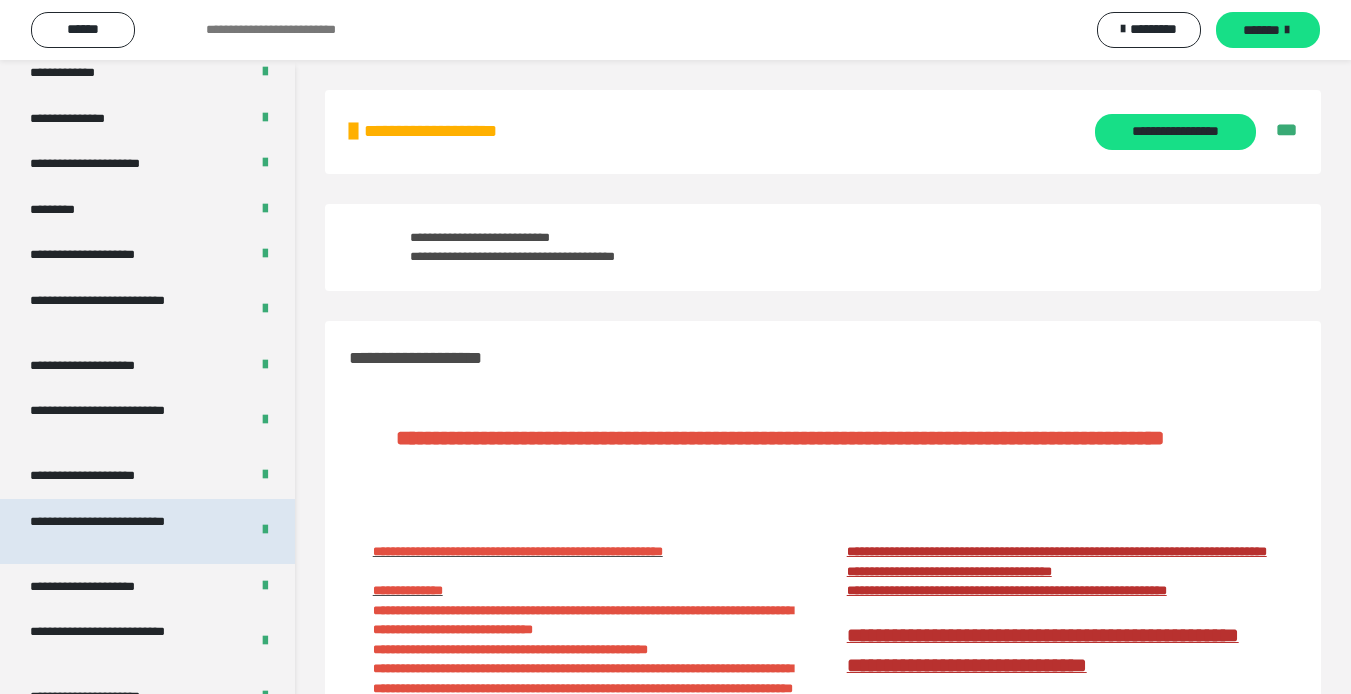 click on "**********" at bounding box center [124, 531] 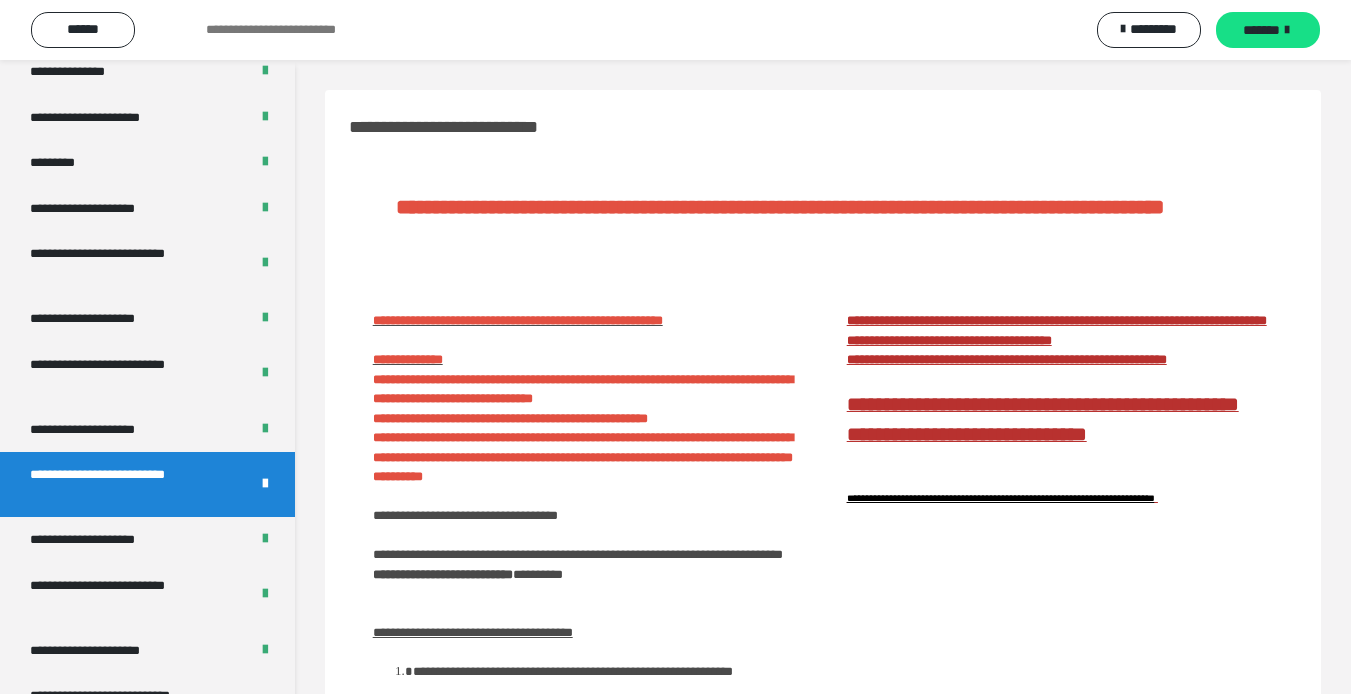 scroll, scrollTop: 2561, scrollLeft: 0, axis: vertical 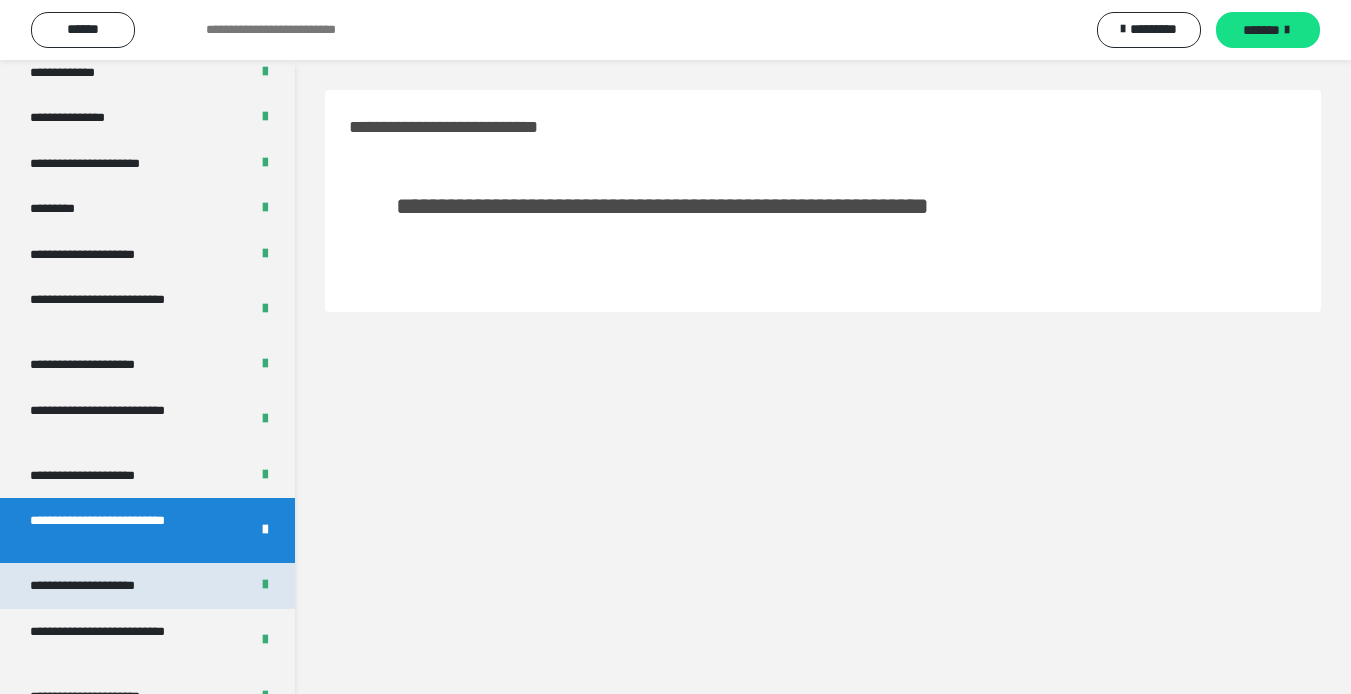 click on "**********" at bounding box center [106, 586] 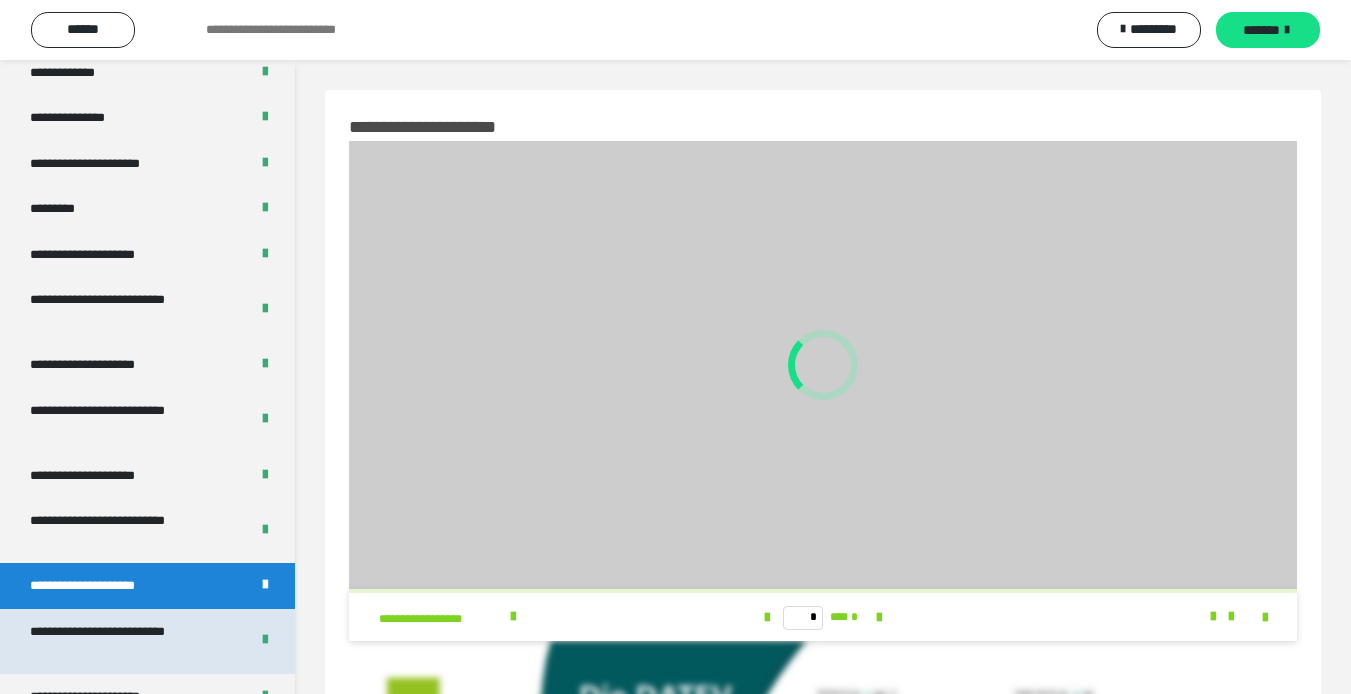 click on "**********" at bounding box center (124, 641) 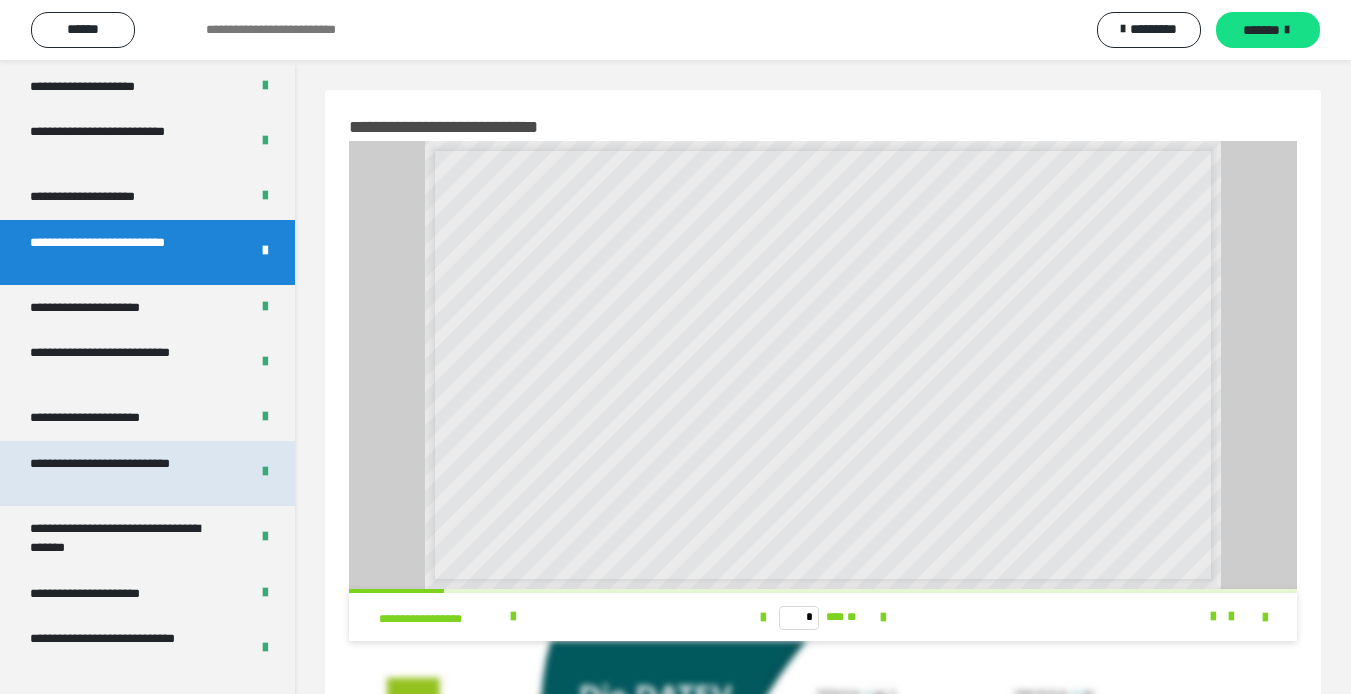 scroll, scrollTop: 2961, scrollLeft: 0, axis: vertical 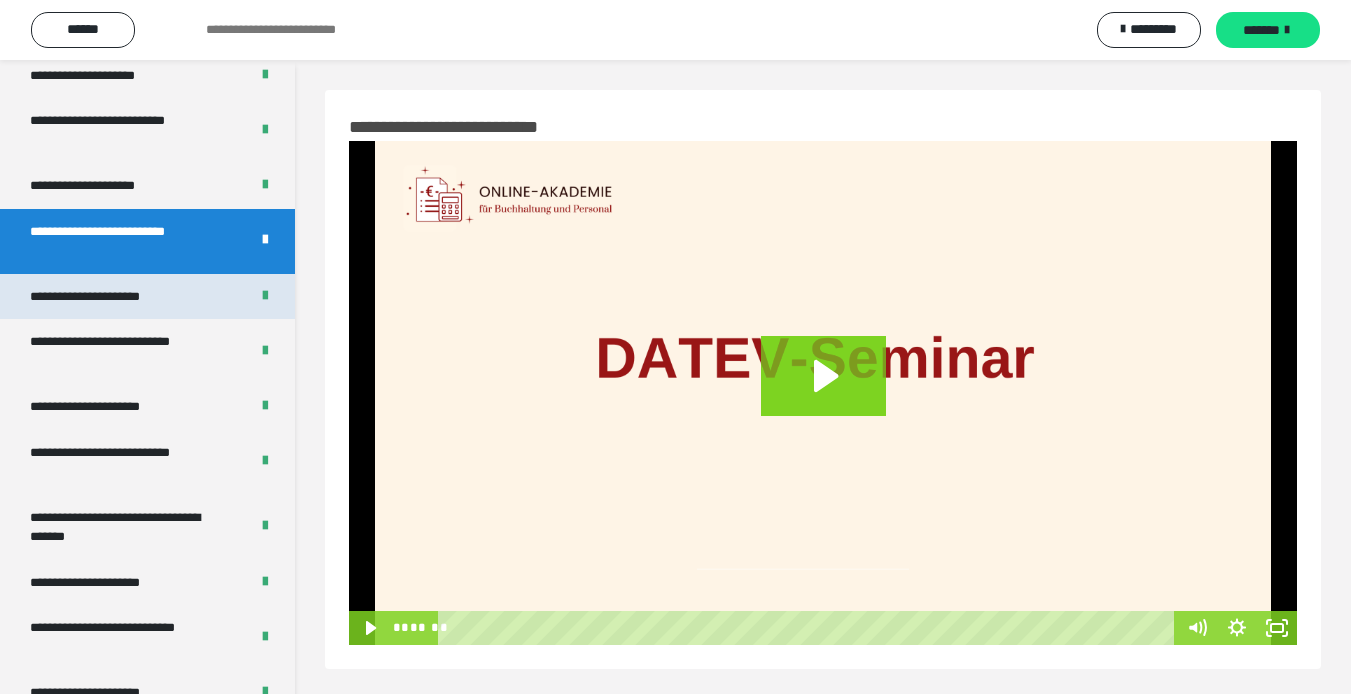 click on "**********" at bounding box center (109, 297) 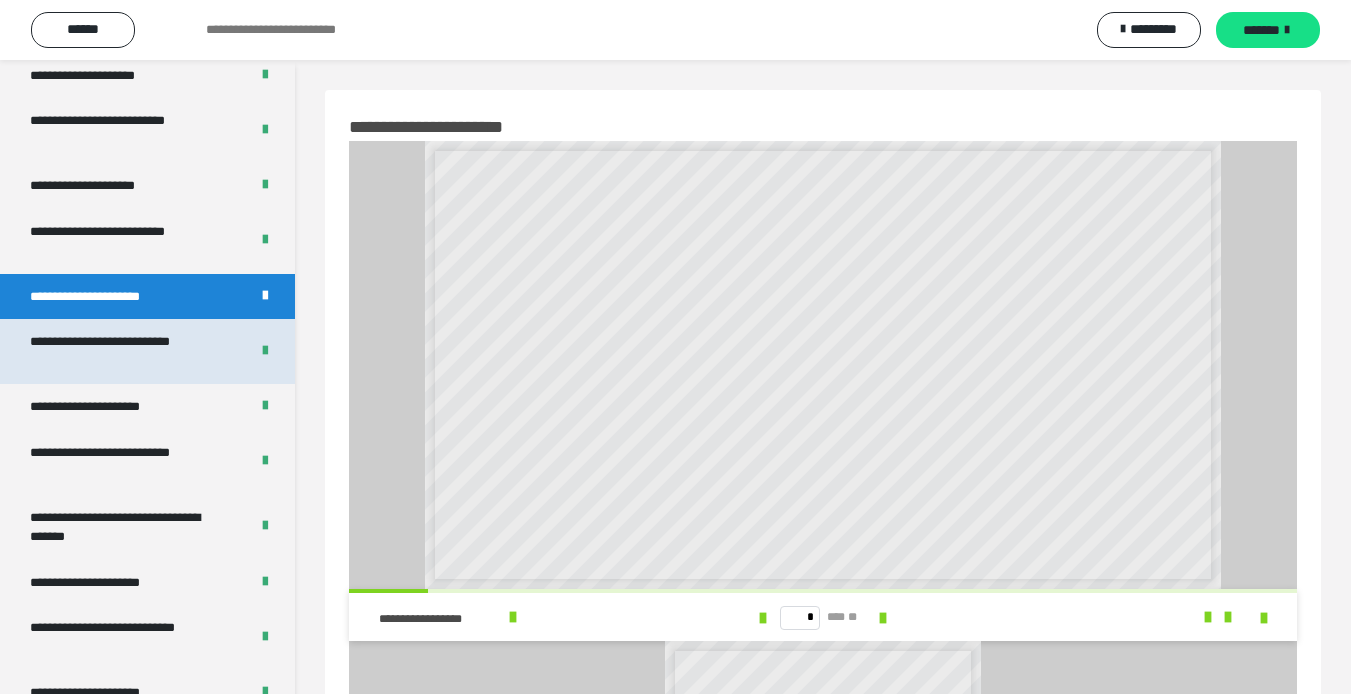 click on "**********" at bounding box center [124, 351] 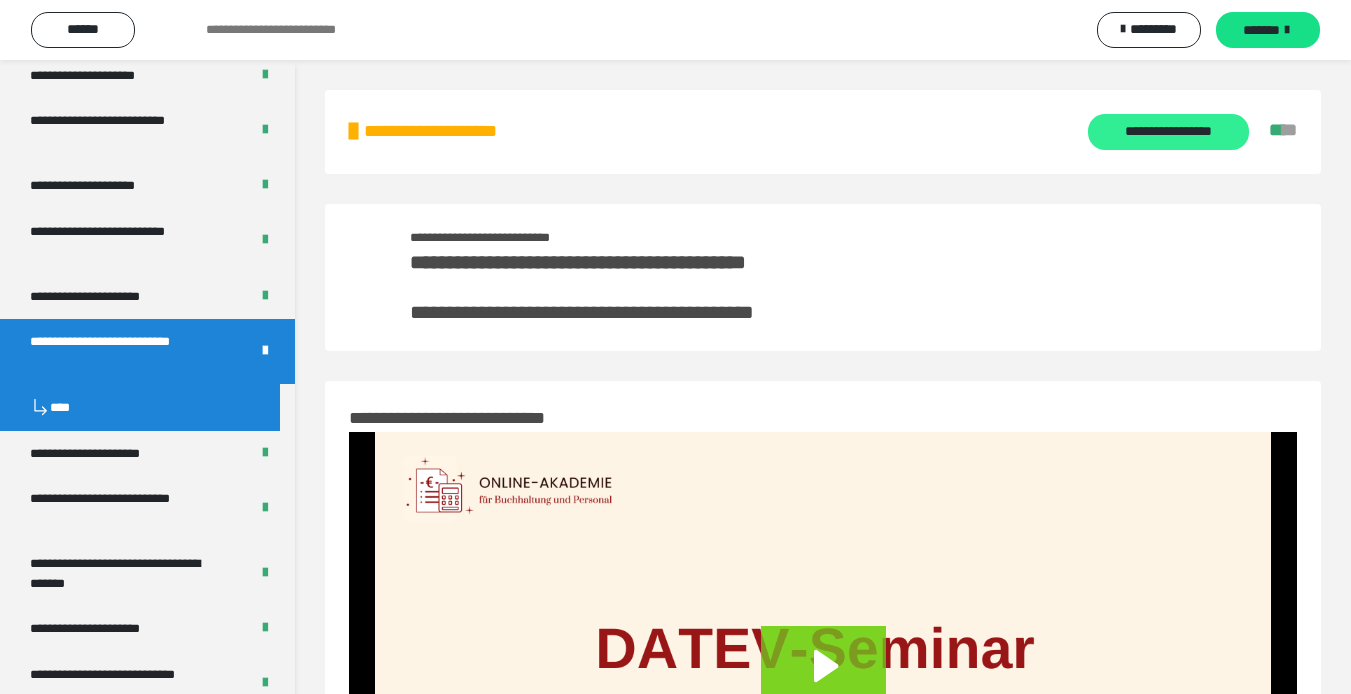 click on "**********" at bounding box center [1168, 132] 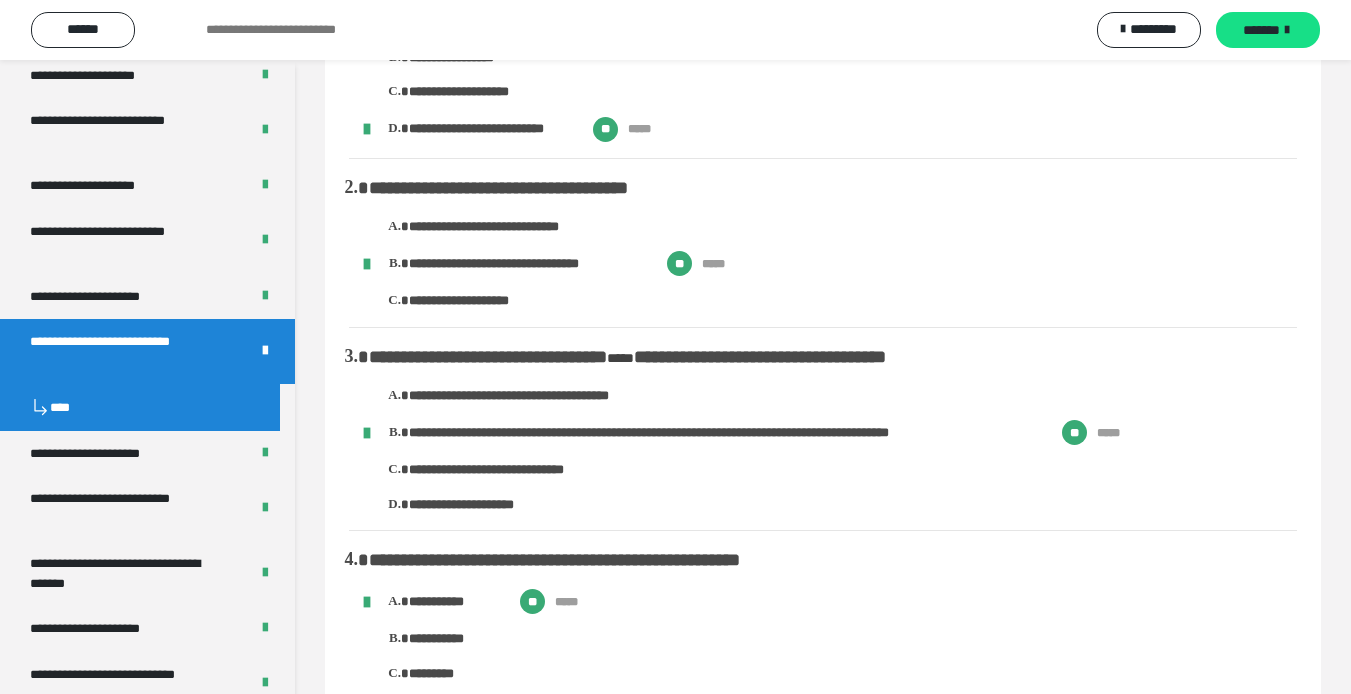 scroll, scrollTop: 0, scrollLeft: 0, axis: both 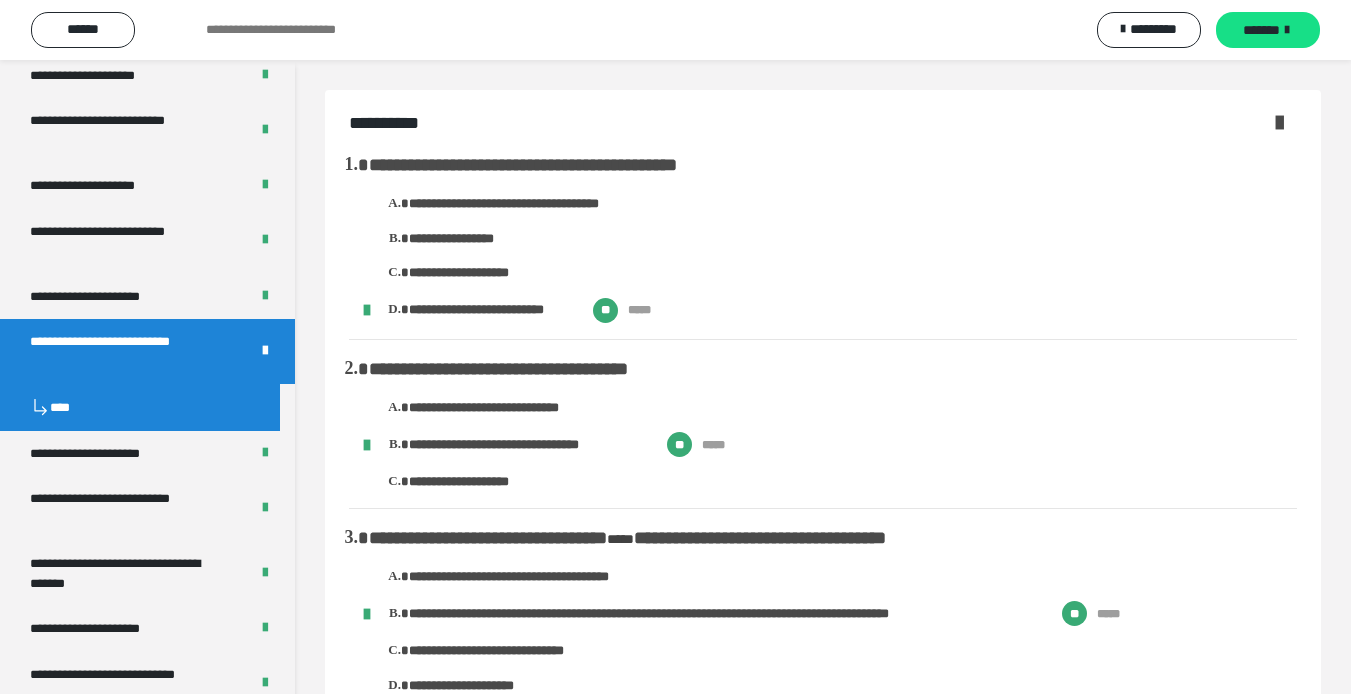 click at bounding box center [1279, 122] 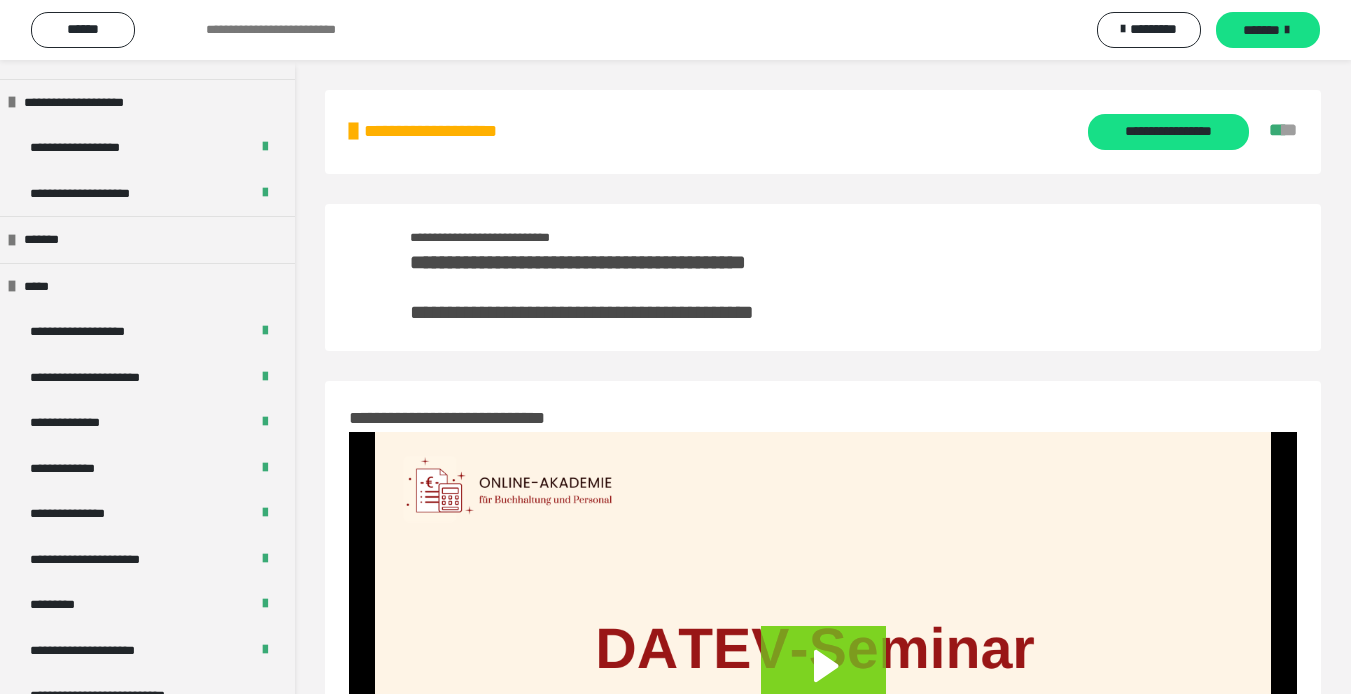 scroll, scrollTop: 2200, scrollLeft: 0, axis: vertical 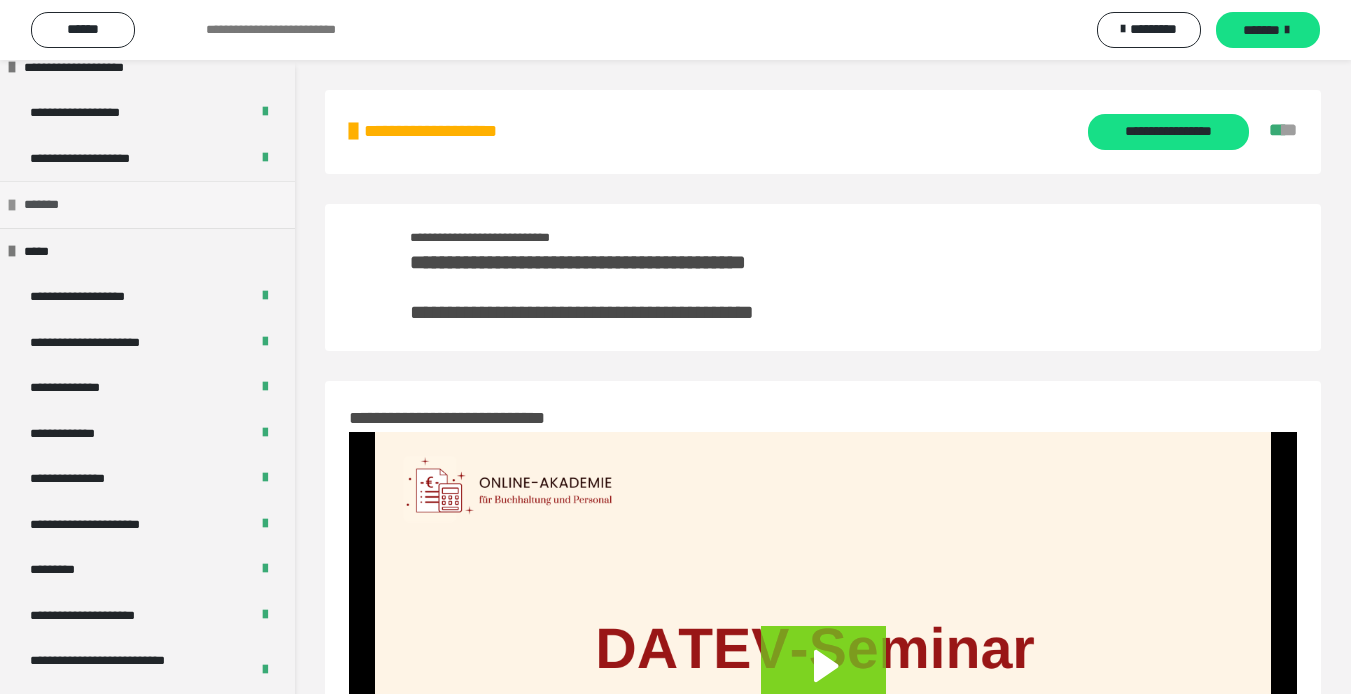 click at bounding box center [12, 205] 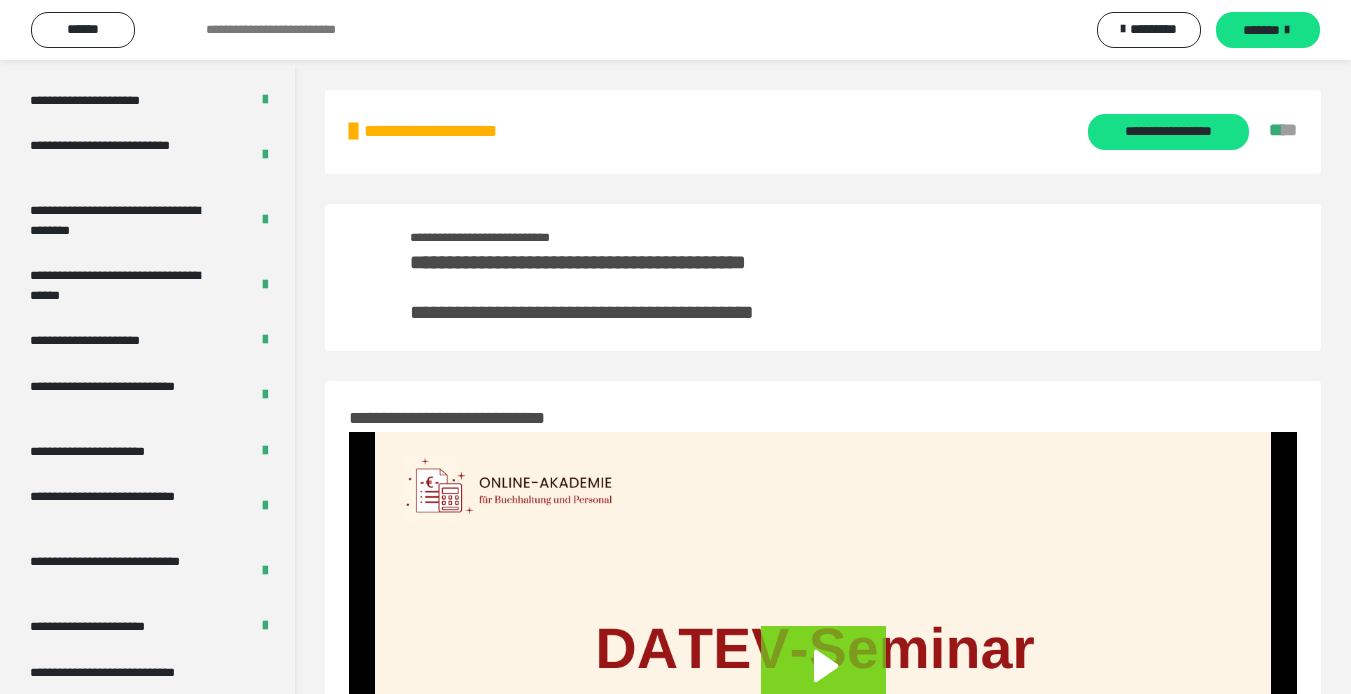 scroll, scrollTop: 3893, scrollLeft: 0, axis: vertical 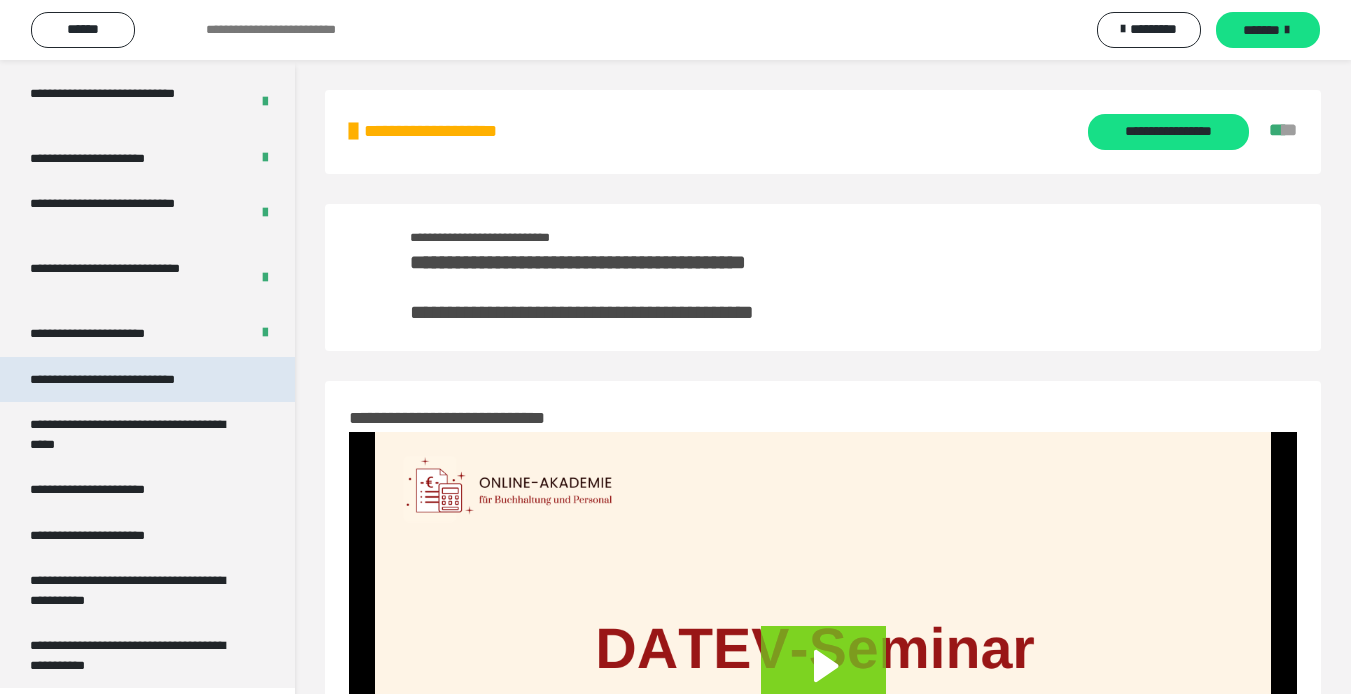 click on "**********" at bounding box center [129, 380] 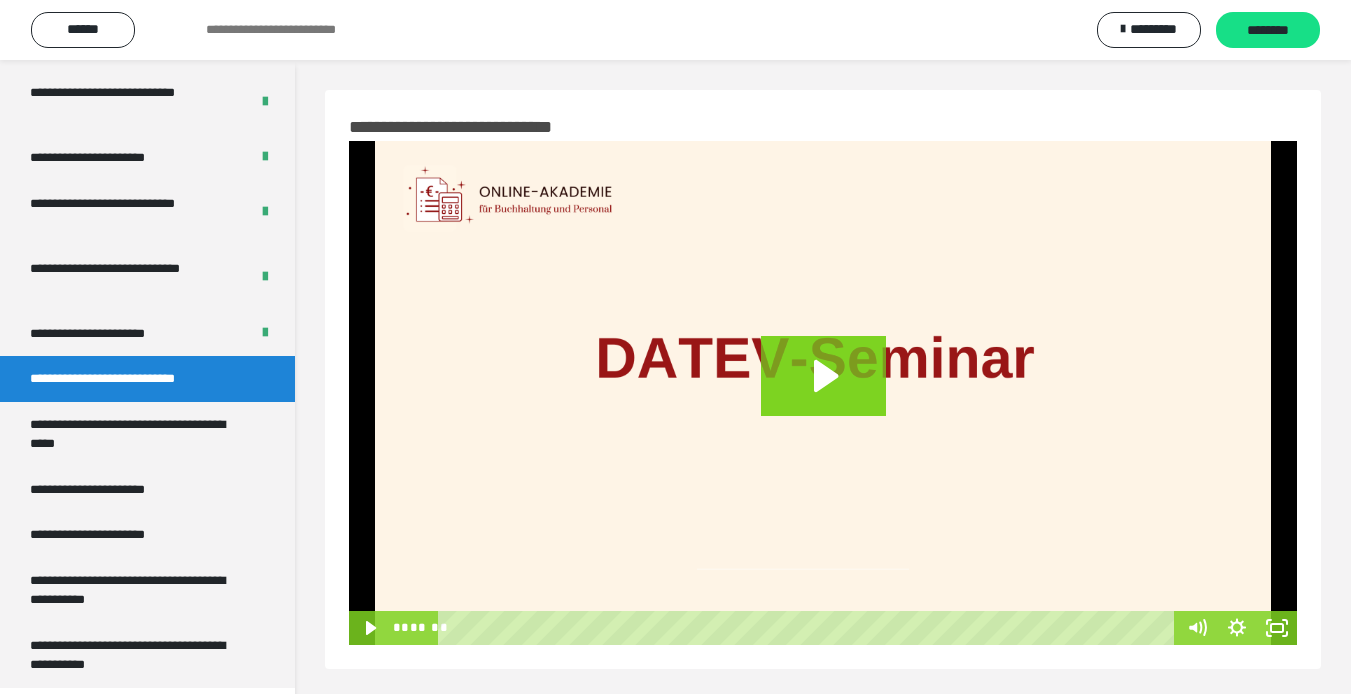 scroll, scrollTop: 3846, scrollLeft: 0, axis: vertical 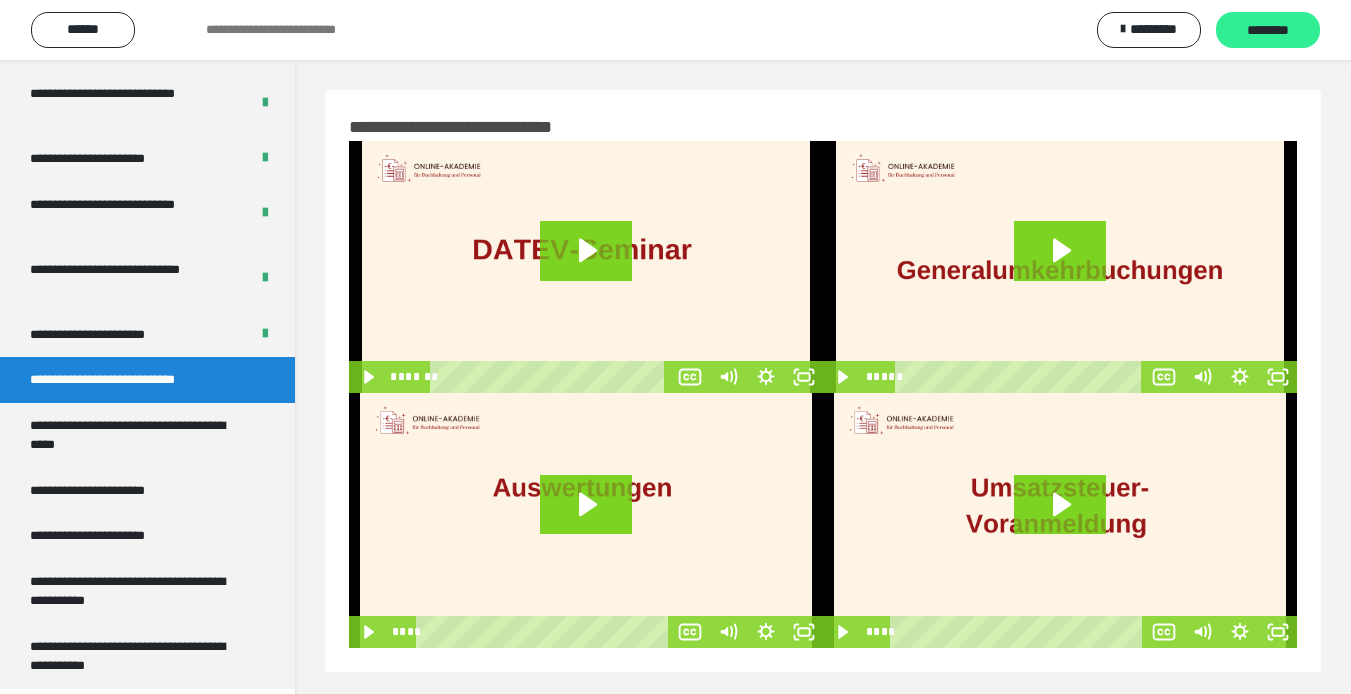 click on "********" at bounding box center (1268, 31) 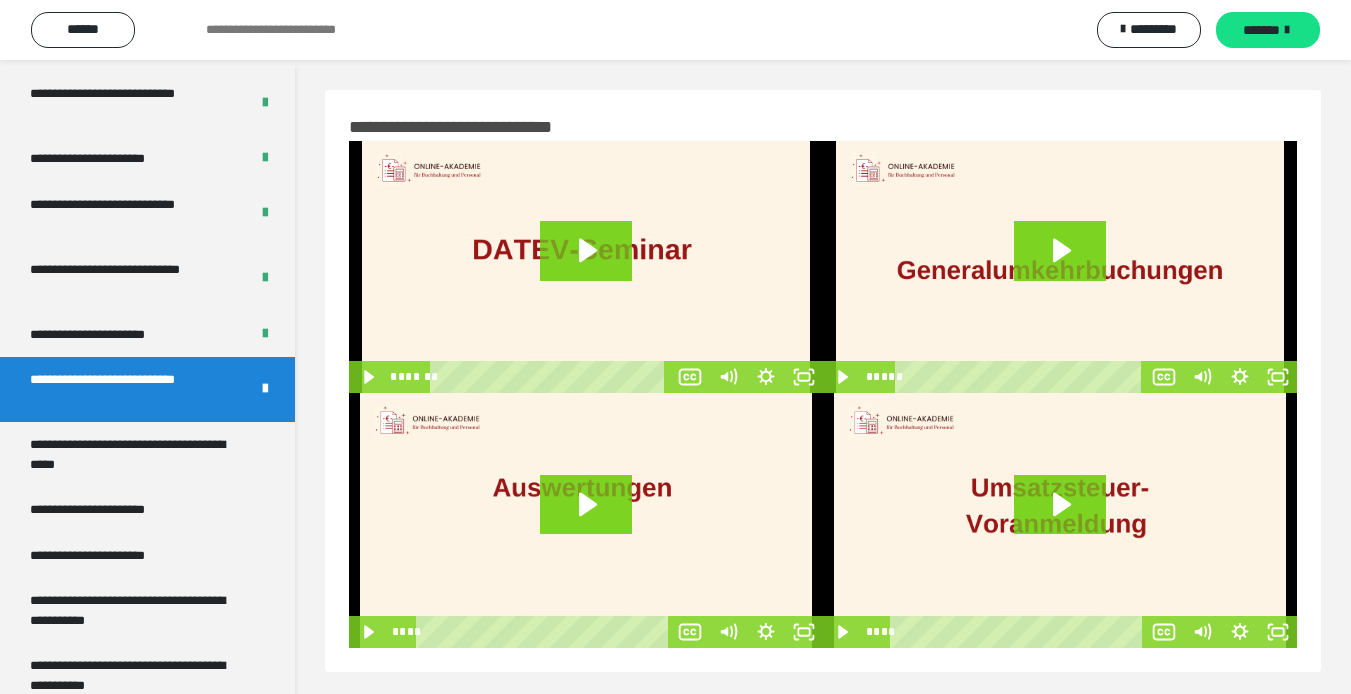 scroll, scrollTop: 3847, scrollLeft: 0, axis: vertical 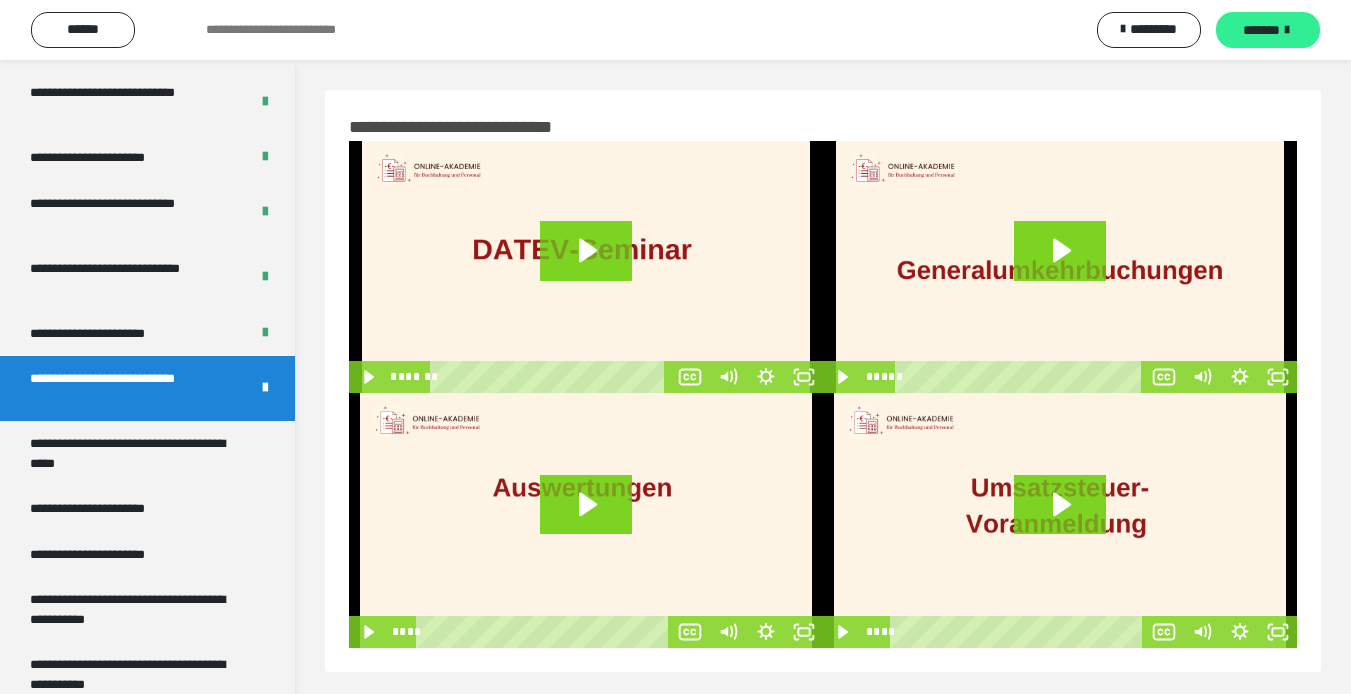 click at bounding box center [1287, 30] 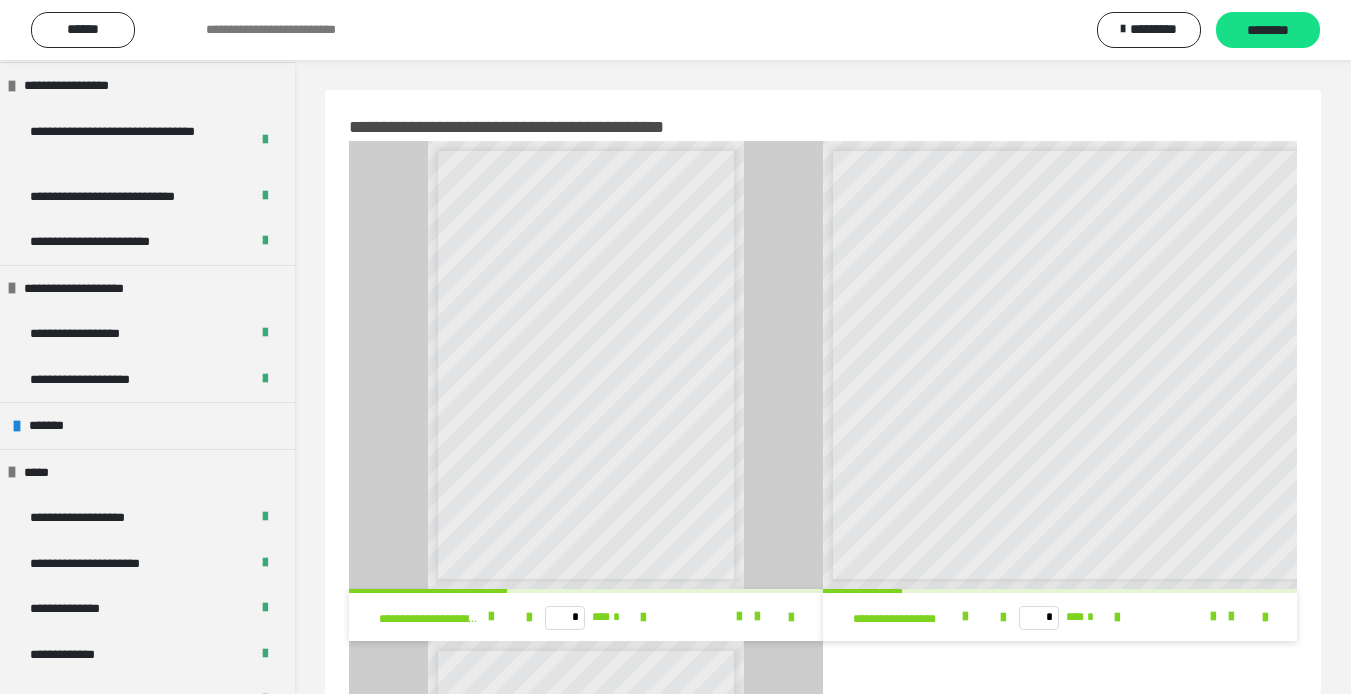 scroll, scrollTop: 2500, scrollLeft: 0, axis: vertical 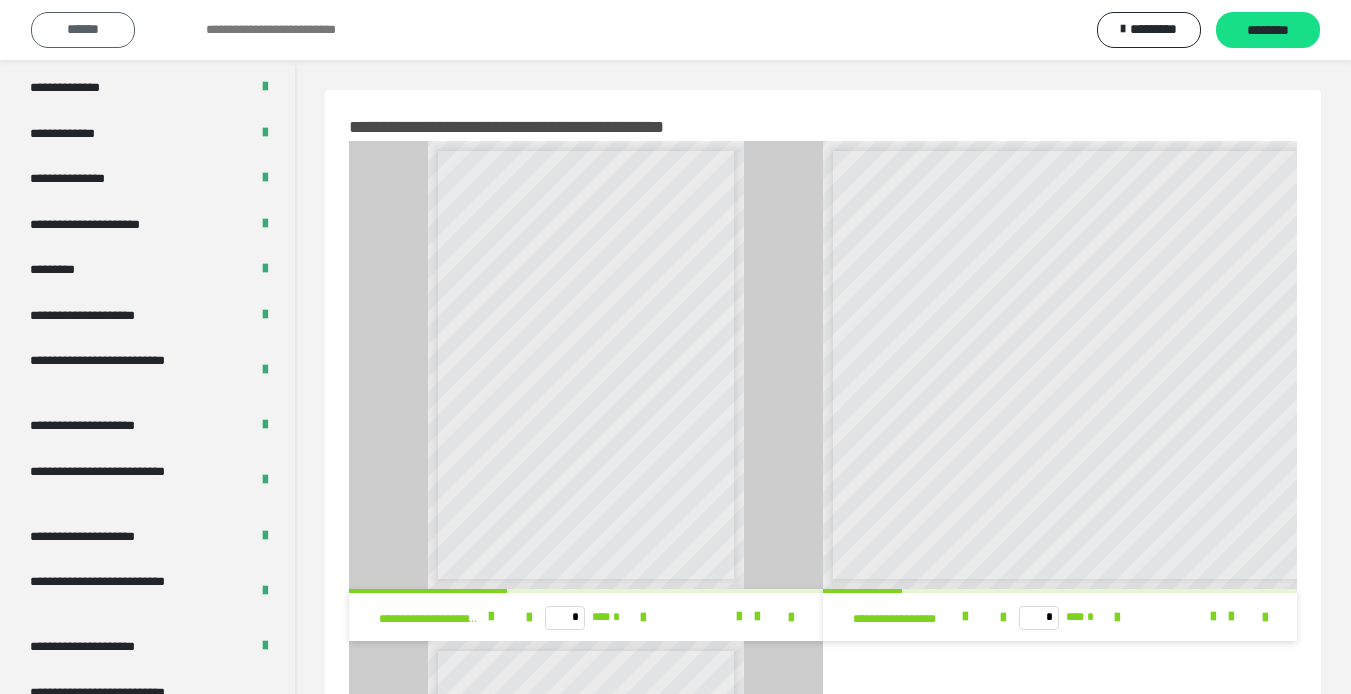 click on "******" at bounding box center [83, 30] 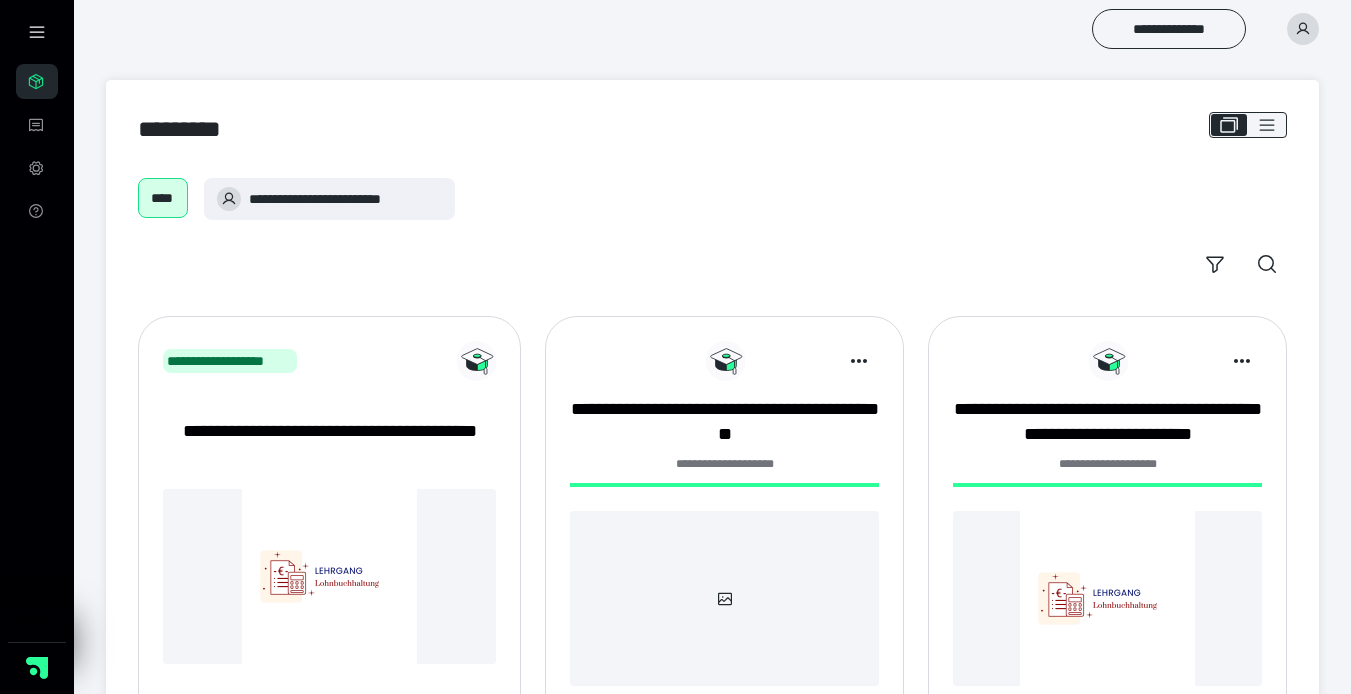 scroll, scrollTop: 400, scrollLeft: 0, axis: vertical 